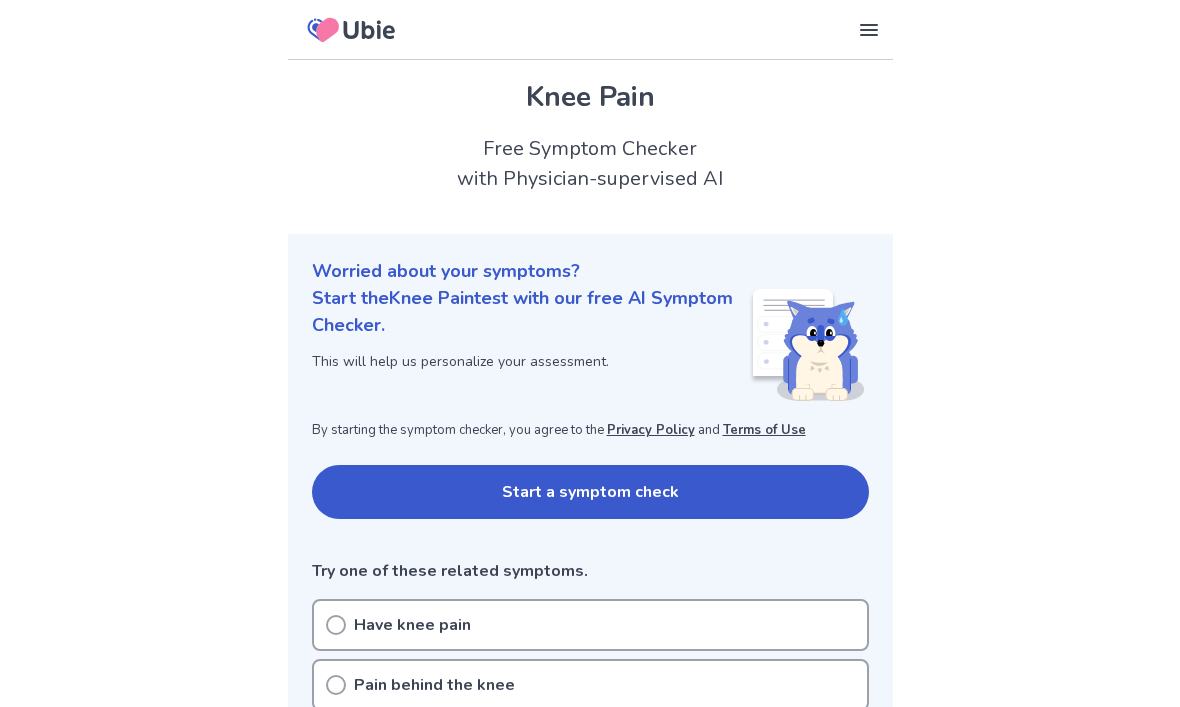 scroll, scrollTop: 0, scrollLeft: 0, axis: both 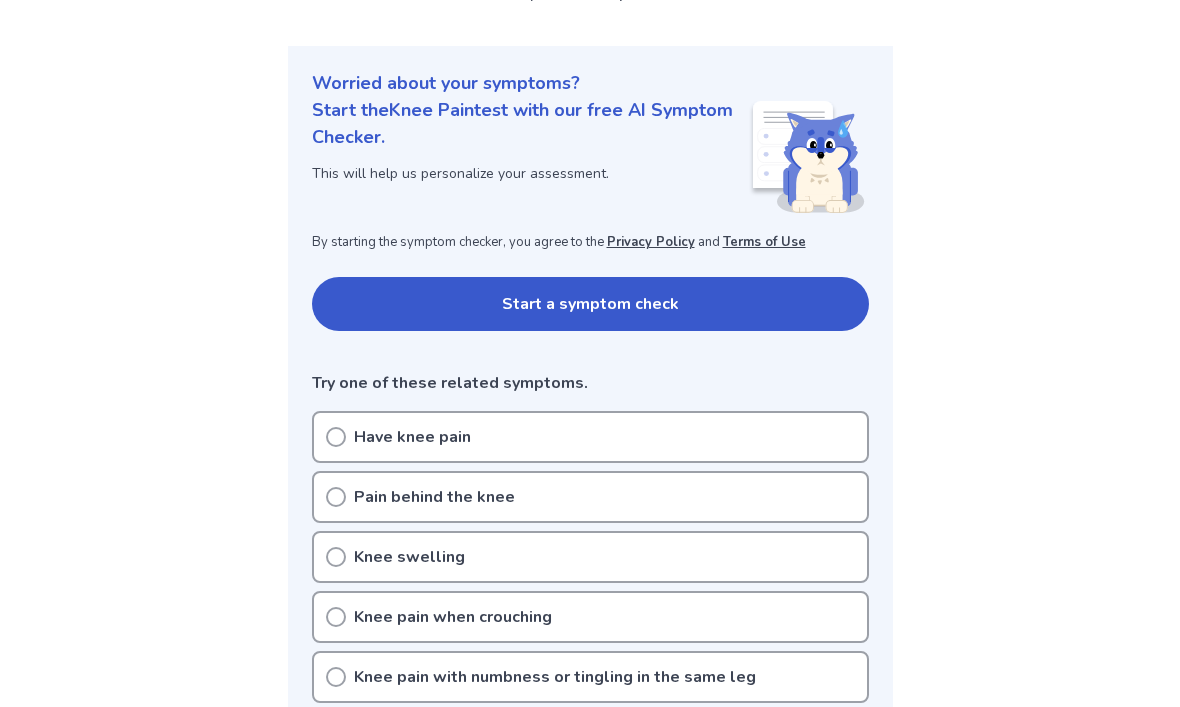 click on "Start a symptom check" at bounding box center [590, 304] 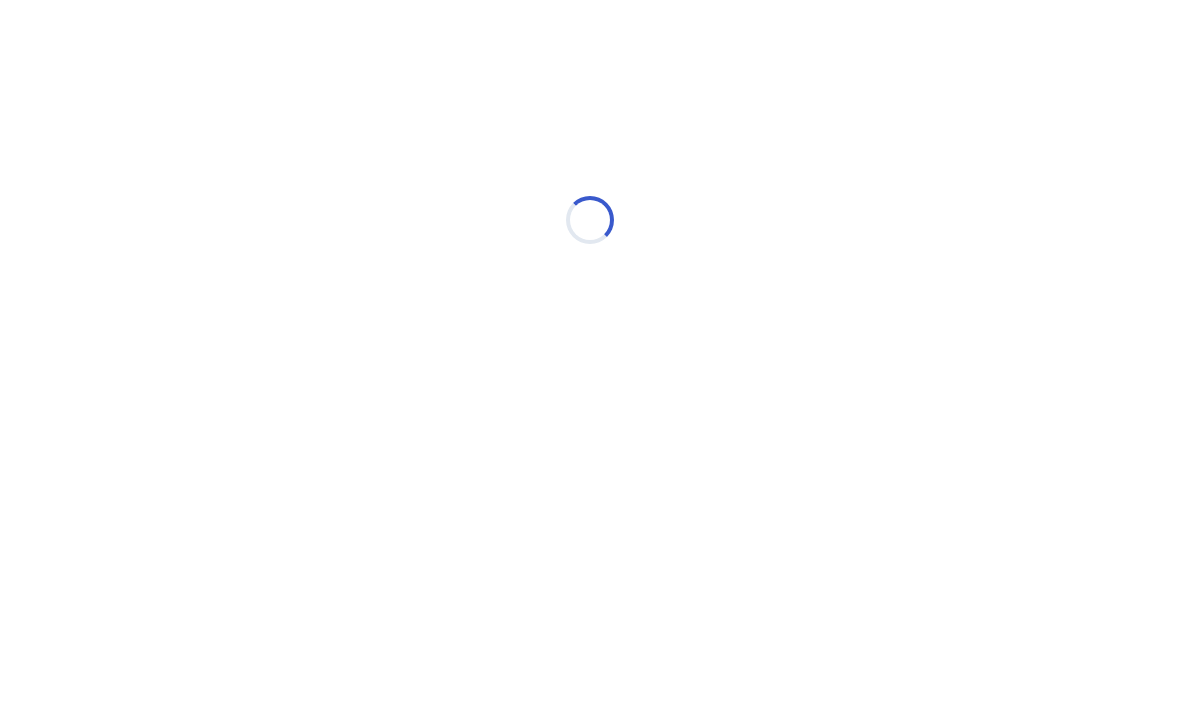 scroll, scrollTop: 0, scrollLeft: 0, axis: both 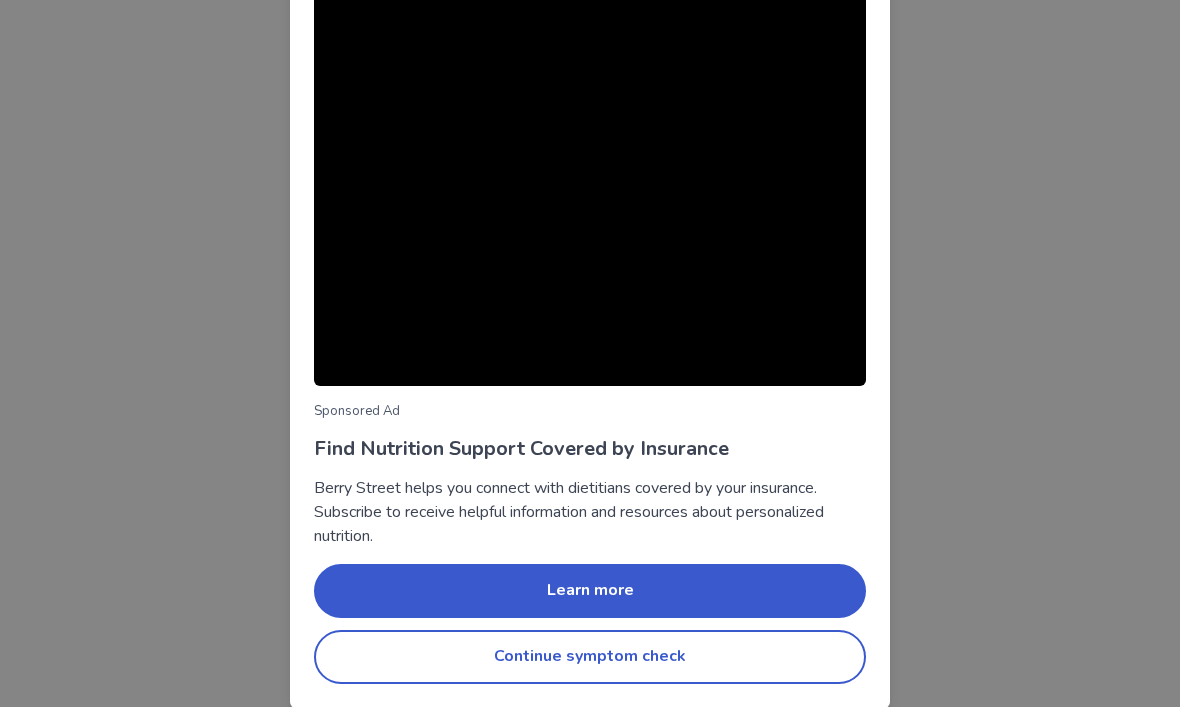 click on "Continue symptom check" at bounding box center (590, 657) 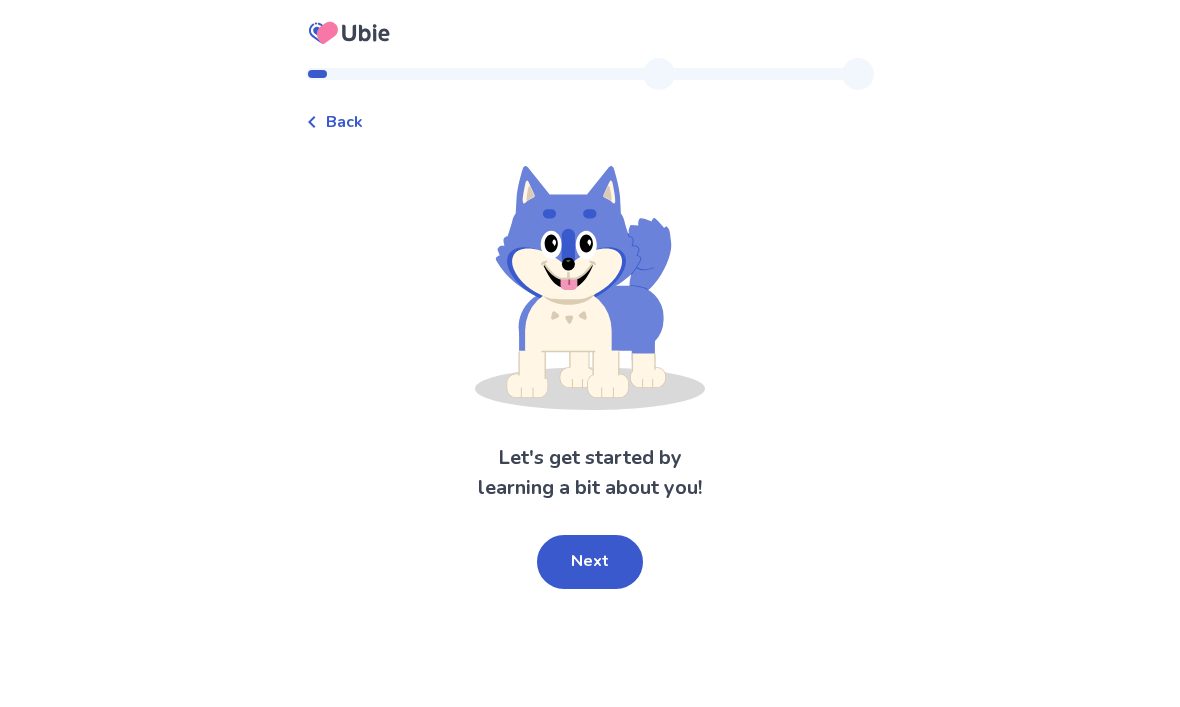 click on "Next" at bounding box center (590, 562) 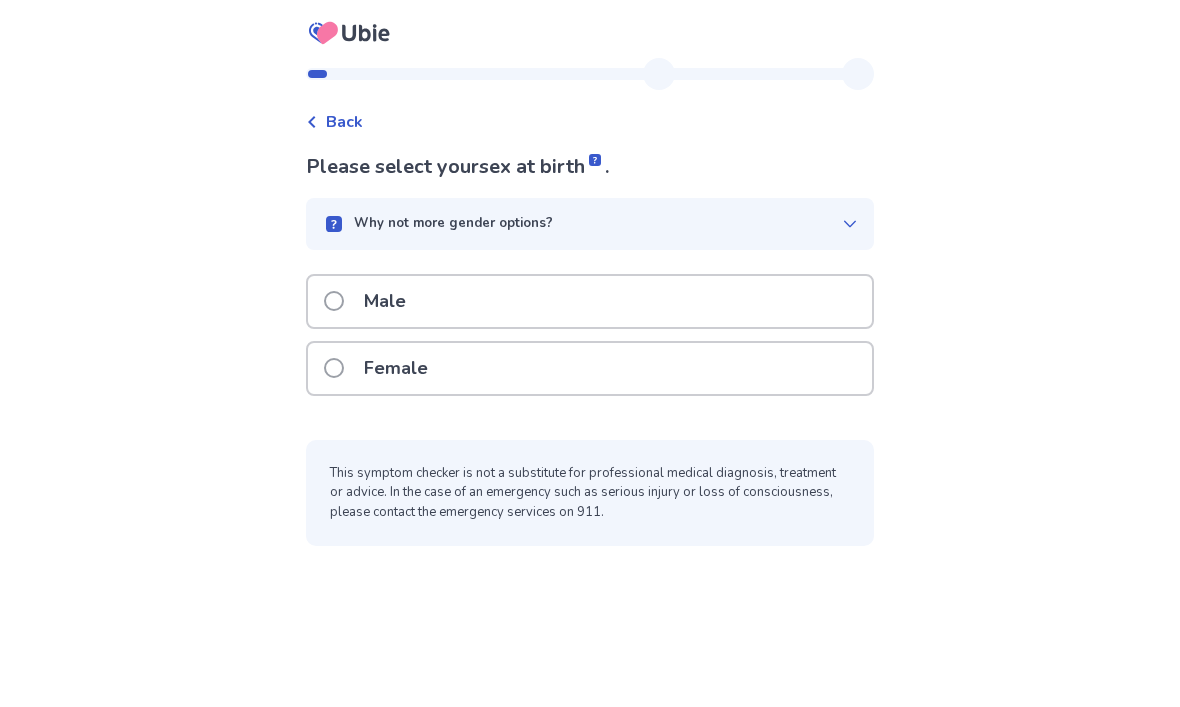 click on "Female" at bounding box center (382, 368) 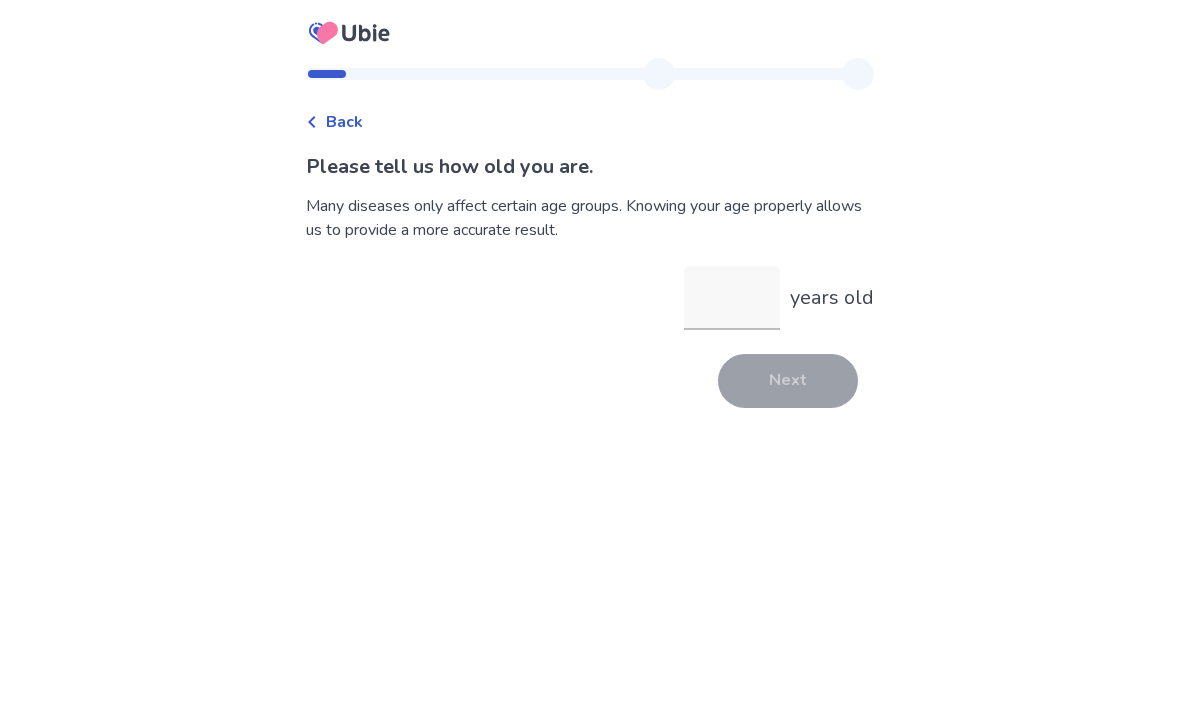click on "years old" at bounding box center [732, 298] 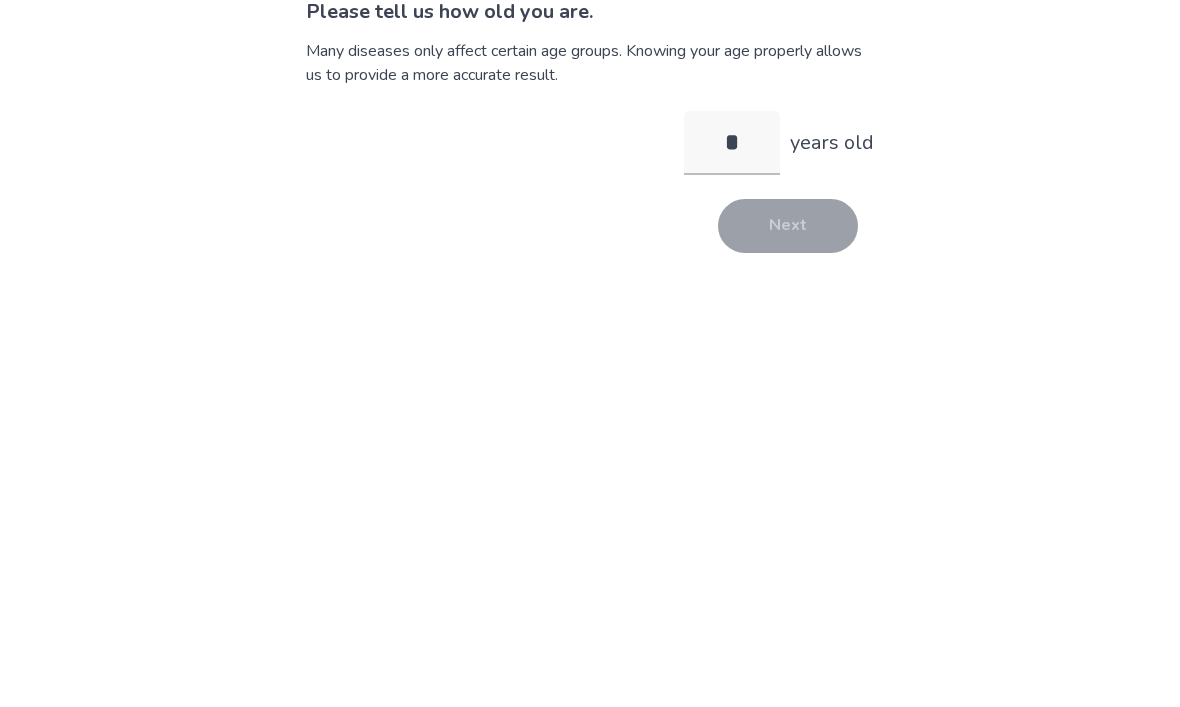 type on "**" 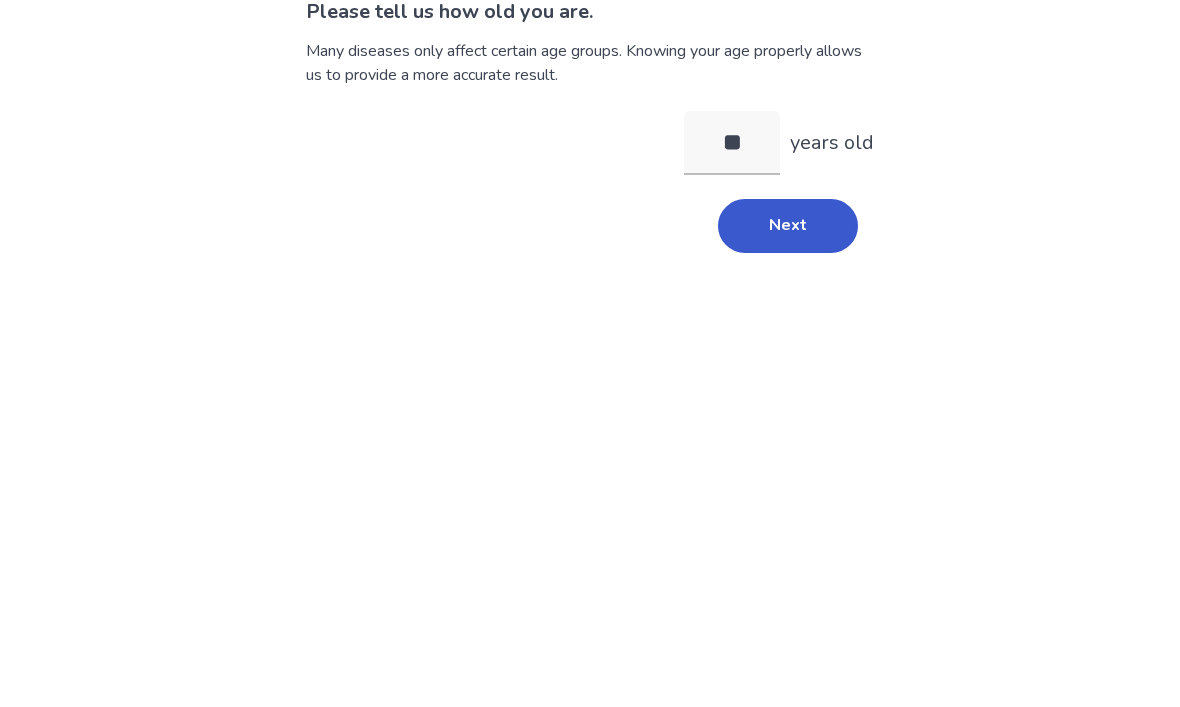 click on "Next" at bounding box center (788, 381) 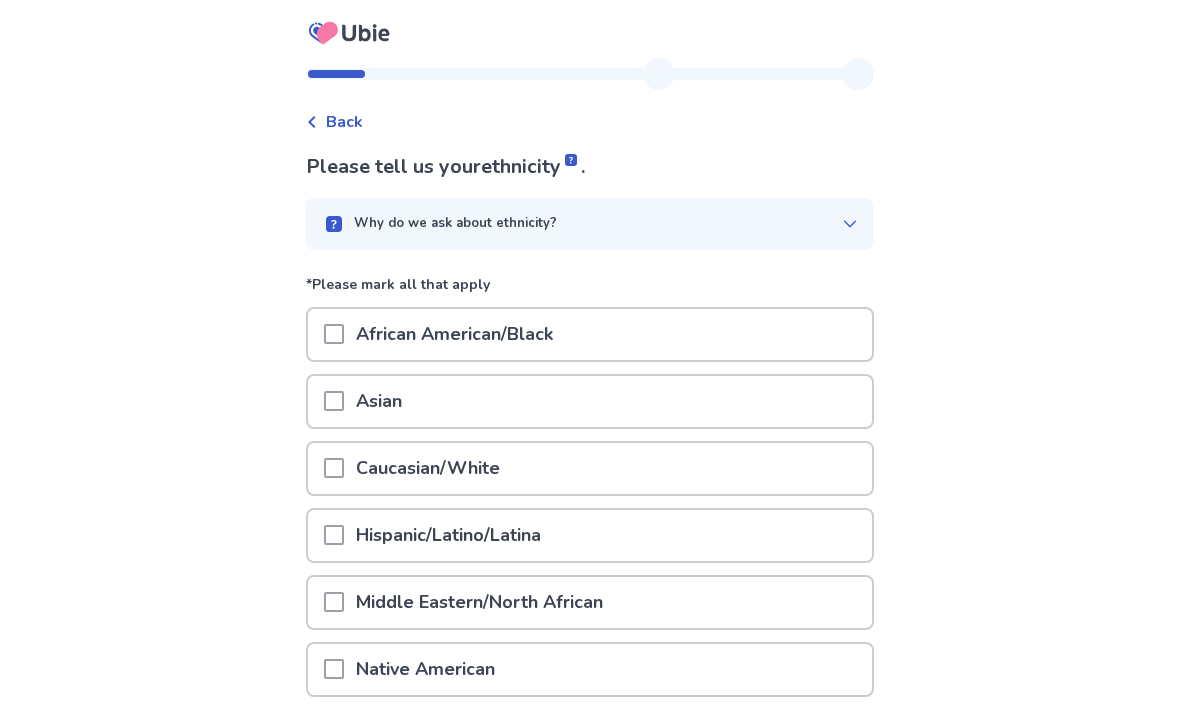 scroll, scrollTop: 0, scrollLeft: 0, axis: both 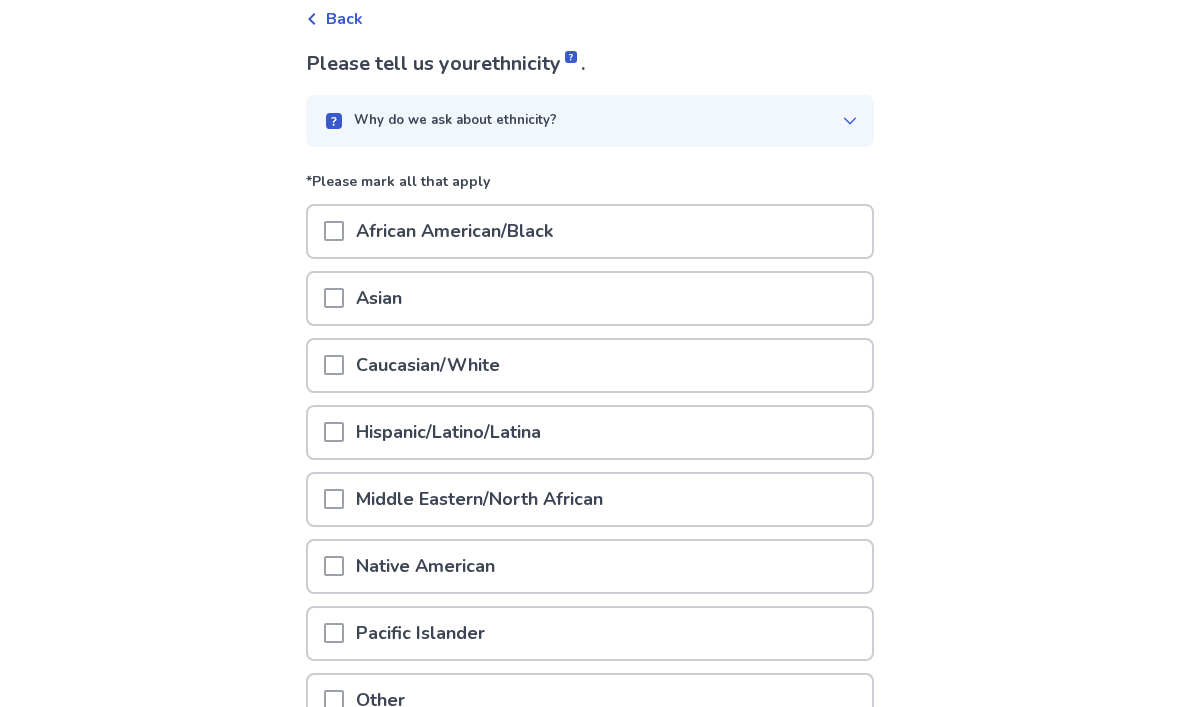 click at bounding box center [334, 366] 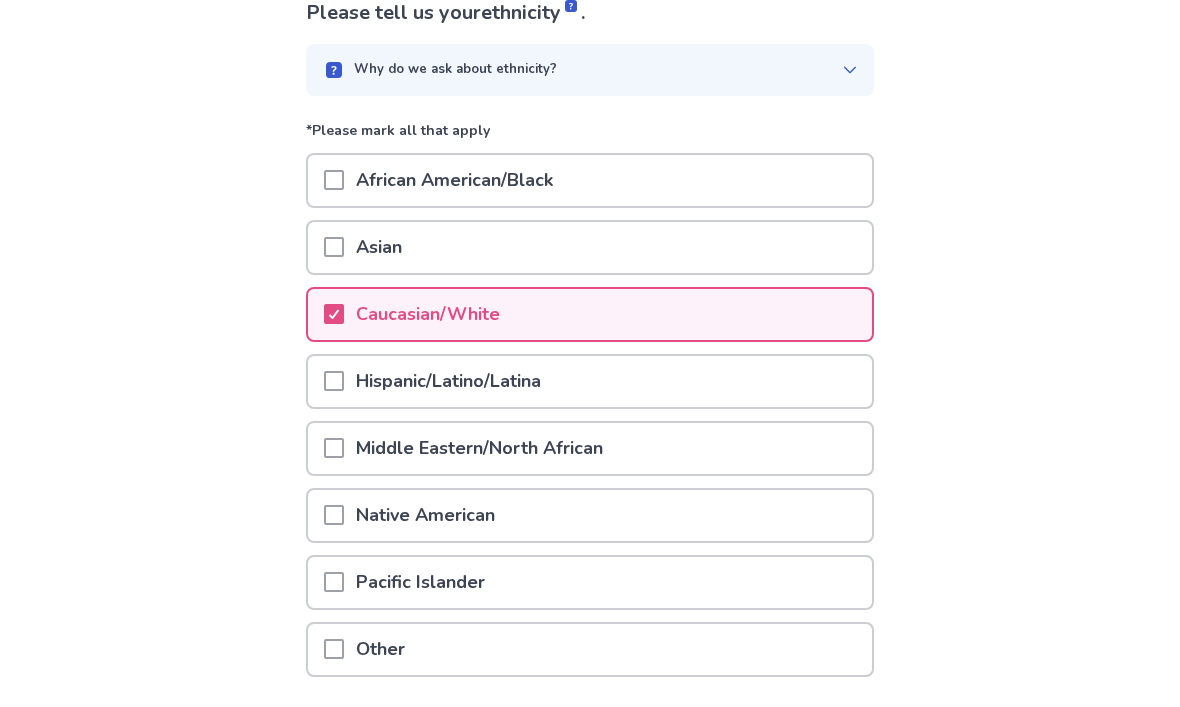 scroll, scrollTop: 234, scrollLeft: 0, axis: vertical 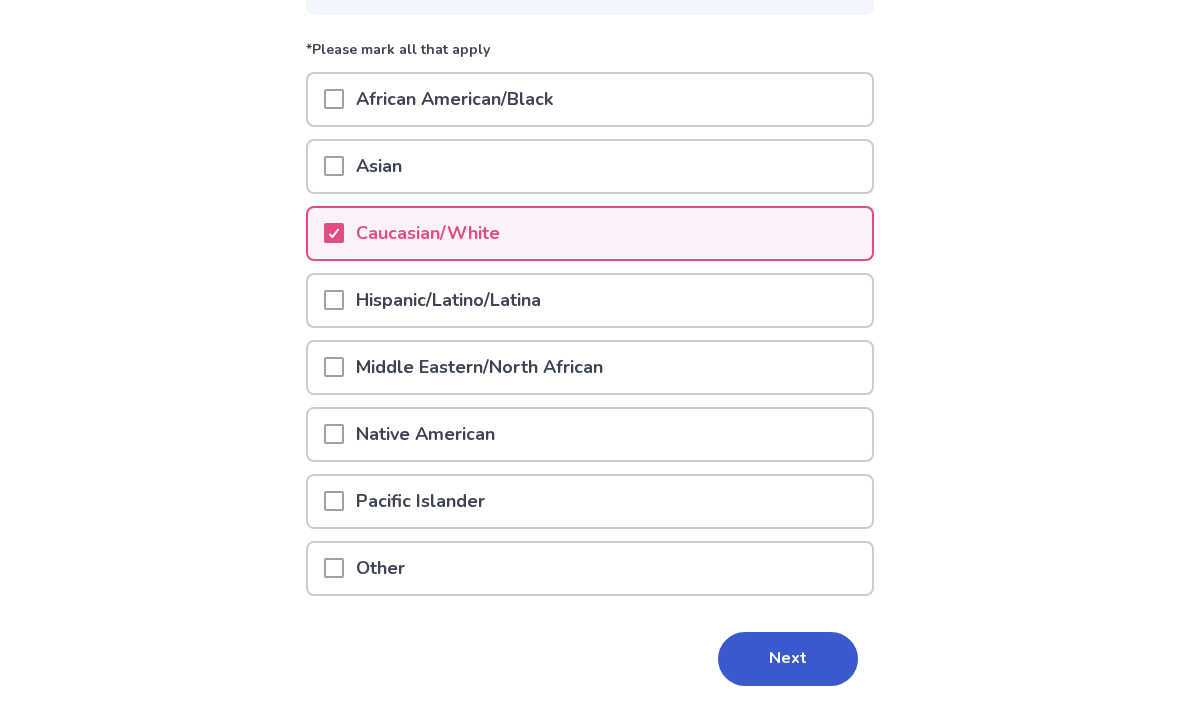 click on "Next" at bounding box center (788, 660) 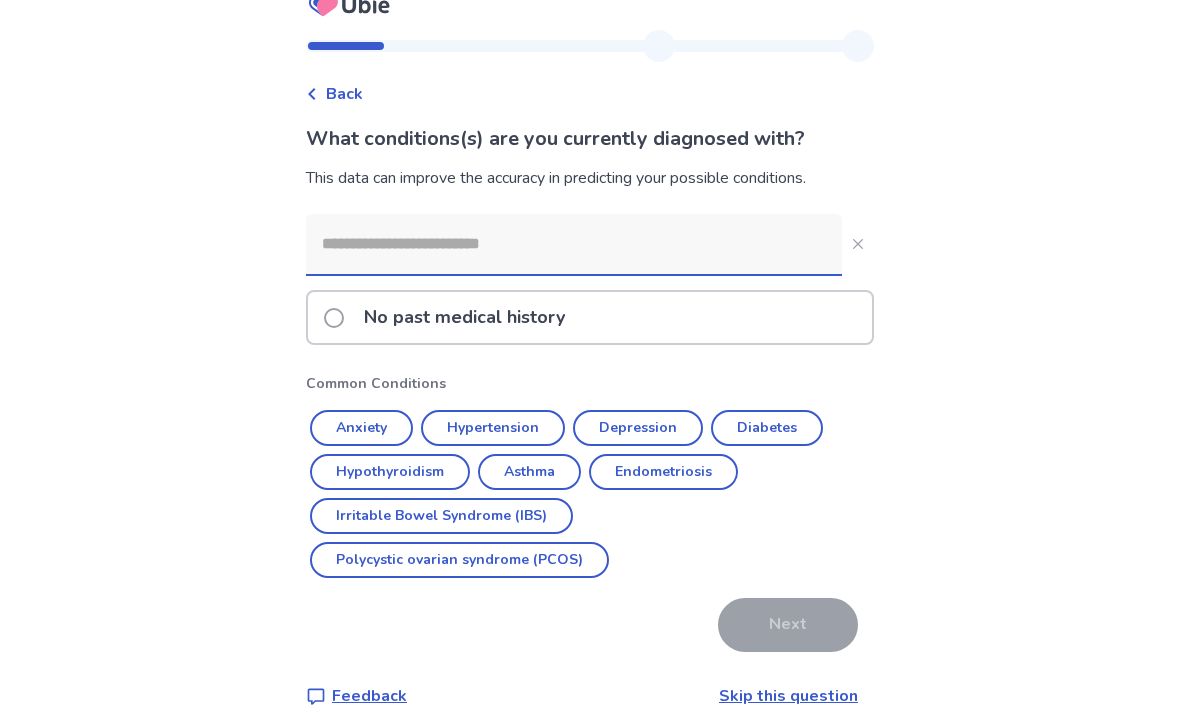 scroll, scrollTop: 28, scrollLeft: 0, axis: vertical 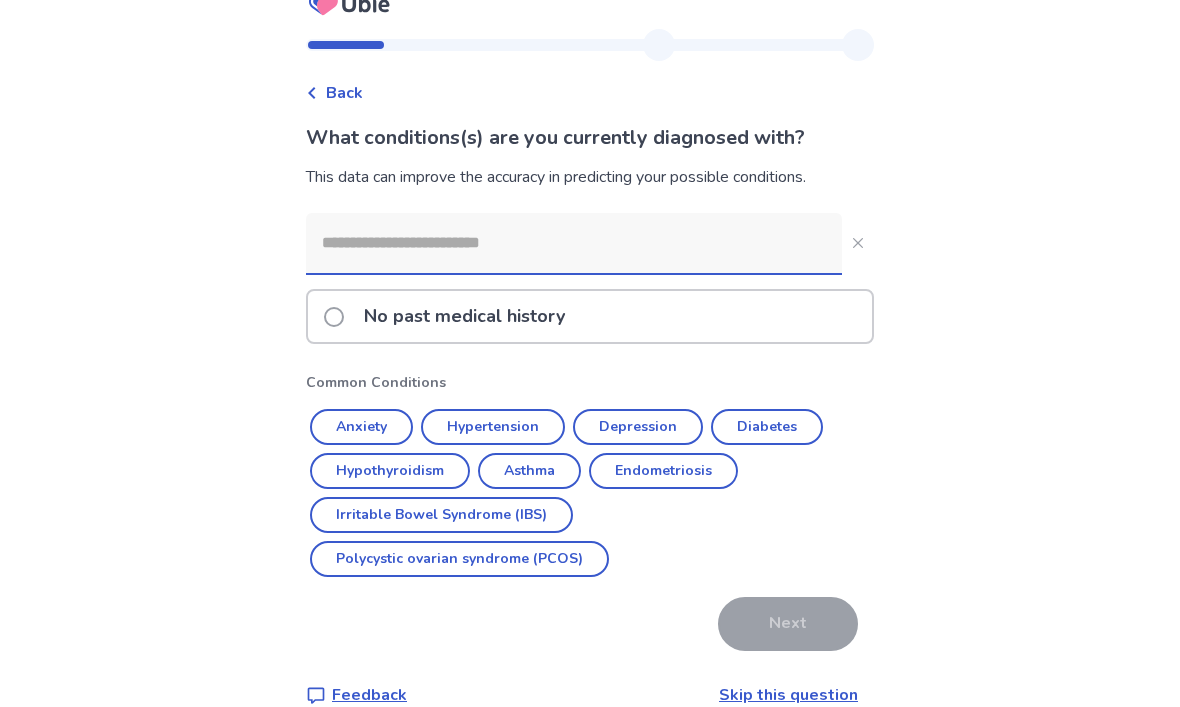 click on "No past medical history" at bounding box center (464, 317) 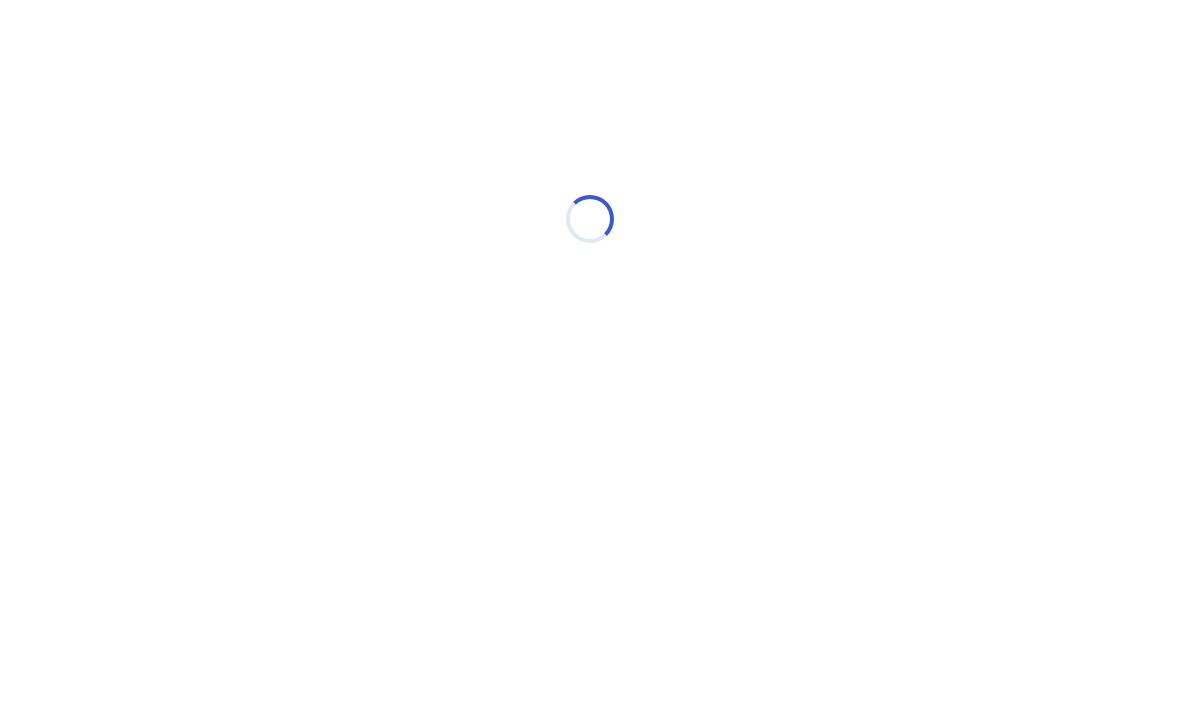 scroll, scrollTop: 0, scrollLeft: 0, axis: both 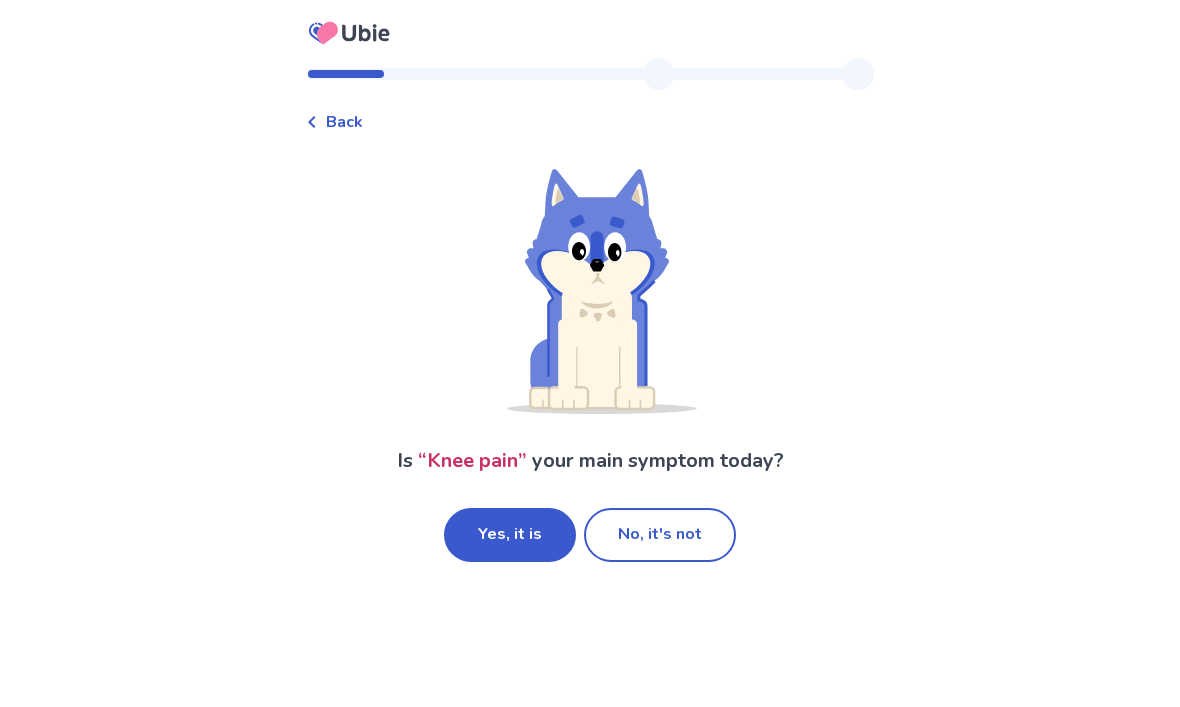 click on "Yes, it is" at bounding box center (510, 535) 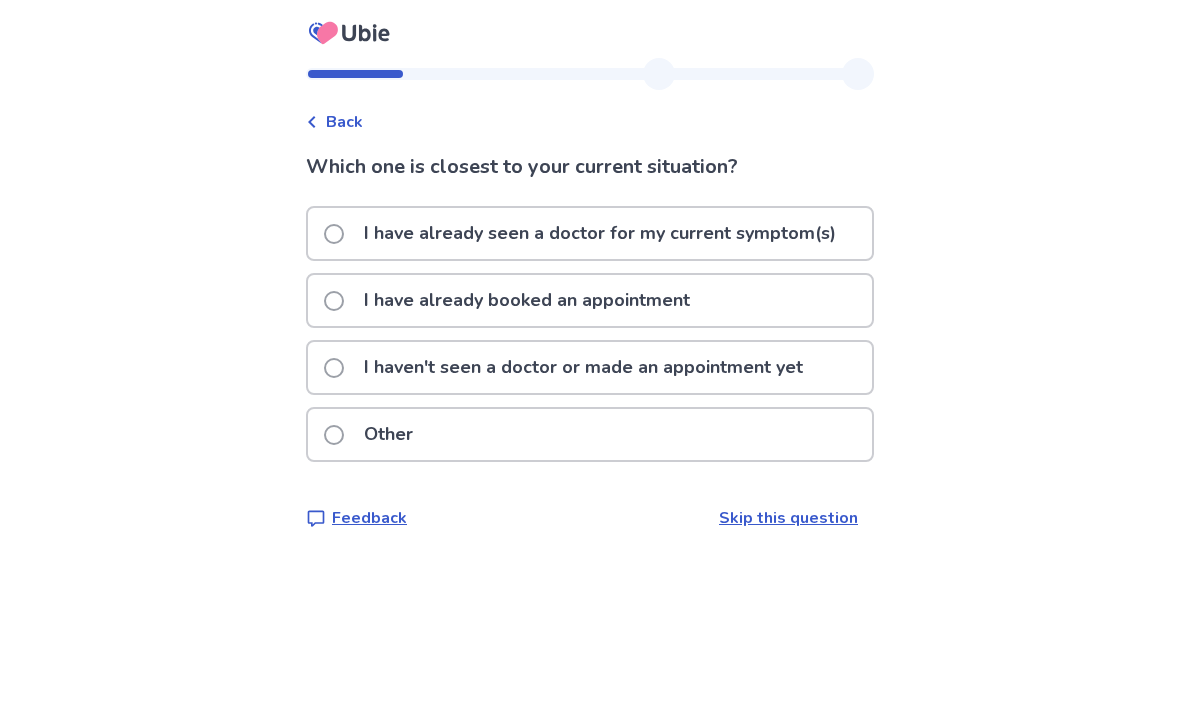 click at bounding box center (334, 368) 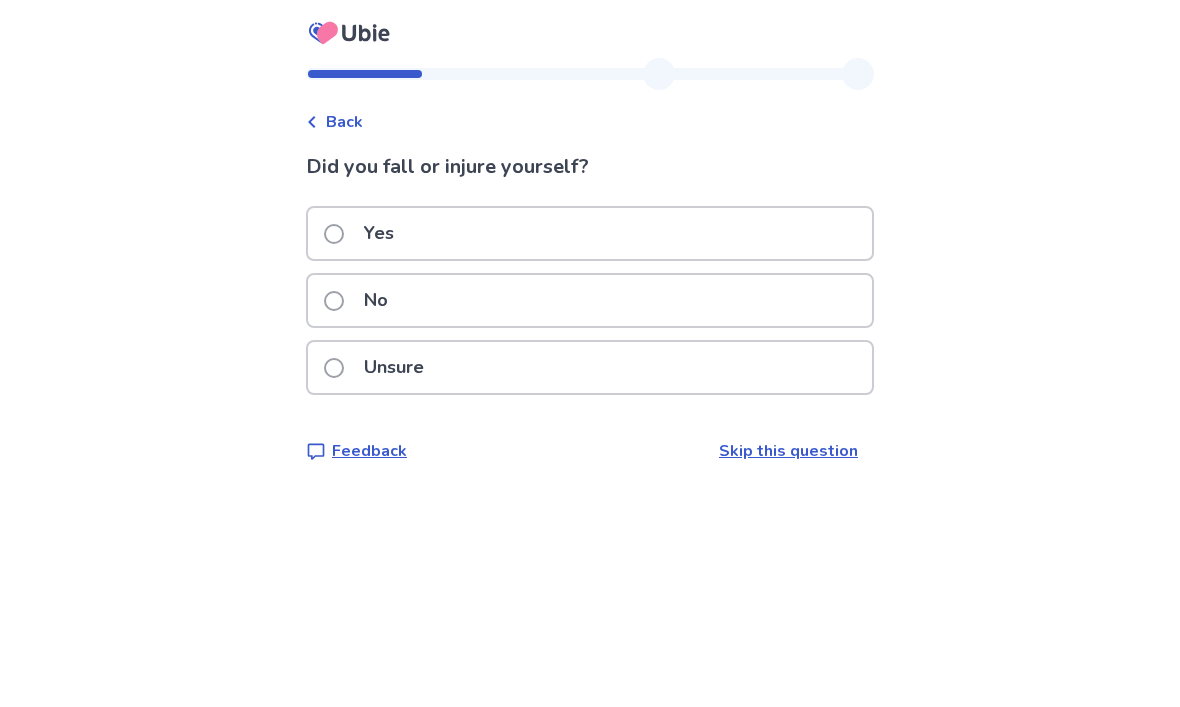 click at bounding box center (334, 301) 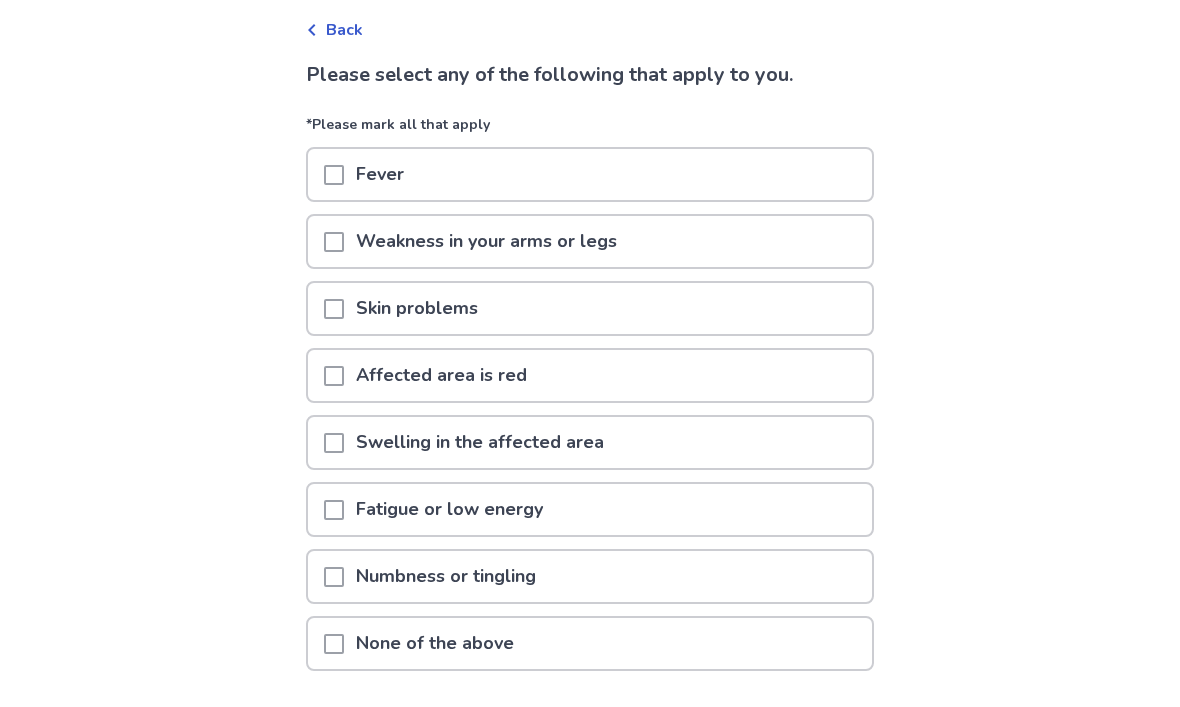 scroll, scrollTop: 93, scrollLeft: 0, axis: vertical 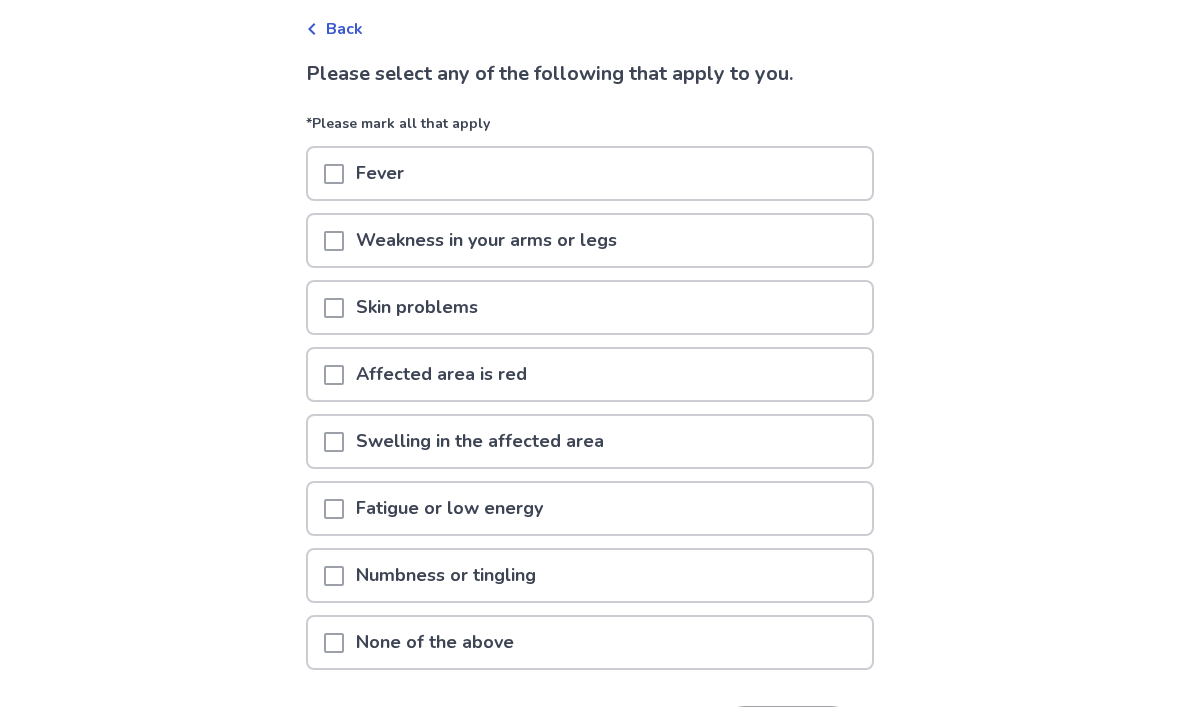 click at bounding box center [334, 643] 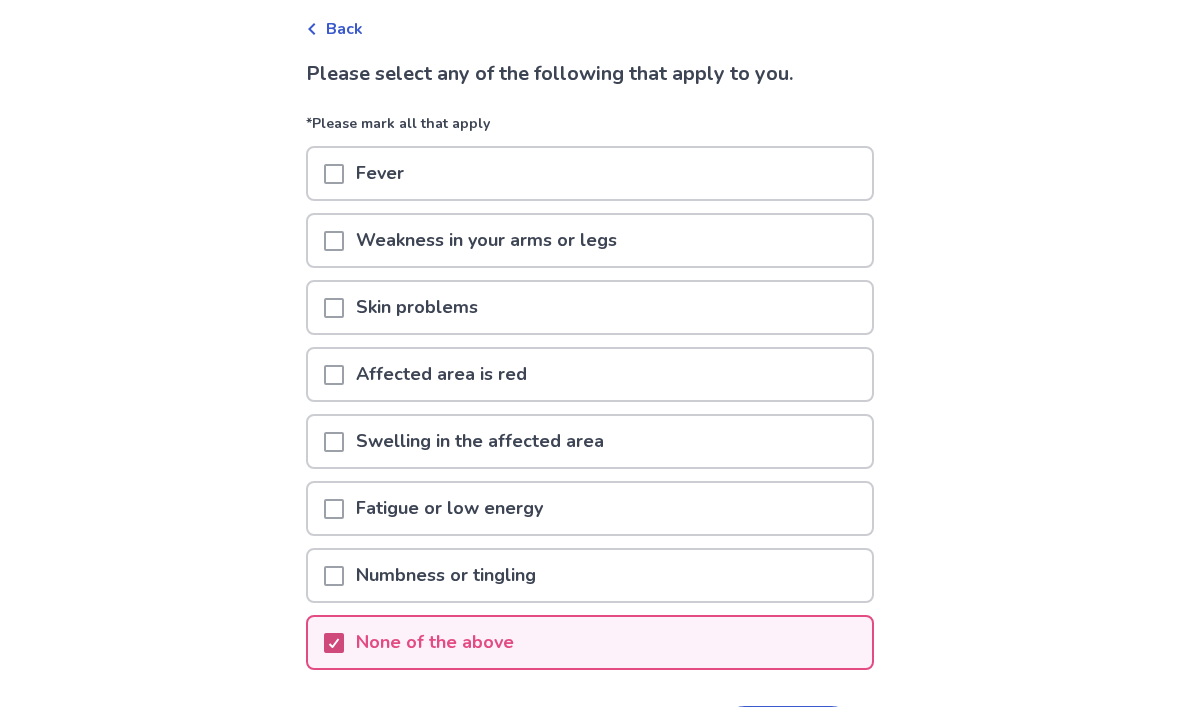 click on "Next" at bounding box center (788, 733) 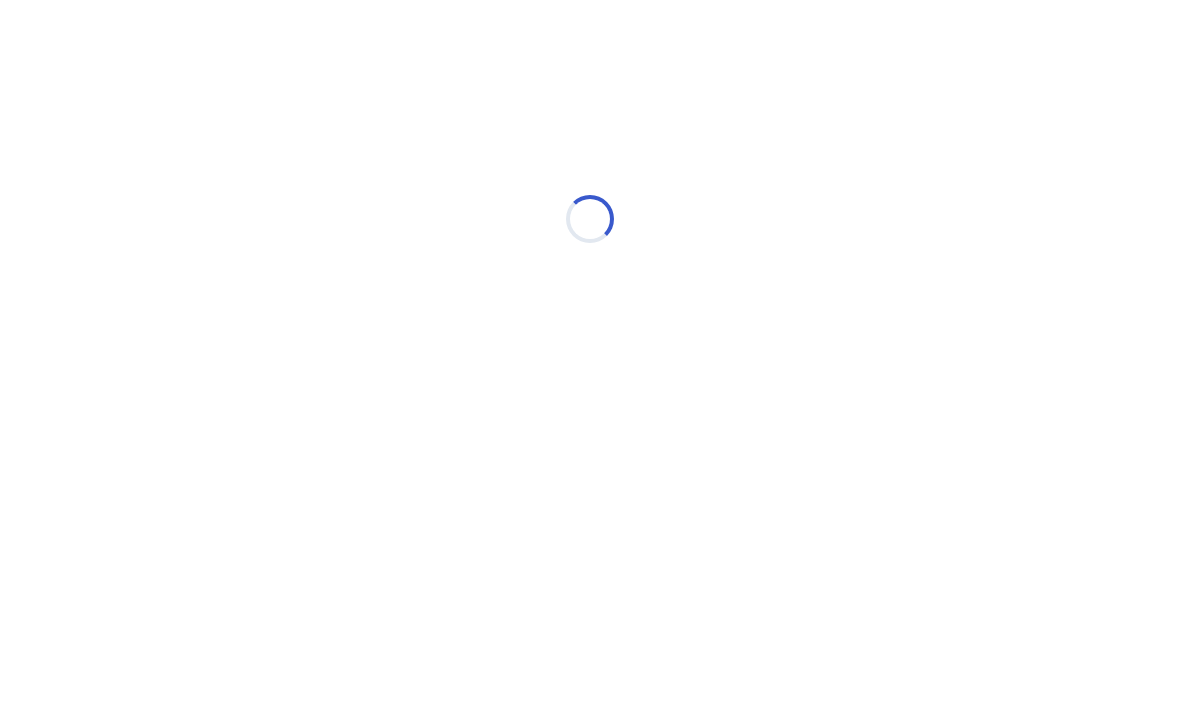 select on "*" 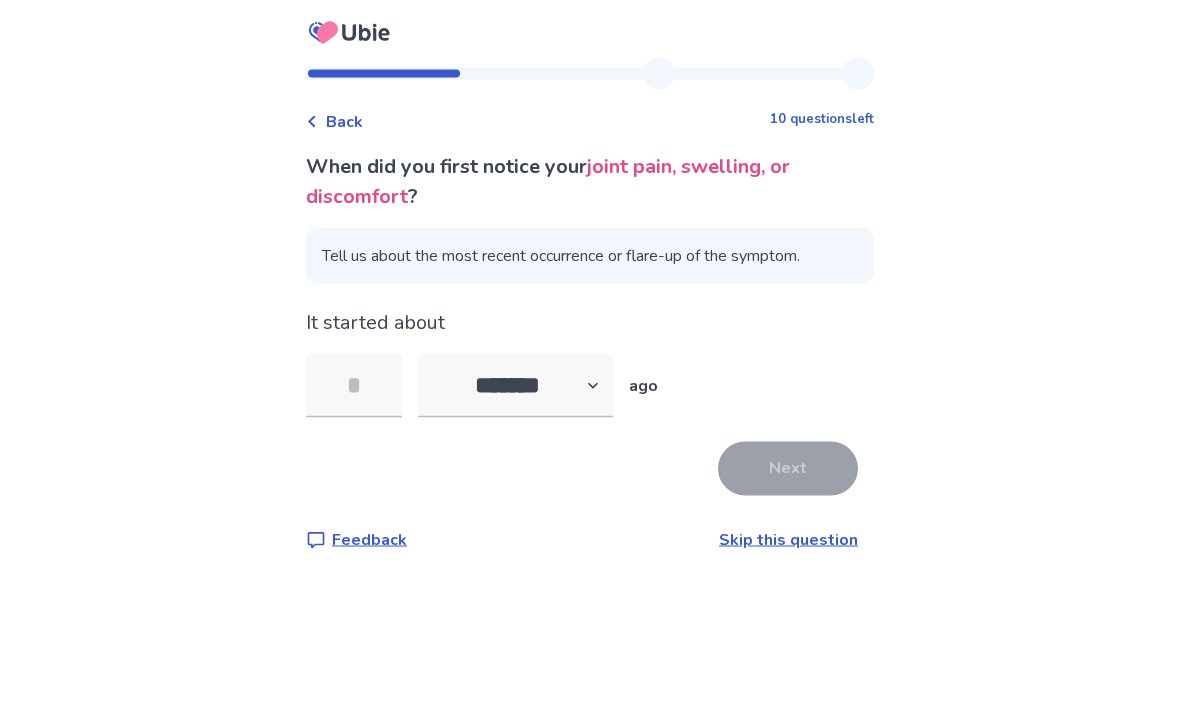 scroll, scrollTop: 24, scrollLeft: 0, axis: vertical 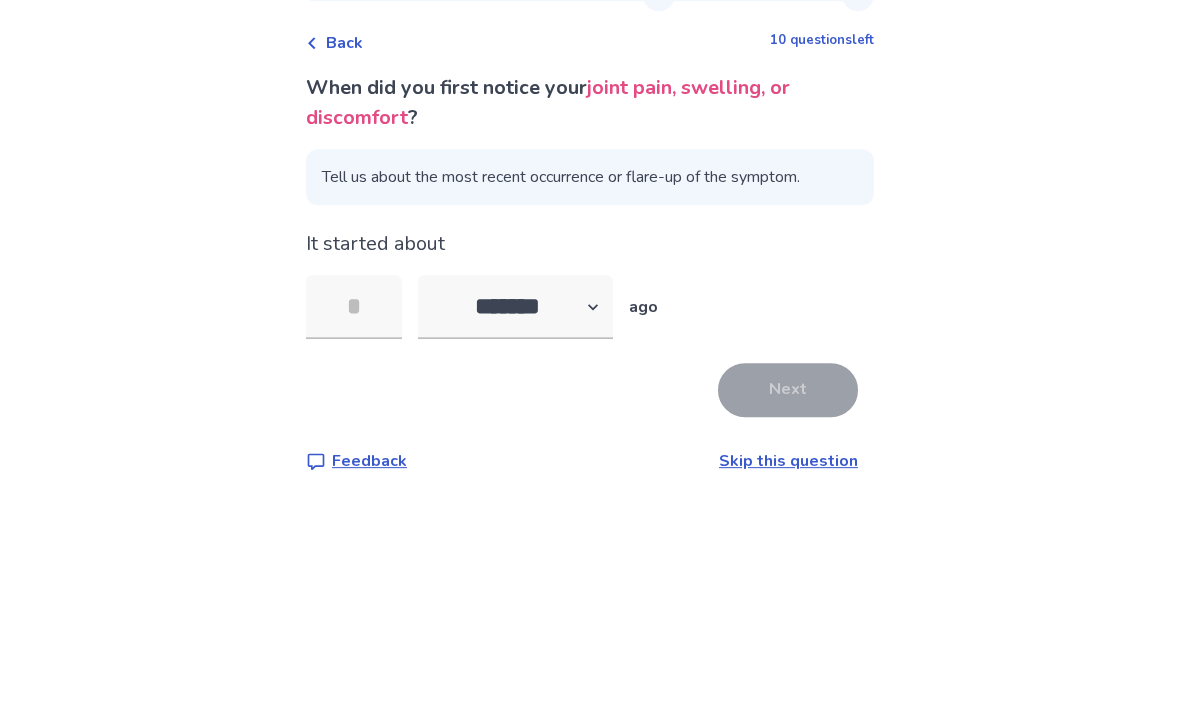 click at bounding box center (354, 386) 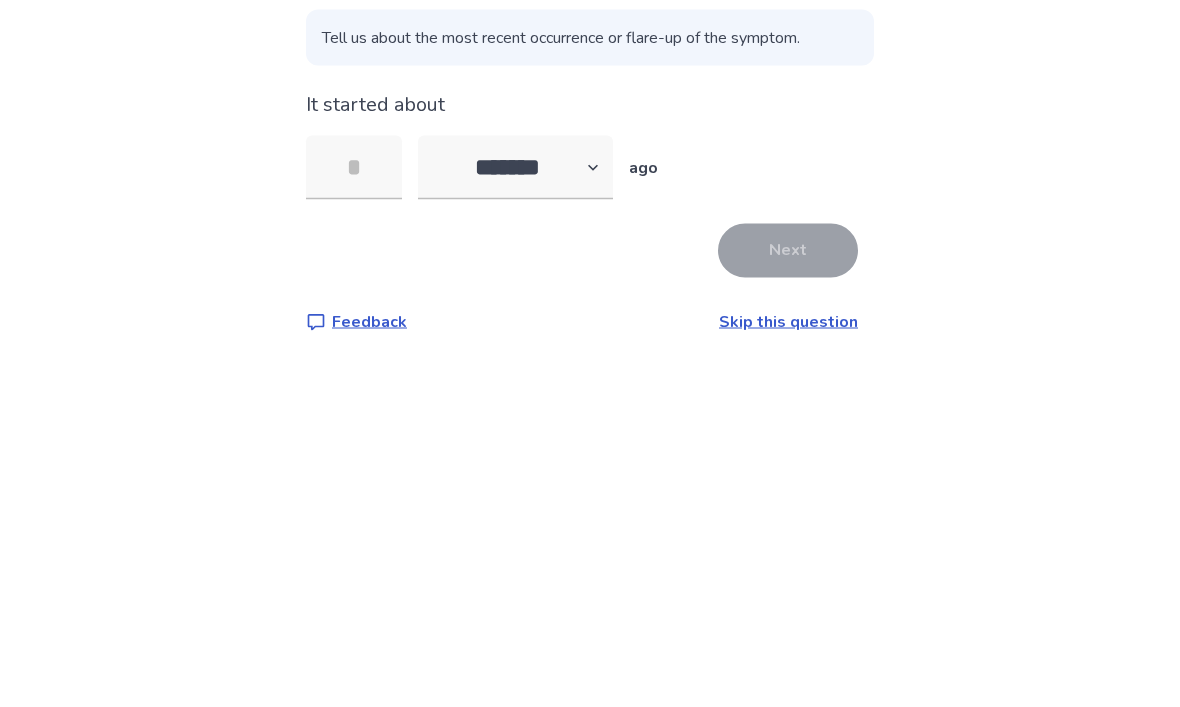 type on "*" 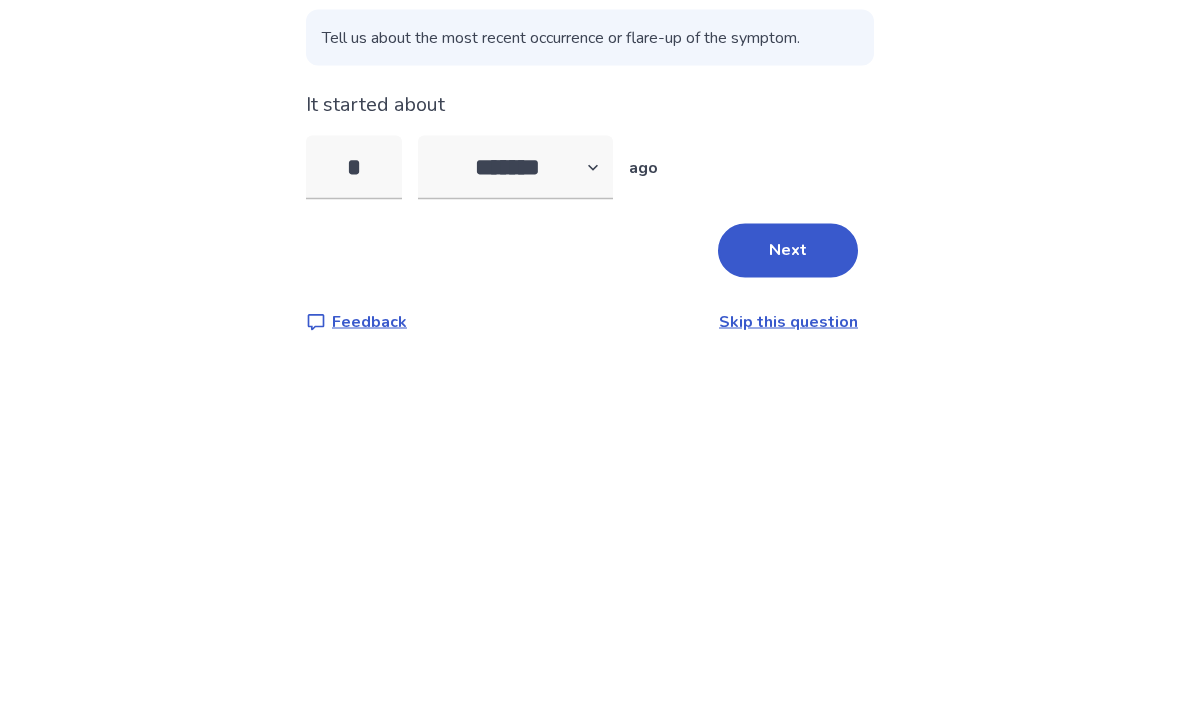 click on "Next" at bounding box center (788, 469) 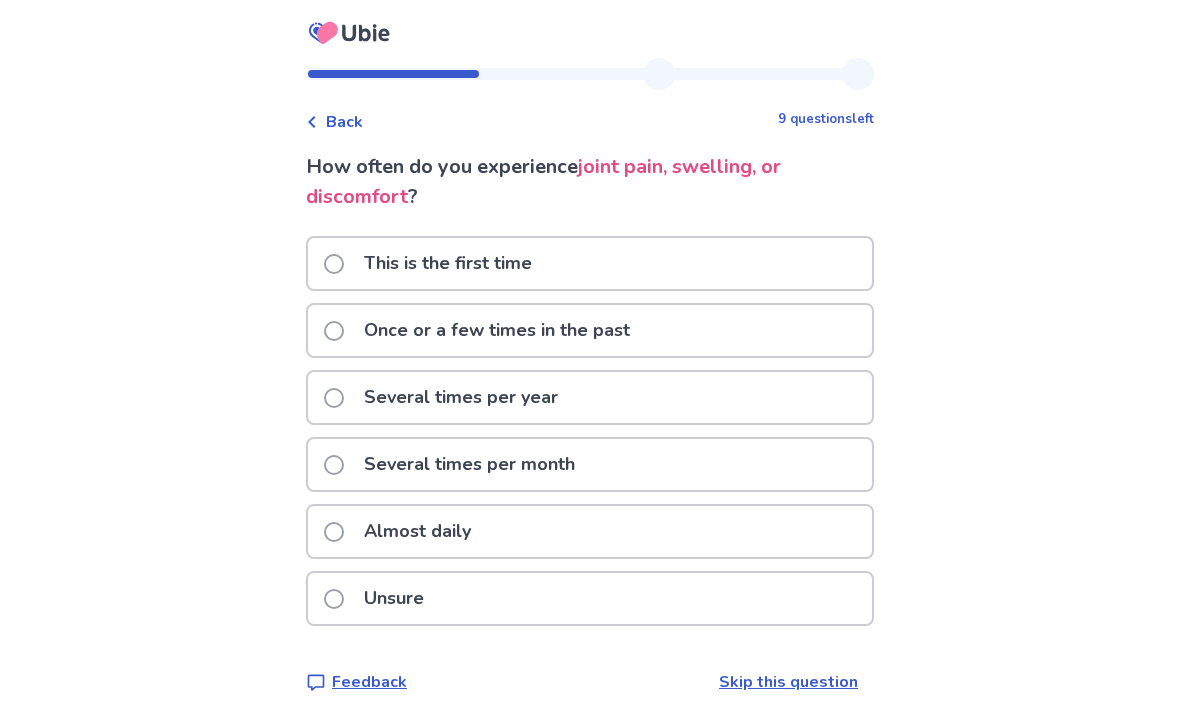 click on "This is the first time" at bounding box center (434, 263) 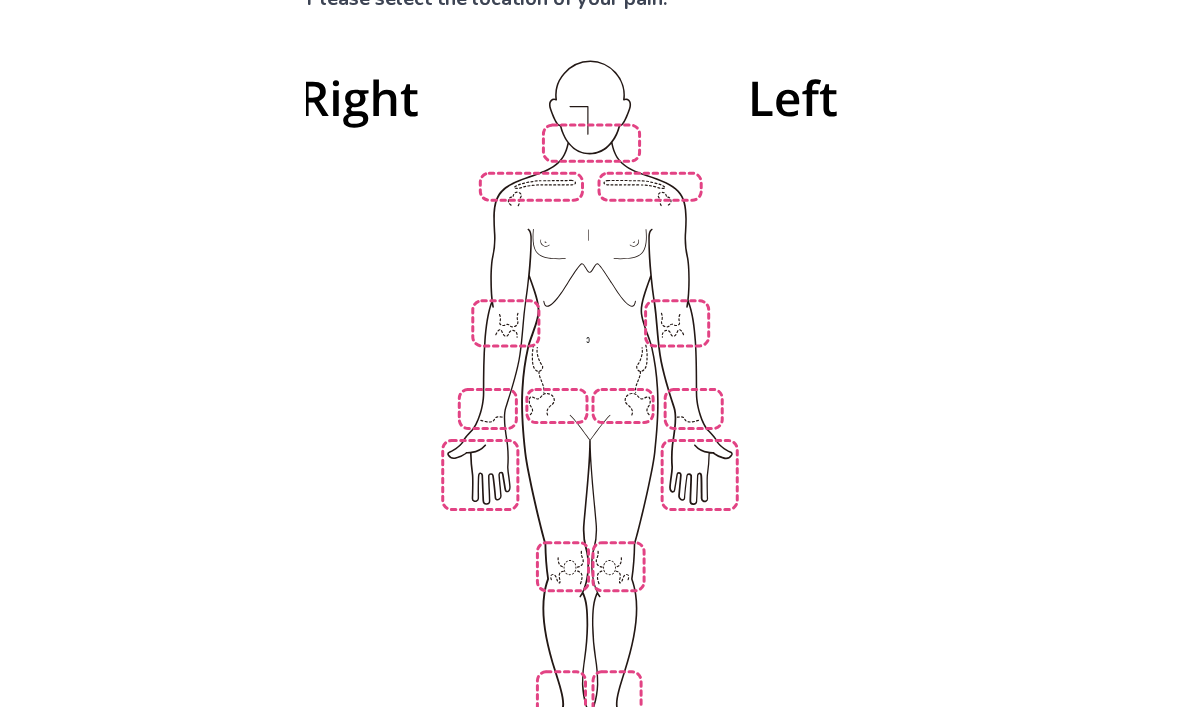 scroll, scrollTop: 176, scrollLeft: 0, axis: vertical 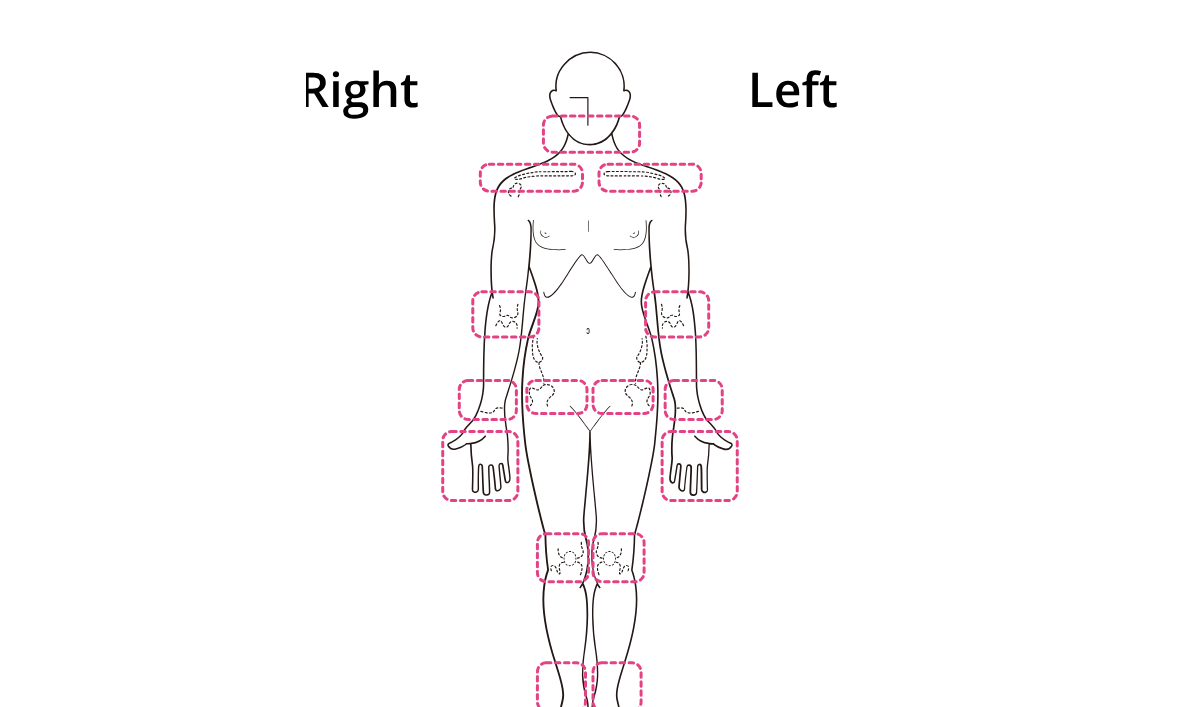 click at bounding box center (590, 414) 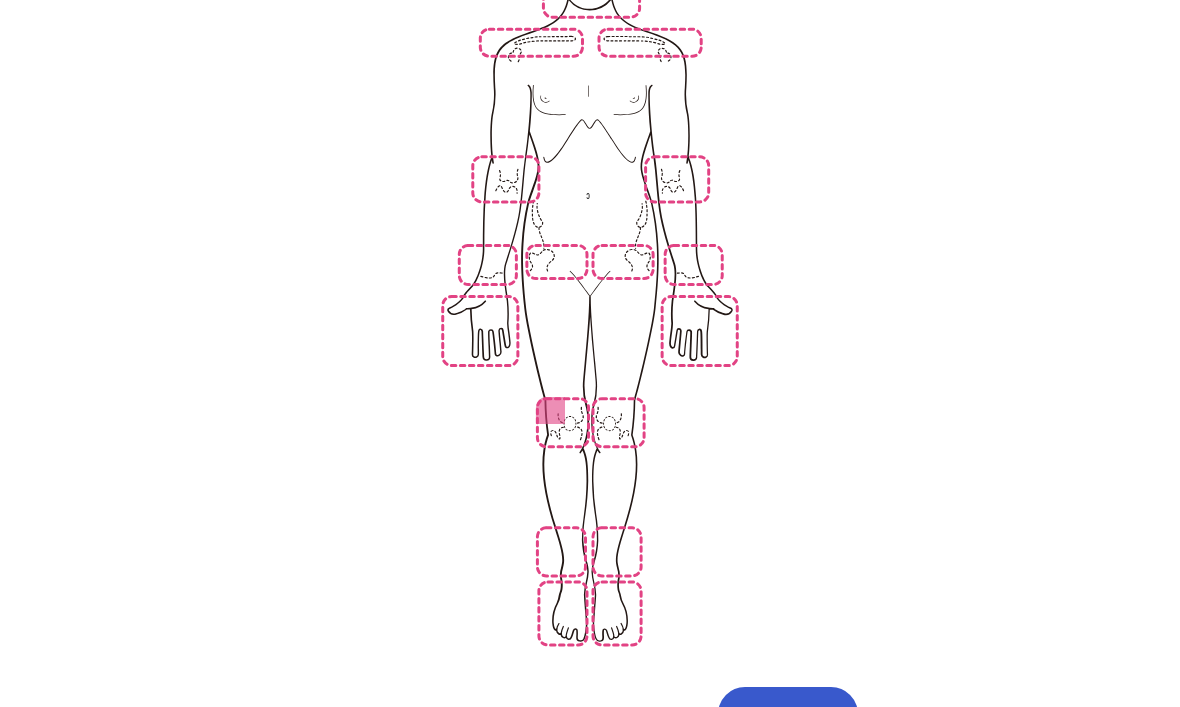 scroll, scrollTop: 330, scrollLeft: 0, axis: vertical 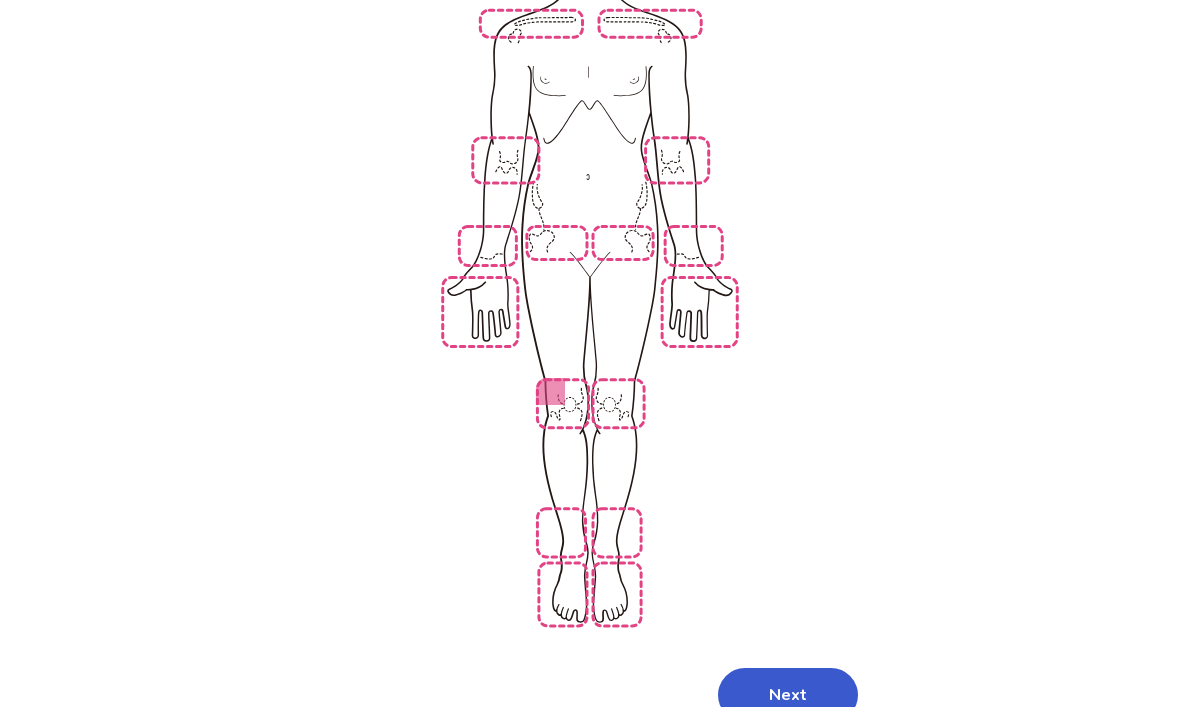 click on "Next" at bounding box center [788, 696] 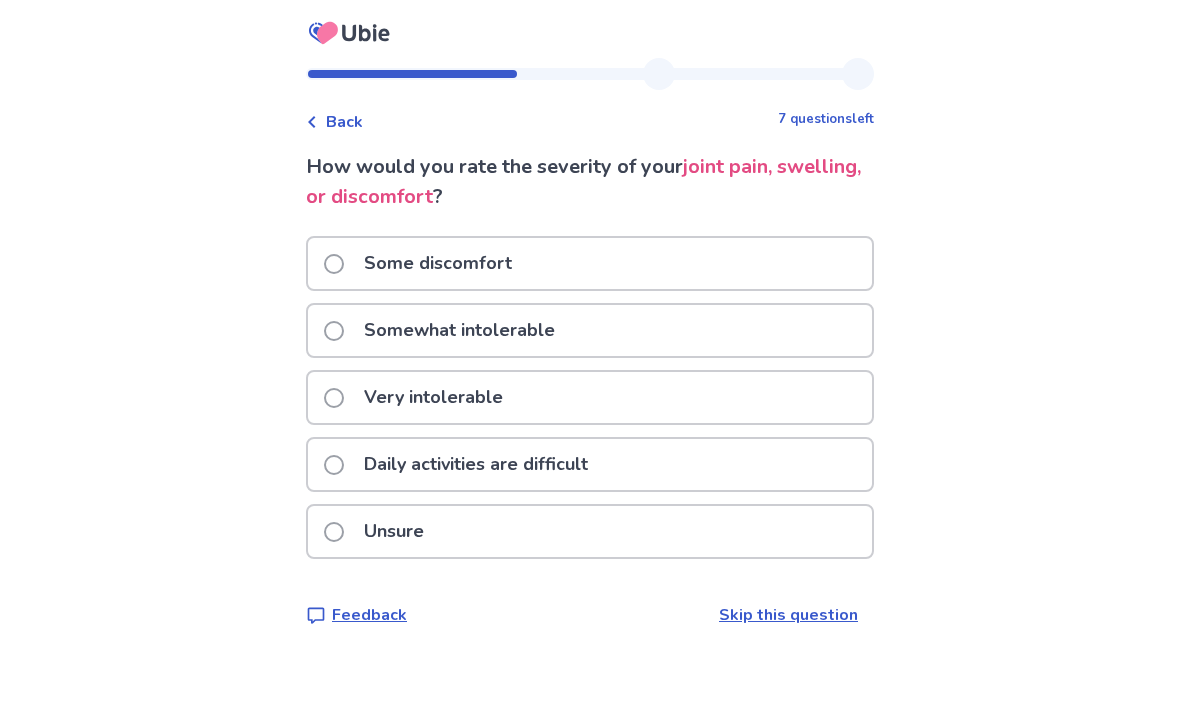 click on "Very intolerable" at bounding box center (419, 397) 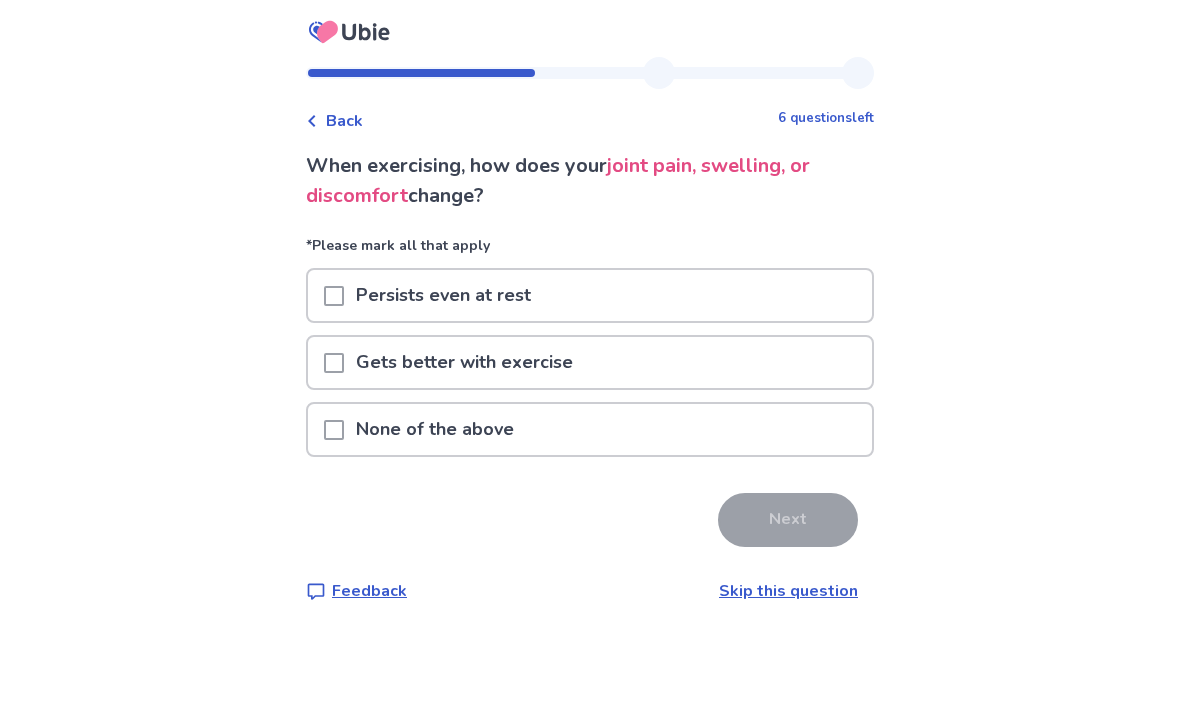 scroll, scrollTop: 28, scrollLeft: 0, axis: vertical 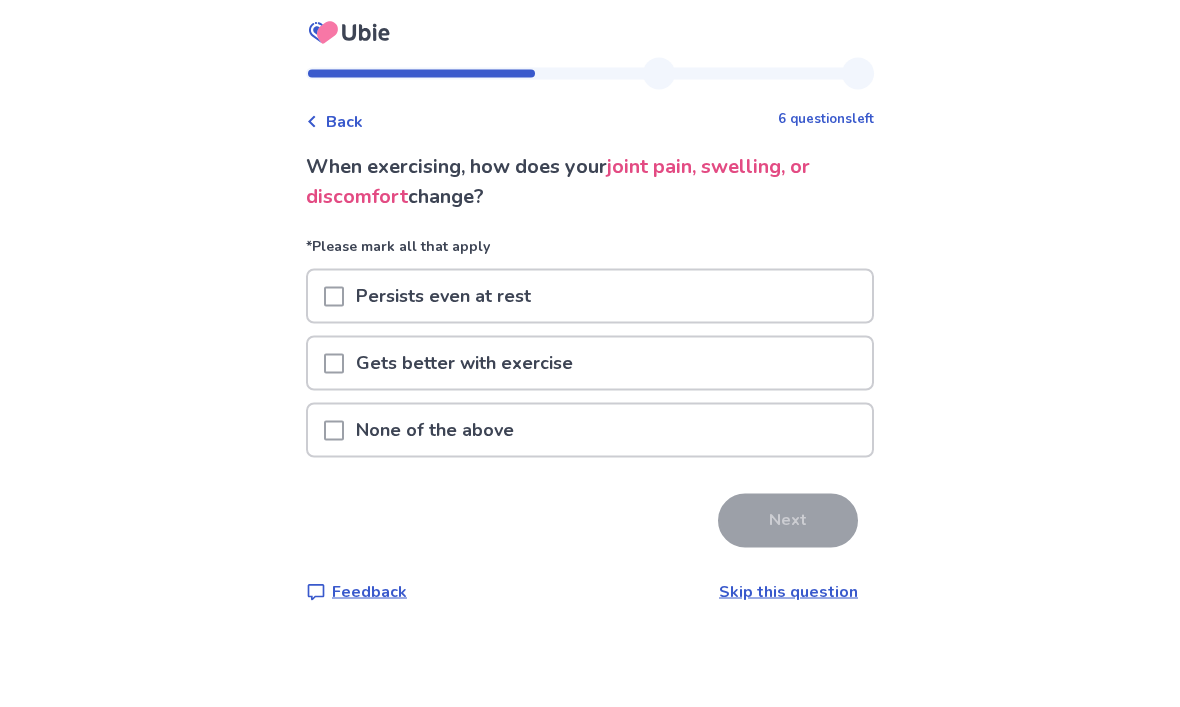 click at bounding box center (334, 431) 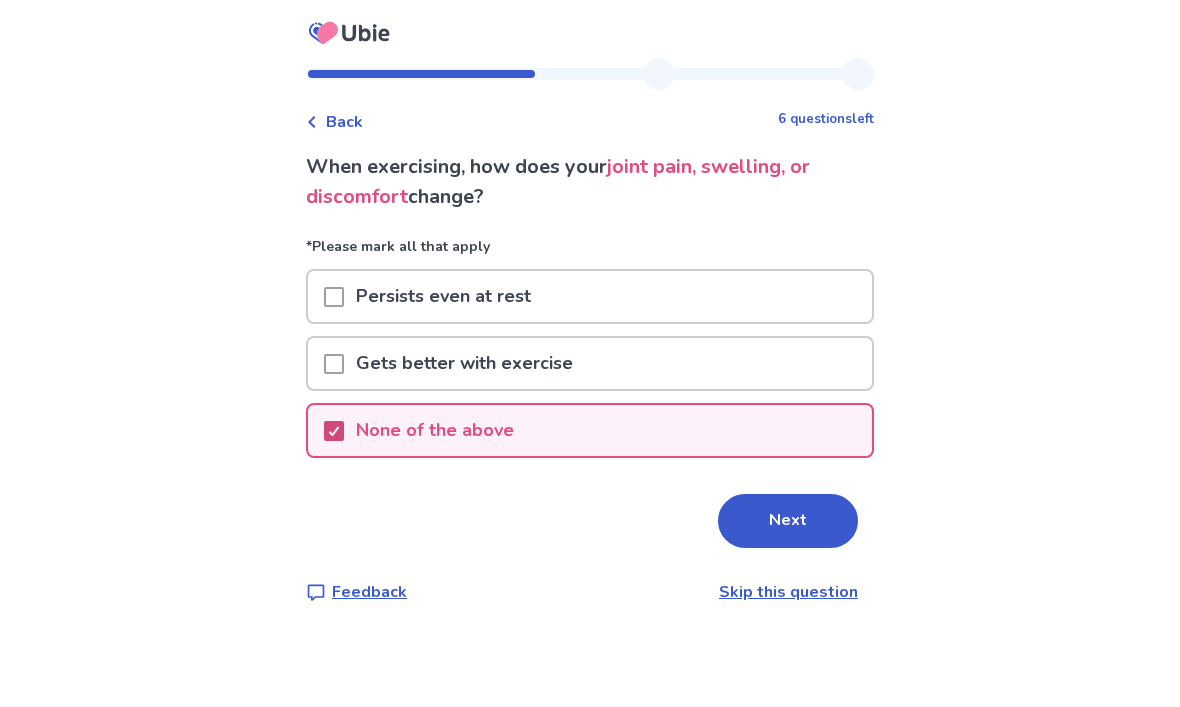click on "Next" at bounding box center (788, 521) 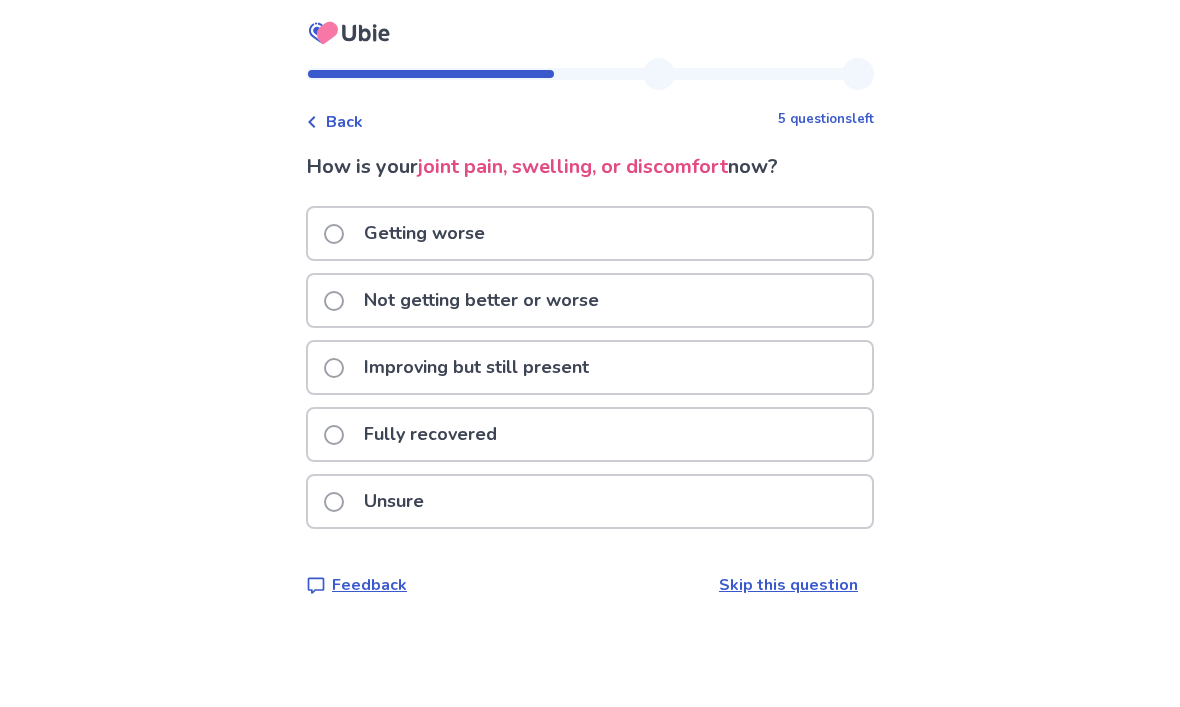 click at bounding box center [334, 234] 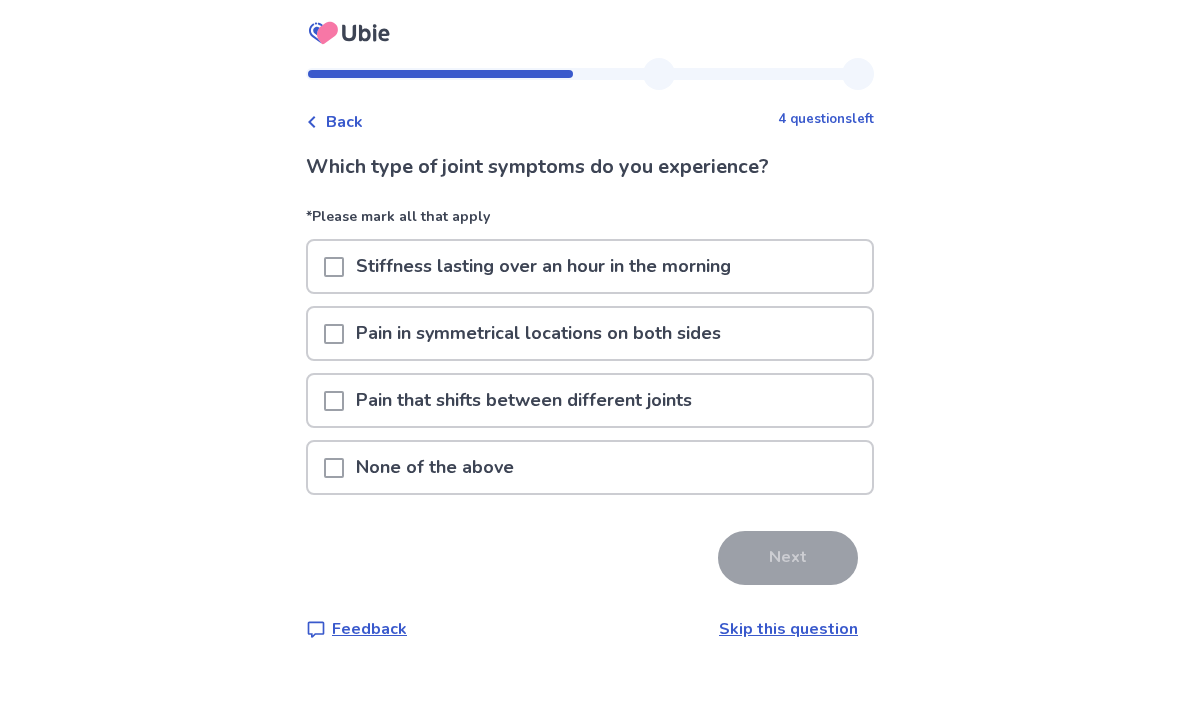 click at bounding box center (334, 468) 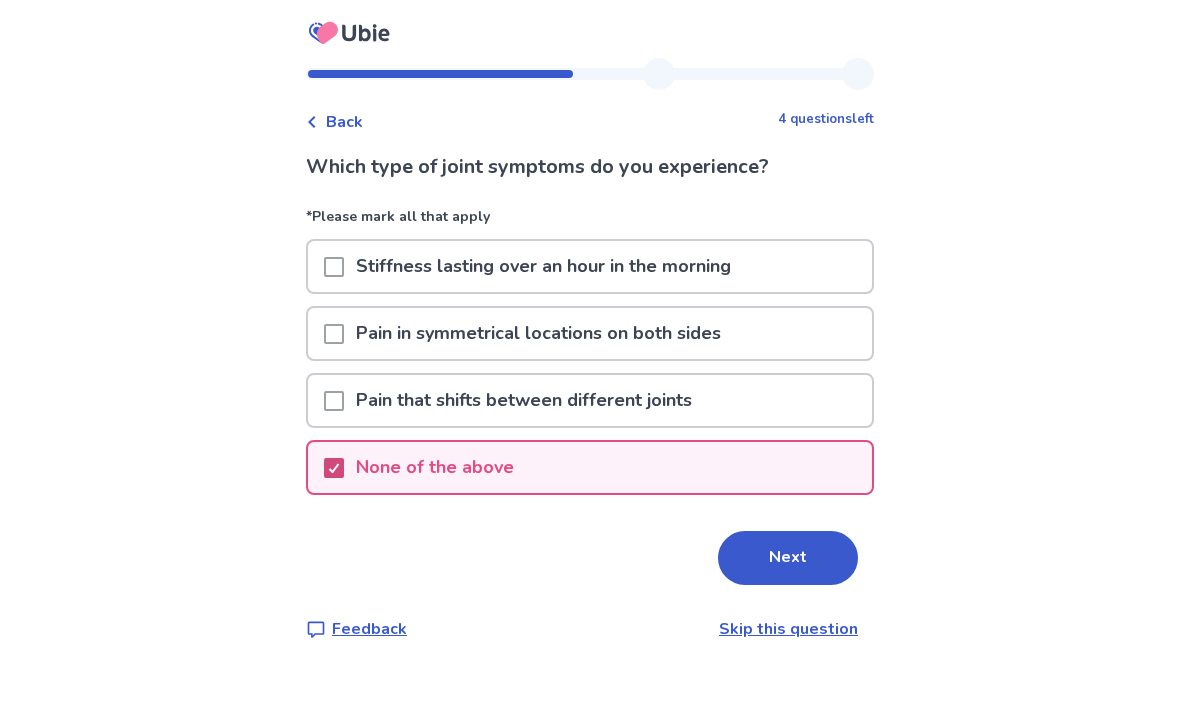 click on "Next" at bounding box center (788, 558) 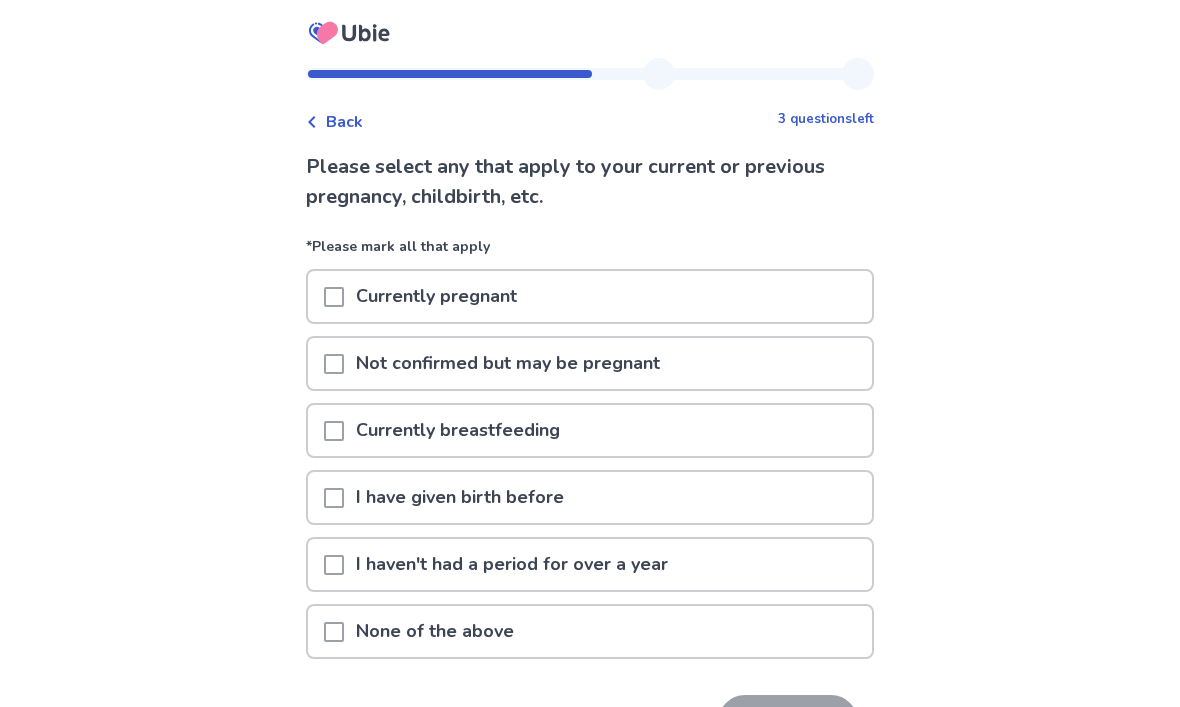 click at bounding box center (334, 565) 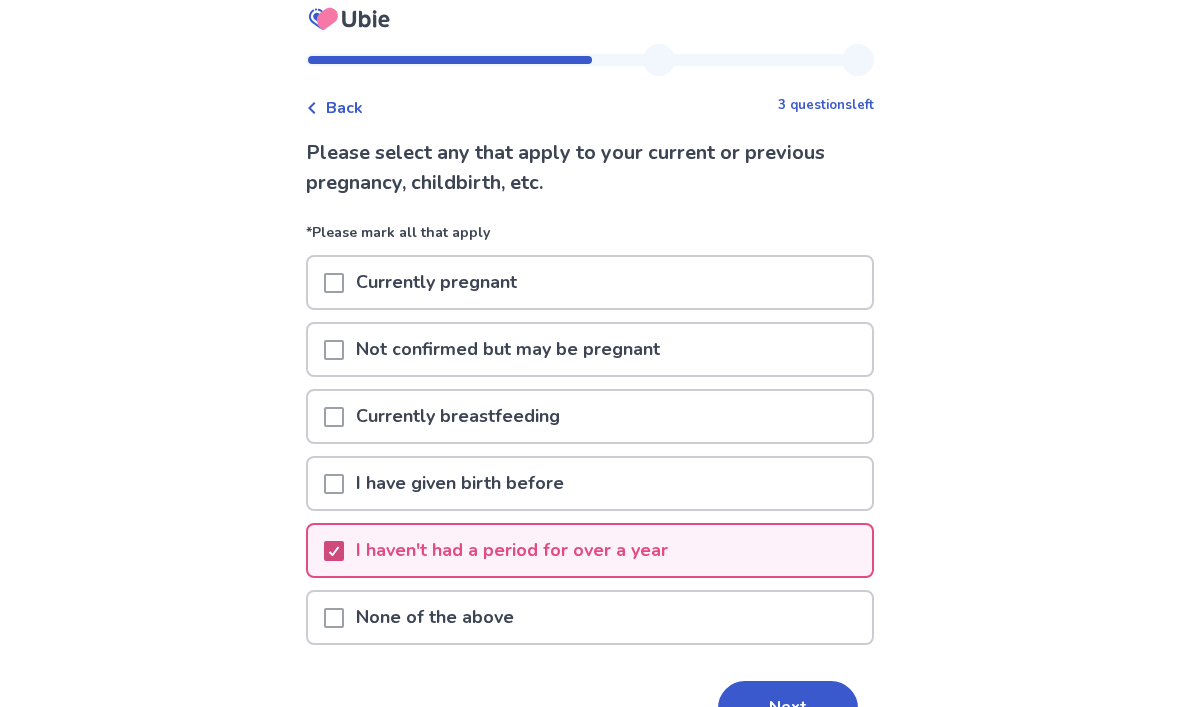 scroll, scrollTop: 51, scrollLeft: 0, axis: vertical 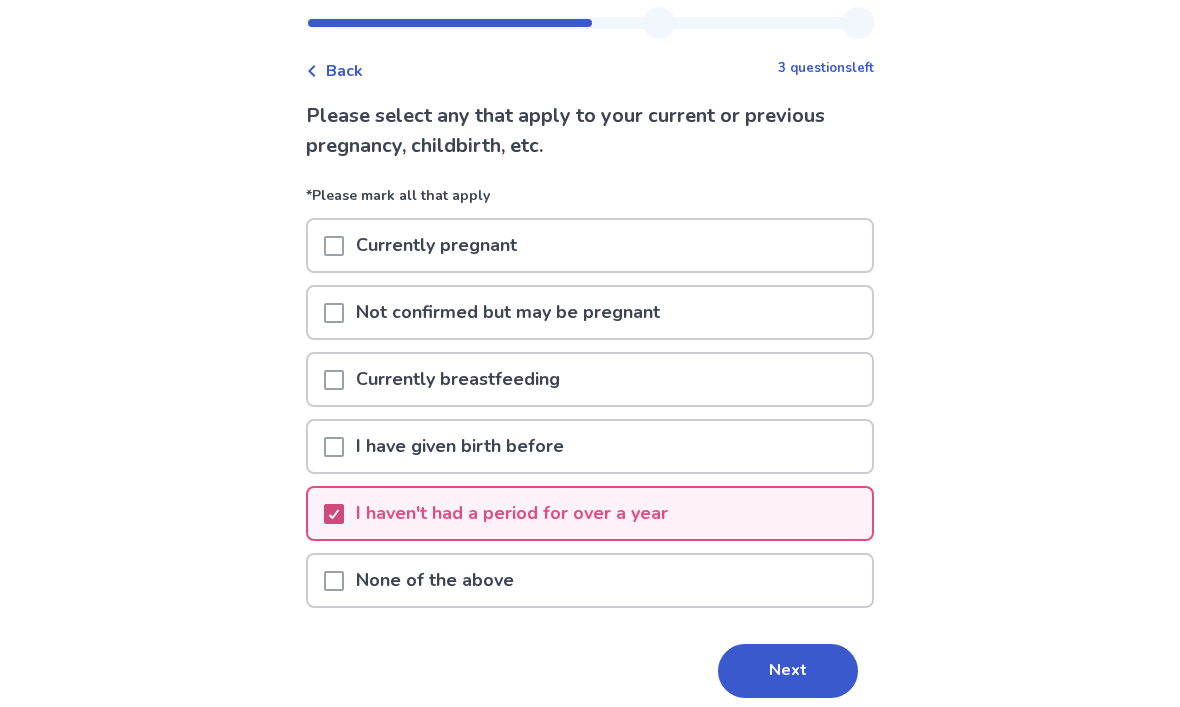 click on "Next" at bounding box center (788, 671) 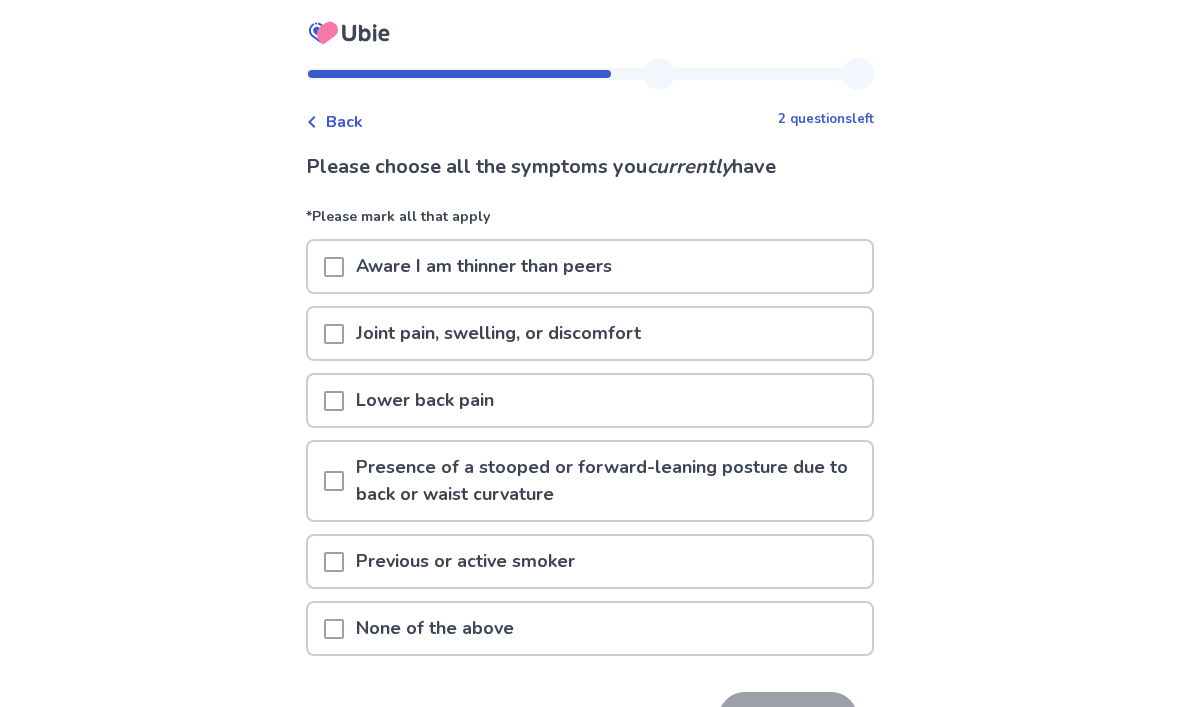 click at bounding box center (334, 266) 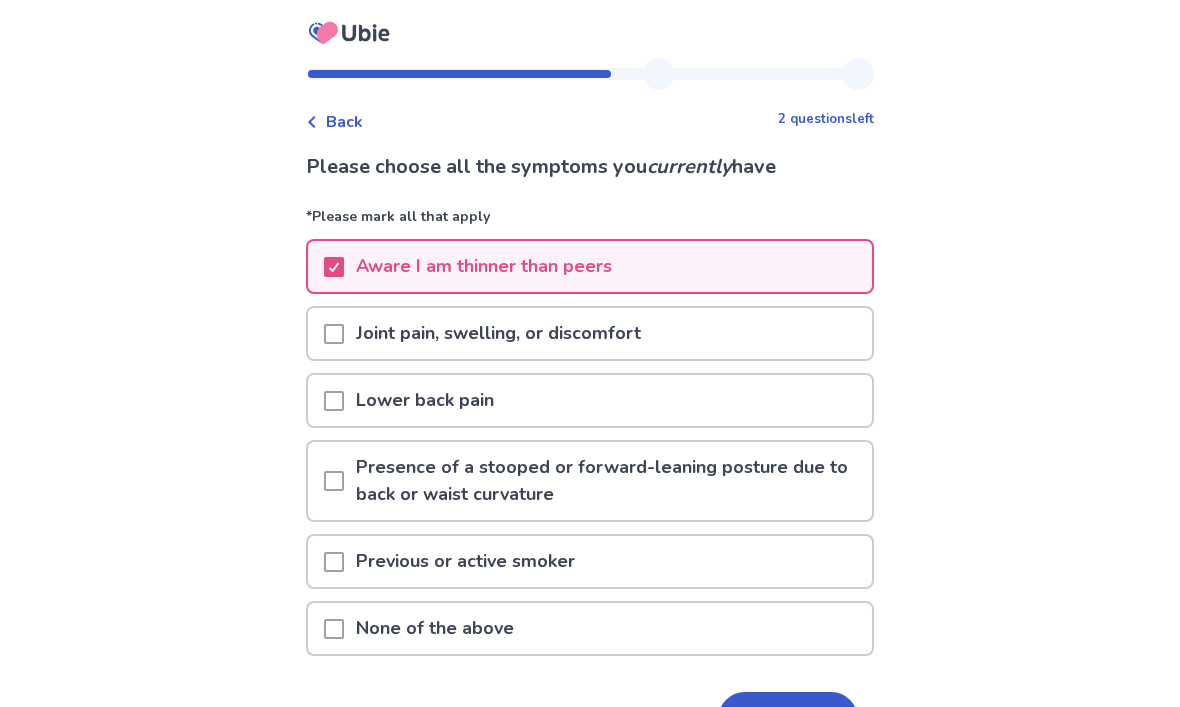 click at bounding box center [334, 334] 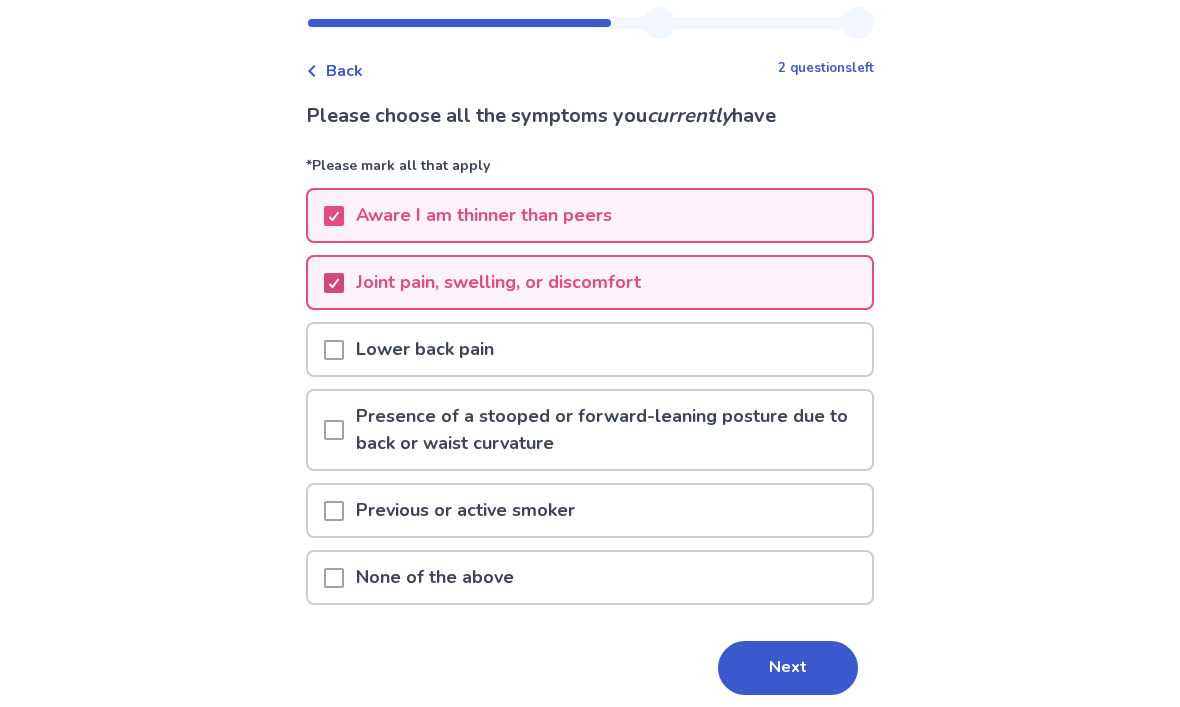 scroll, scrollTop: 60, scrollLeft: 0, axis: vertical 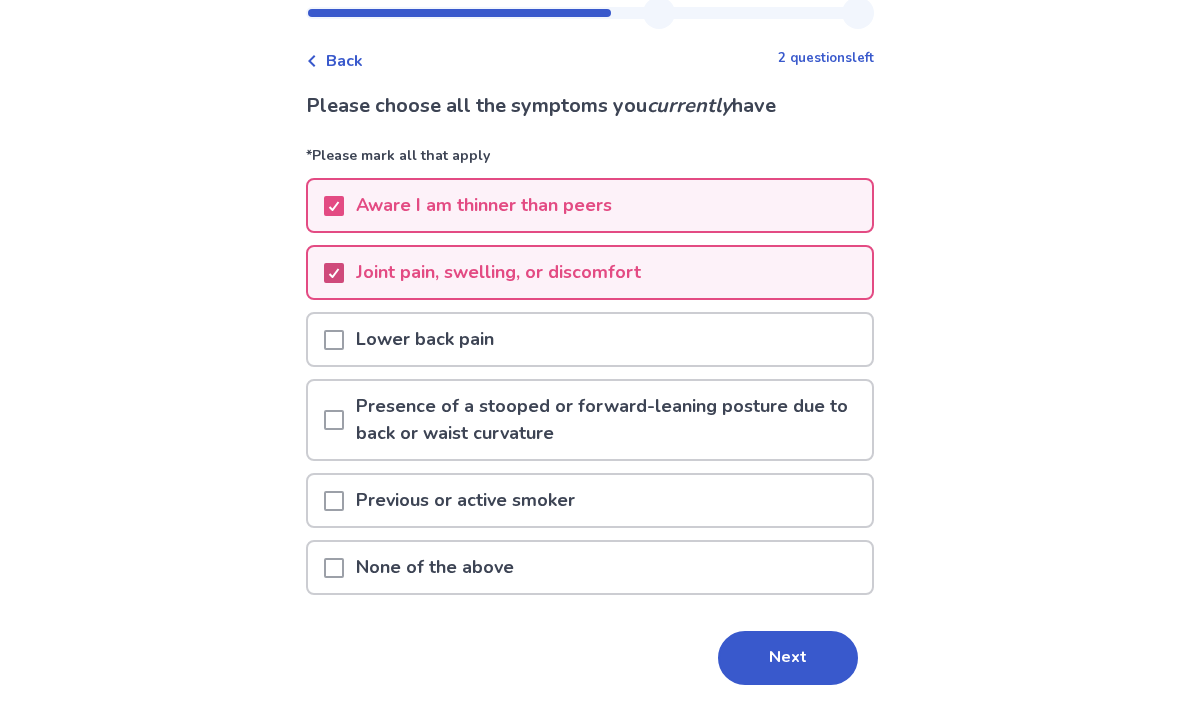 click at bounding box center [334, 502] 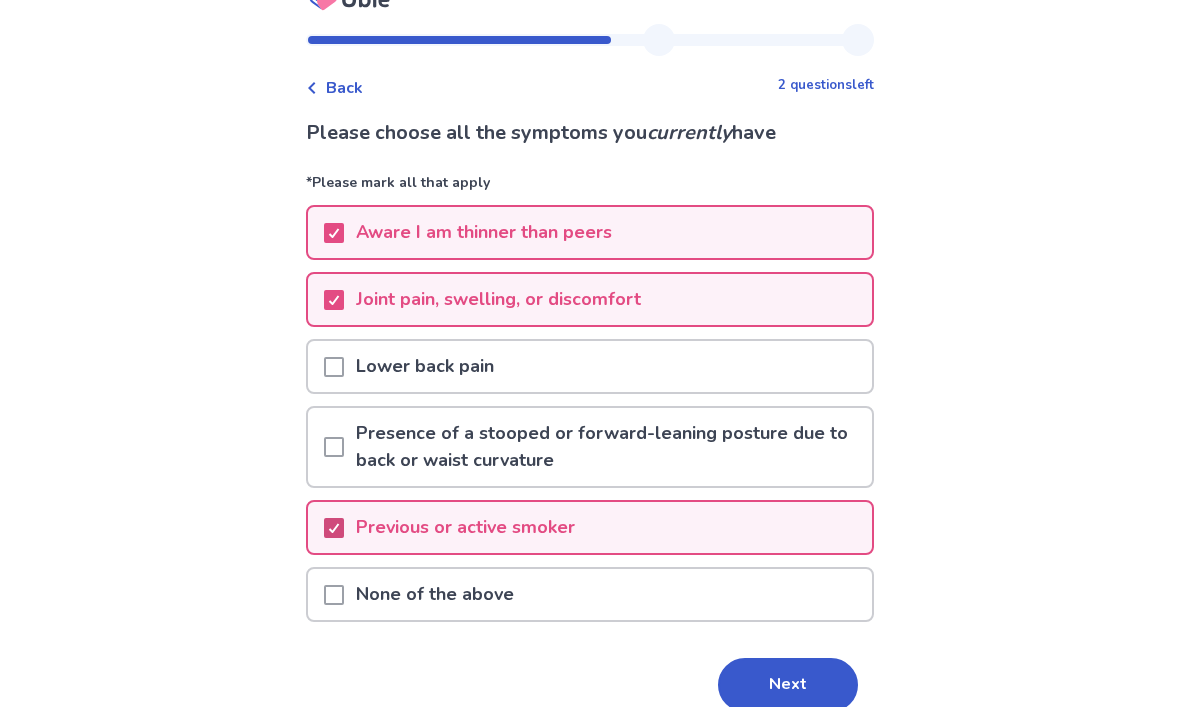 scroll, scrollTop: 60, scrollLeft: 0, axis: vertical 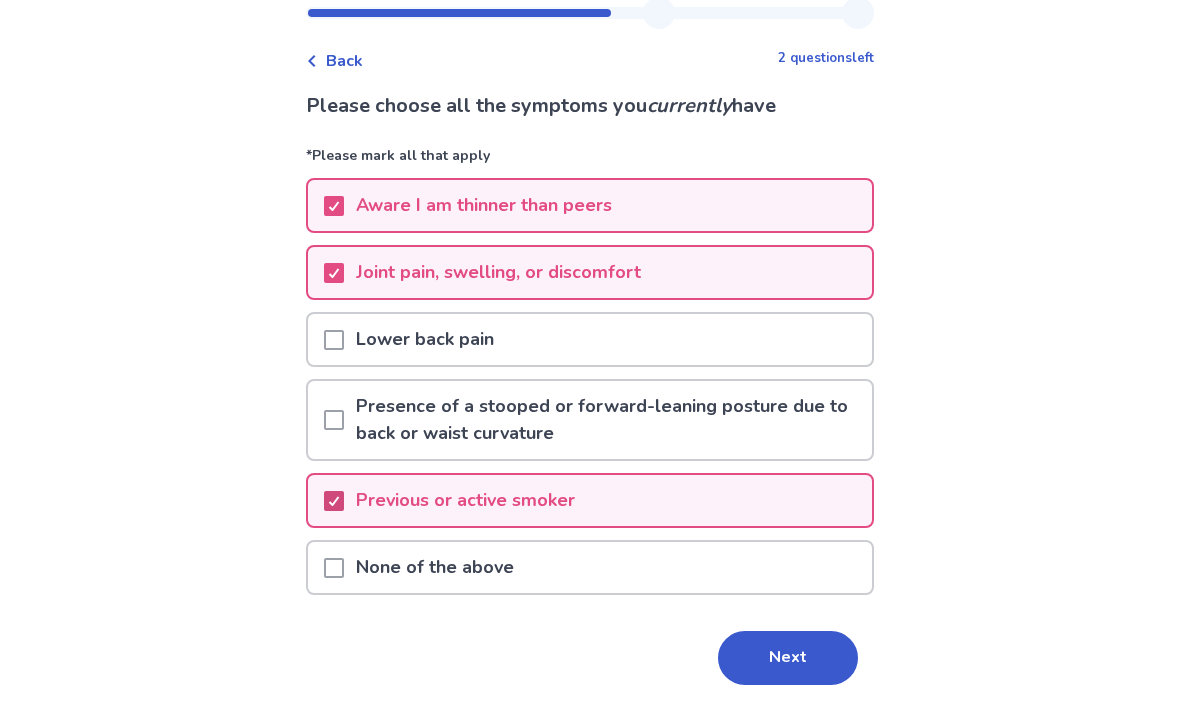 click on "Next" at bounding box center (788, 659) 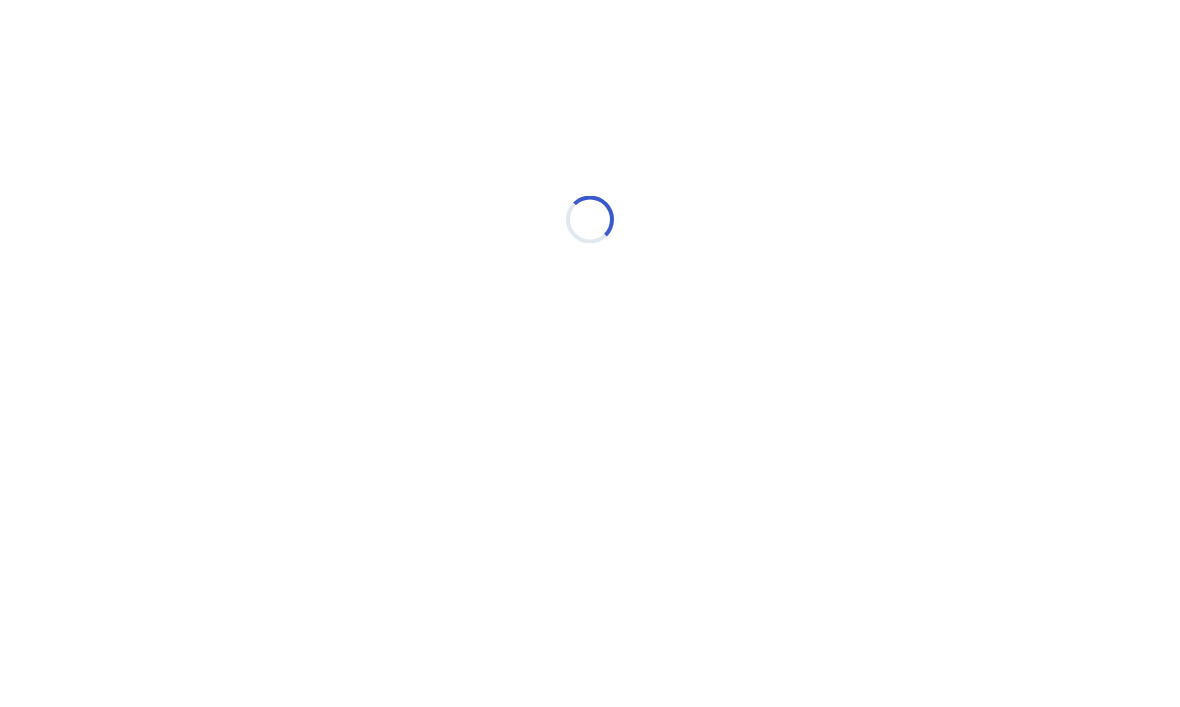 scroll, scrollTop: 0, scrollLeft: 0, axis: both 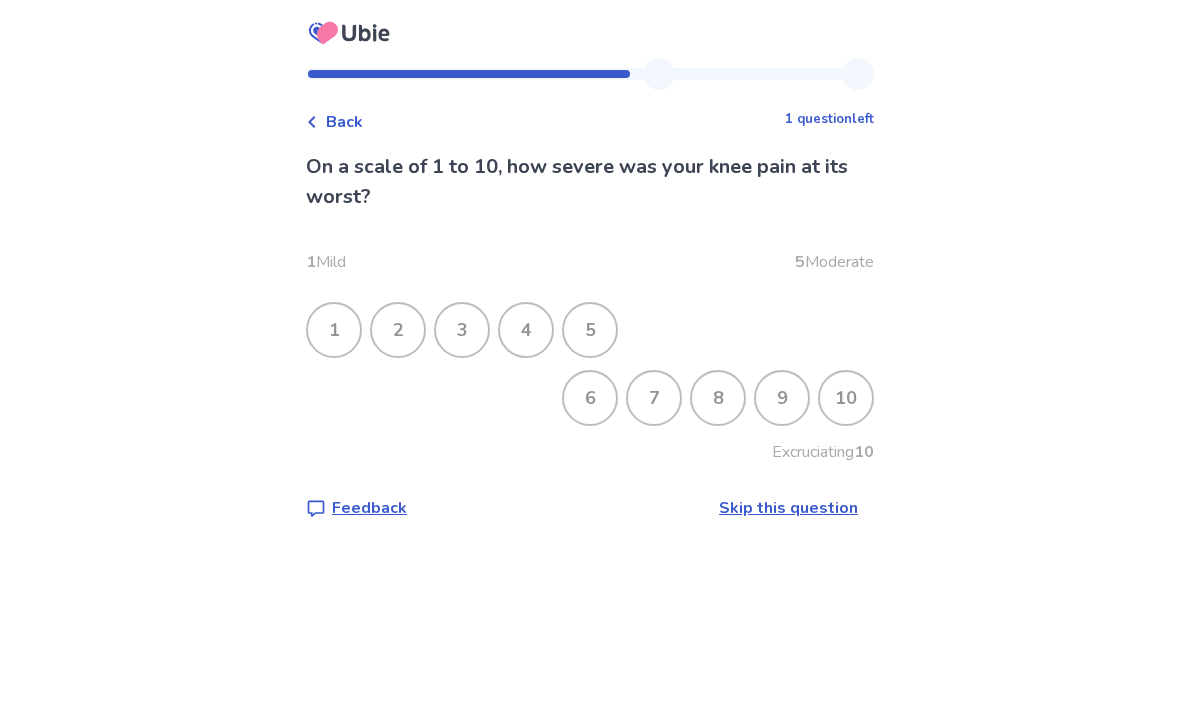 click on "9" at bounding box center [782, 398] 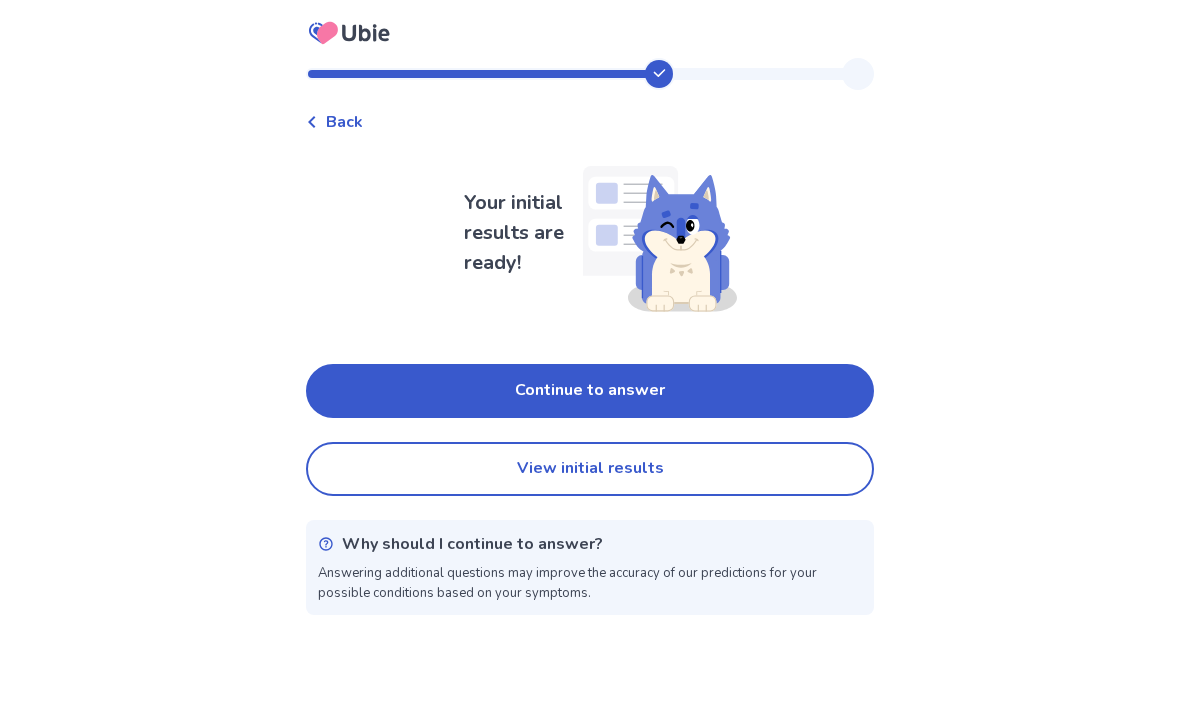 click on "Continue to answer" at bounding box center [590, 391] 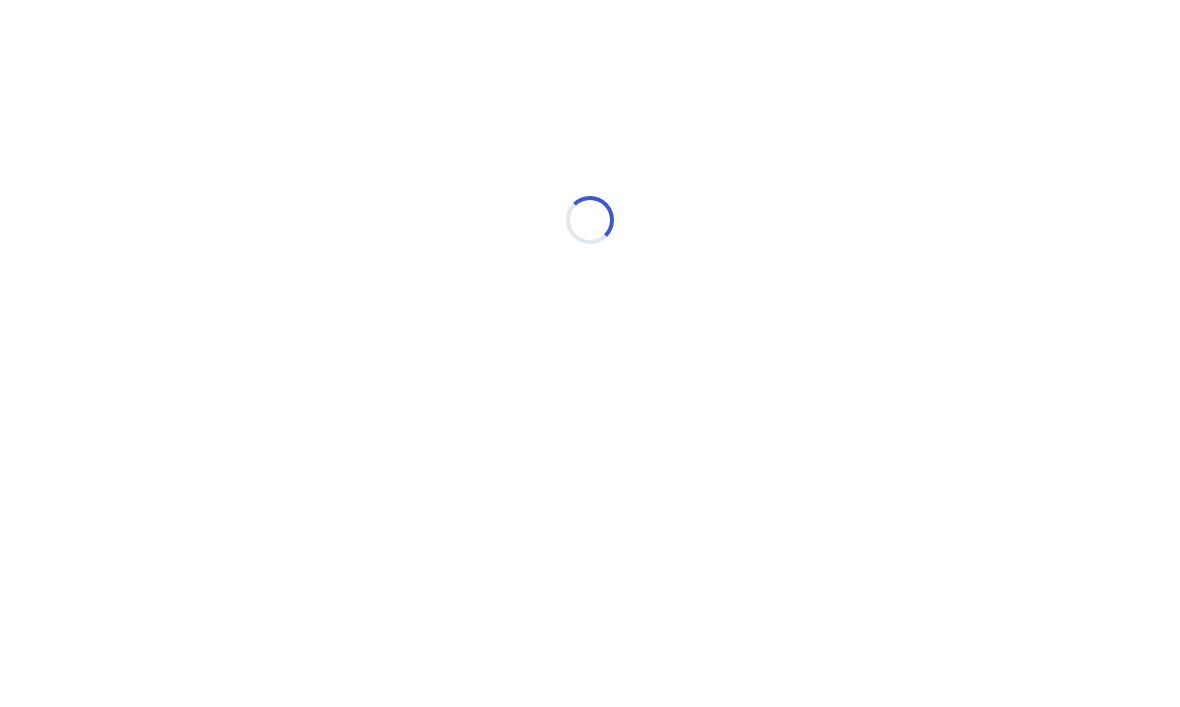 select on "*" 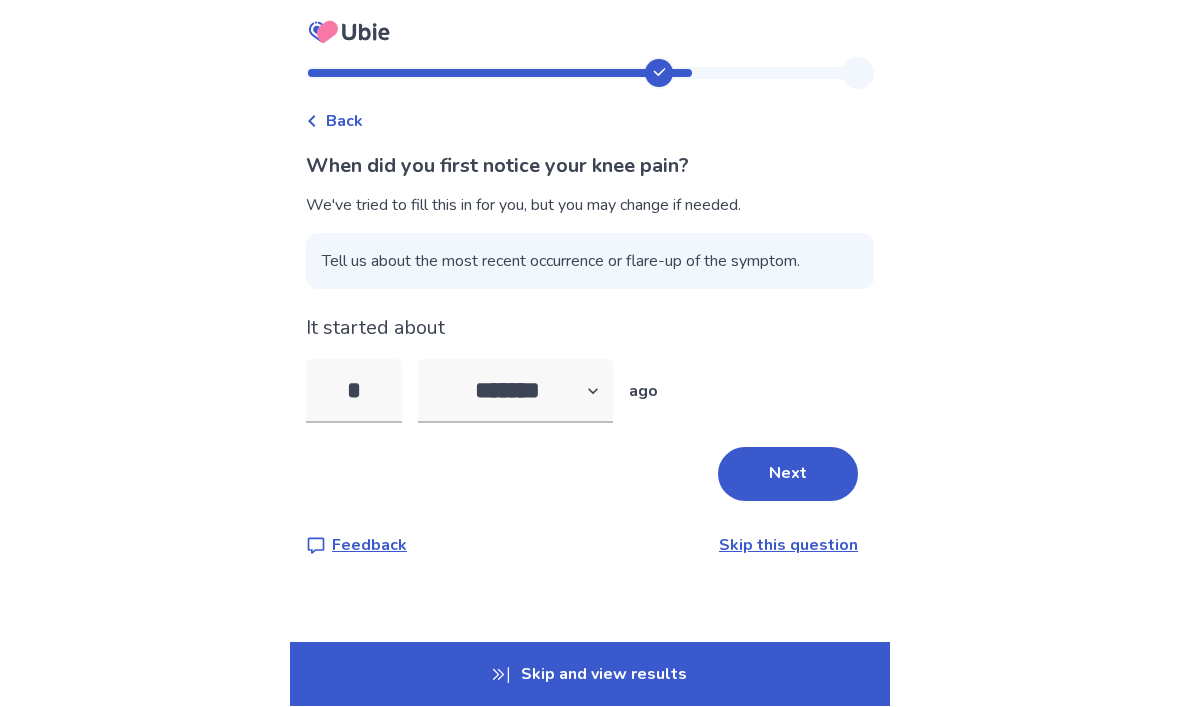 scroll, scrollTop: 67, scrollLeft: 0, axis: vertical 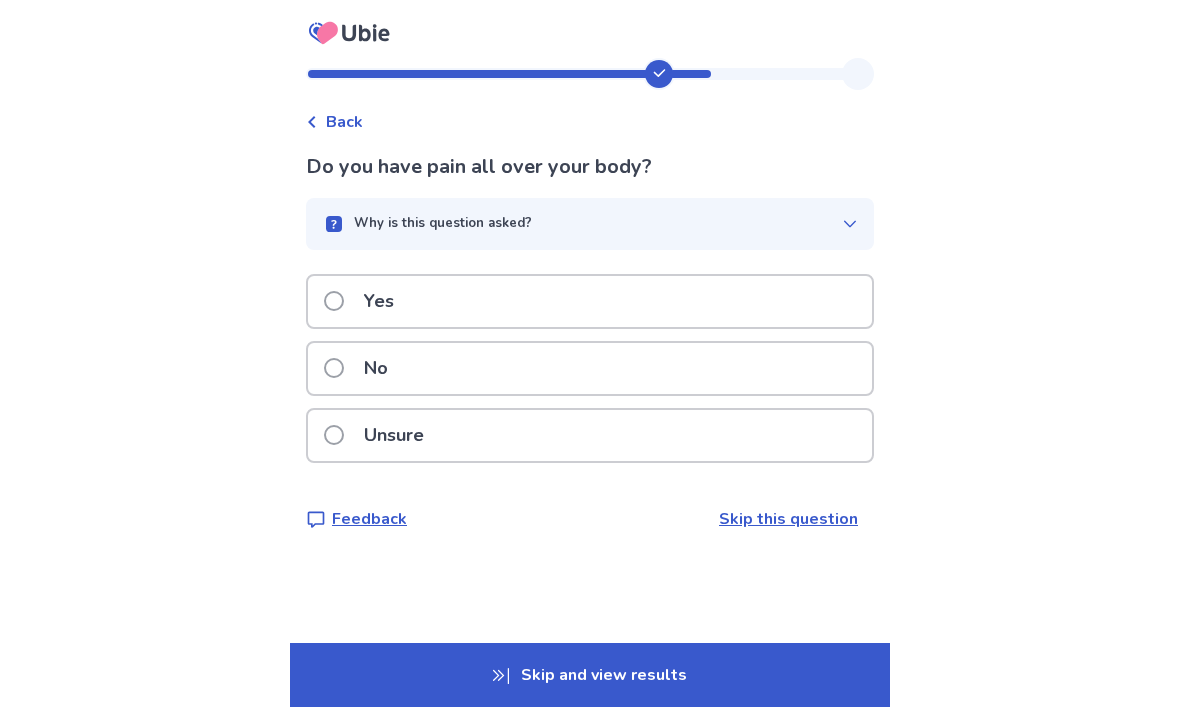 click on "No" at bounding box center [362, 368] 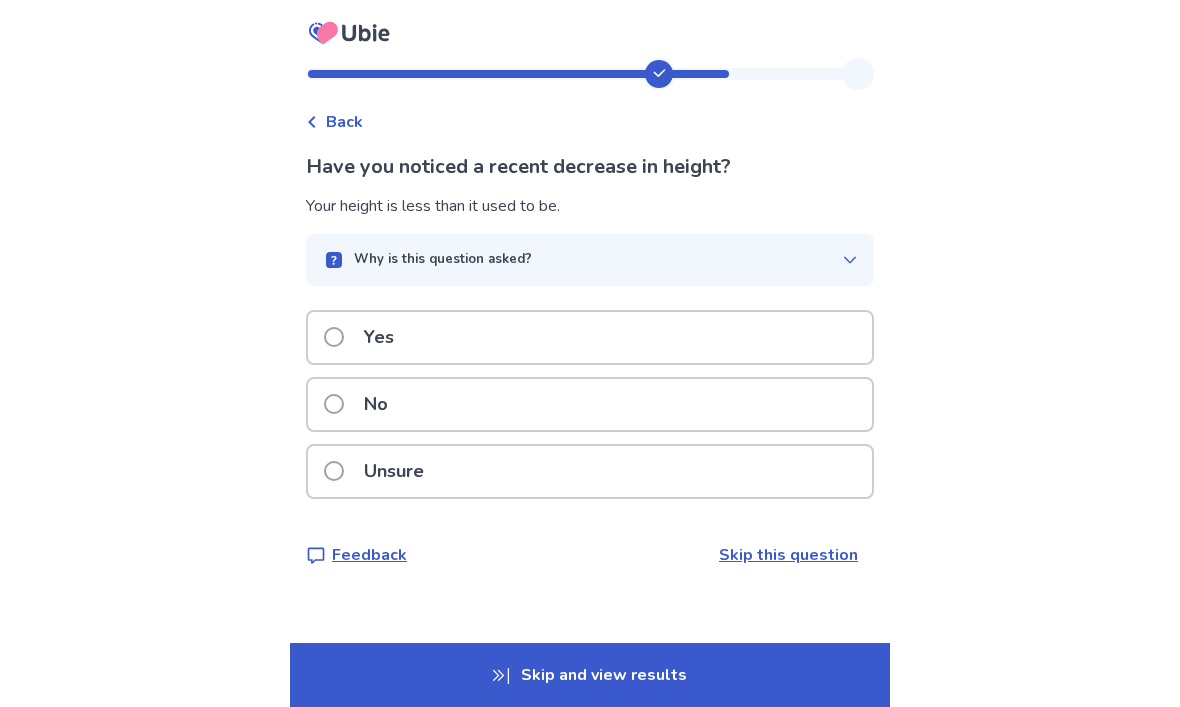 click on "No" at bounding box center (376, 404) 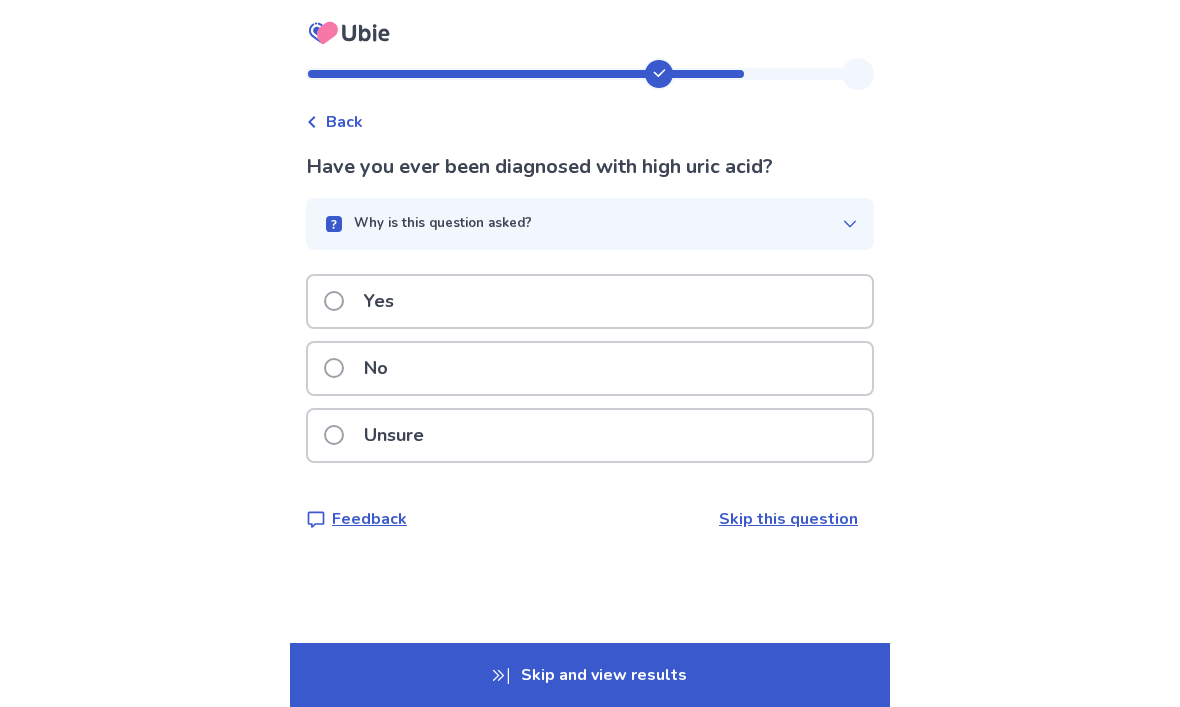 click at bounding box center [334, 368] 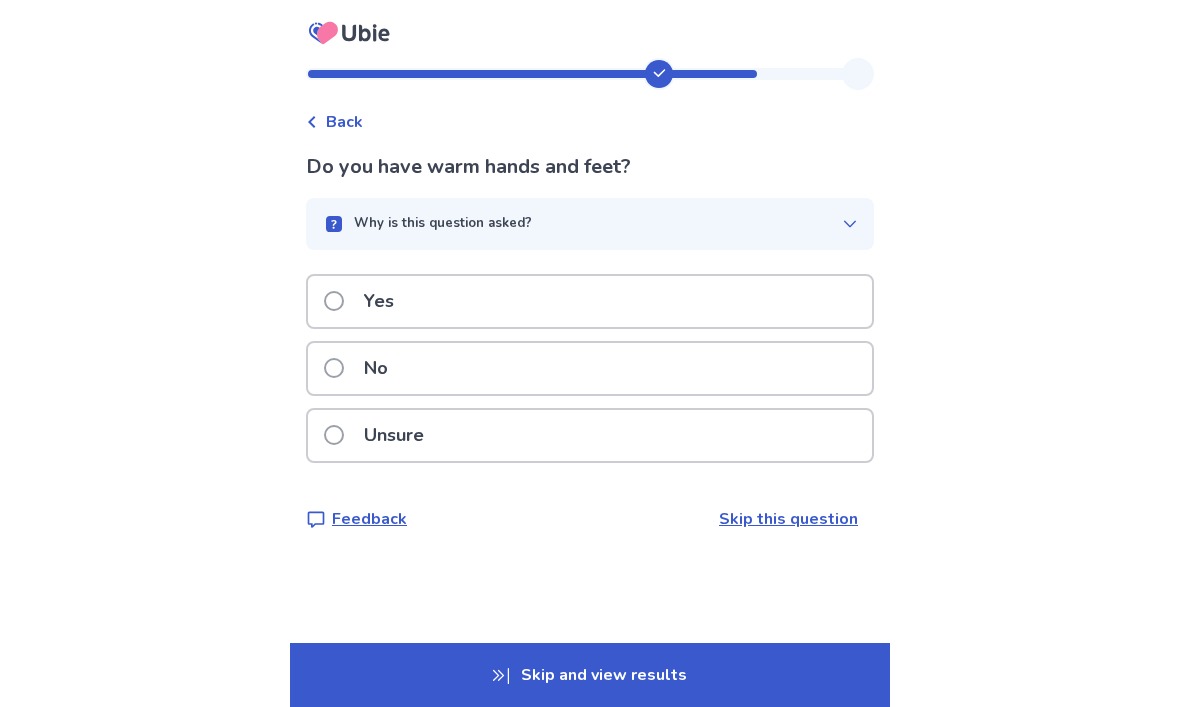 click on "No" at bounding box center [362, 368] 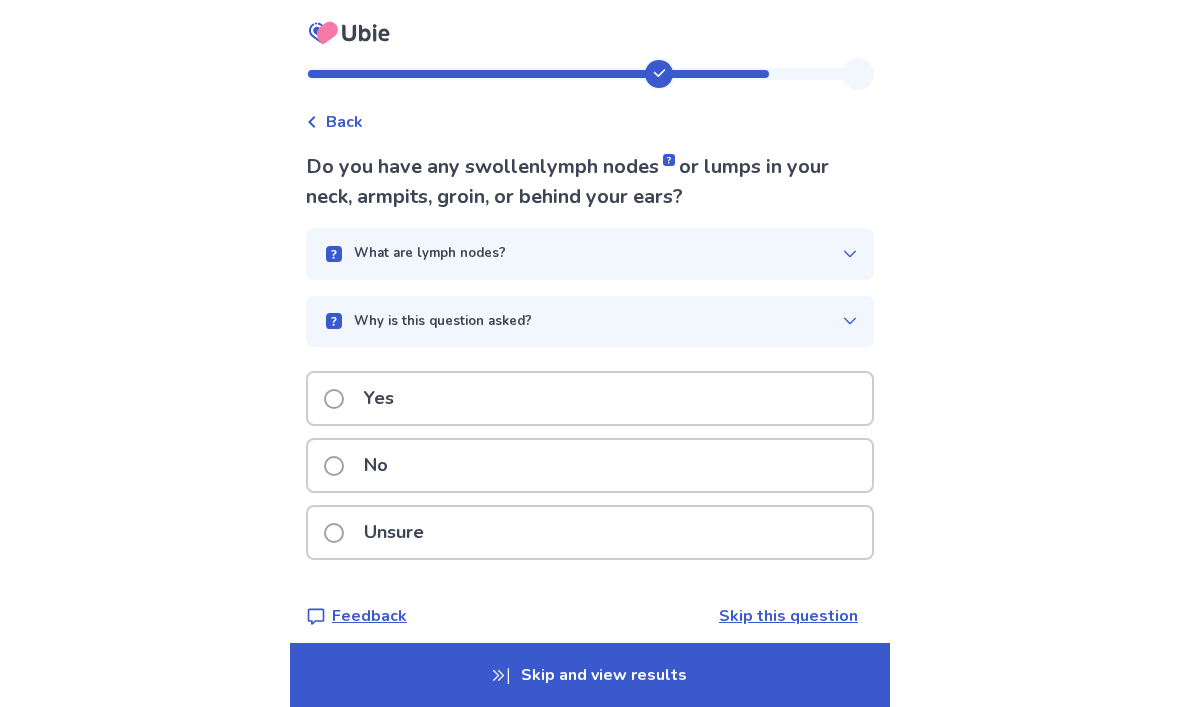 click at bounding box center (334, 466) 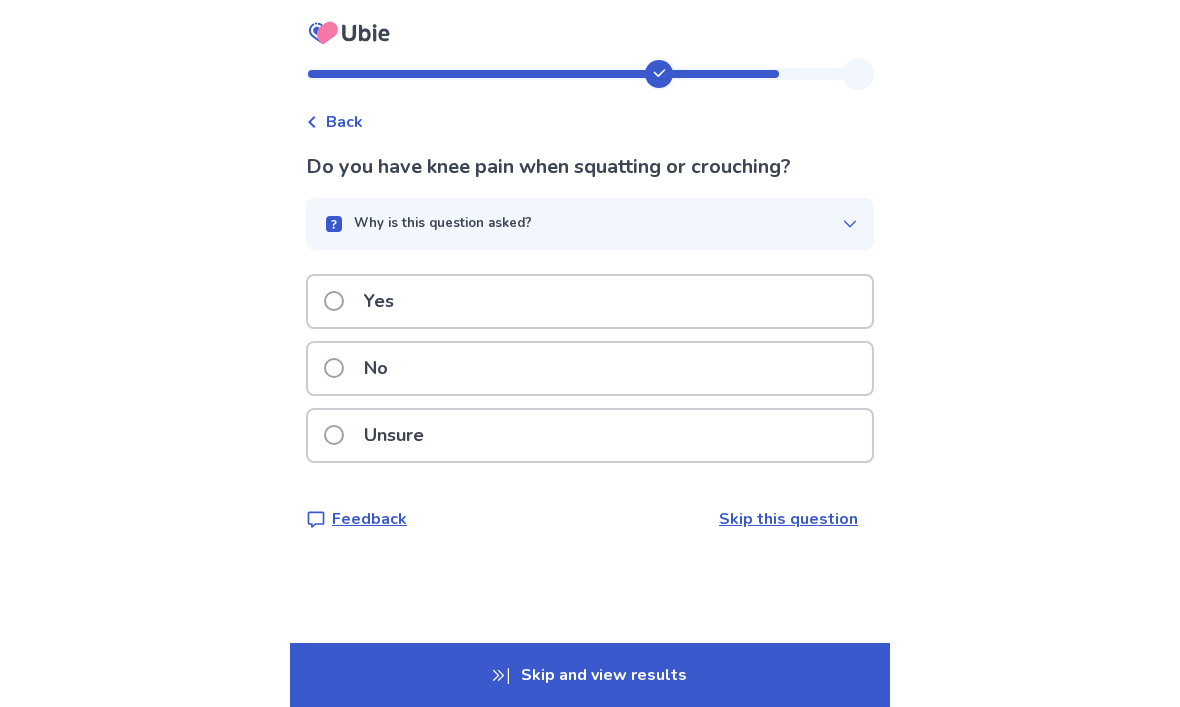 click at bounding box center [334, 368] 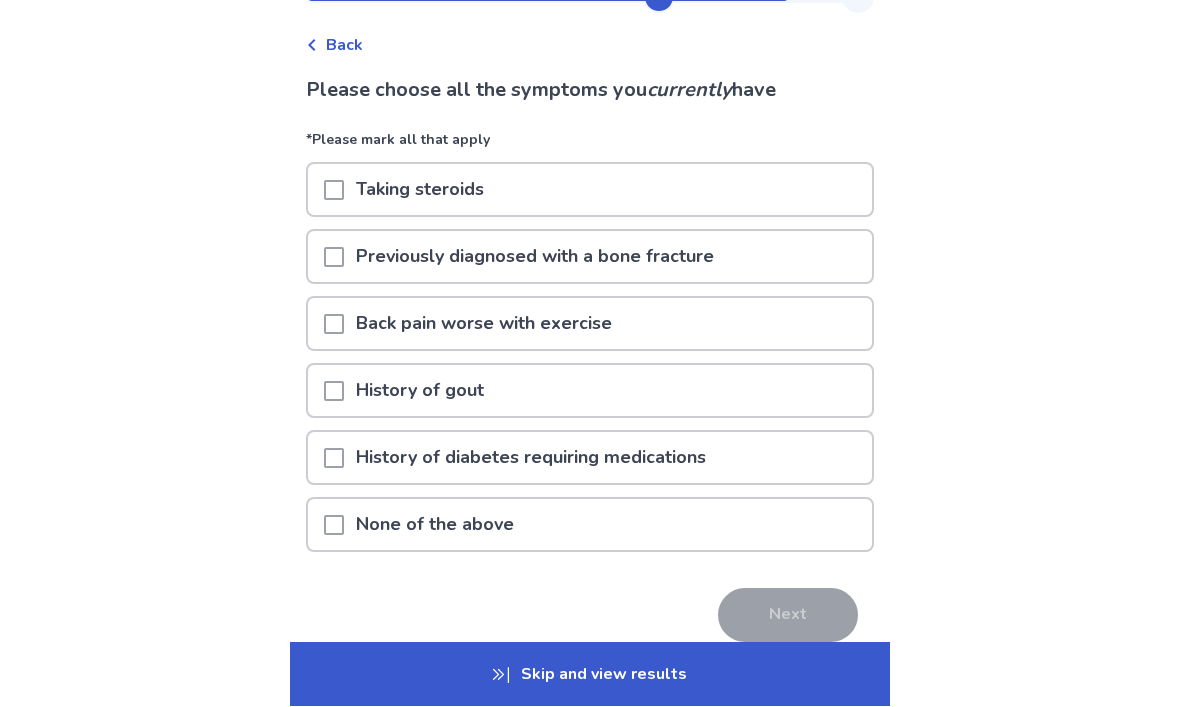 scroll, scrollTop: 77, scrollLeft: 0, axis: vertical 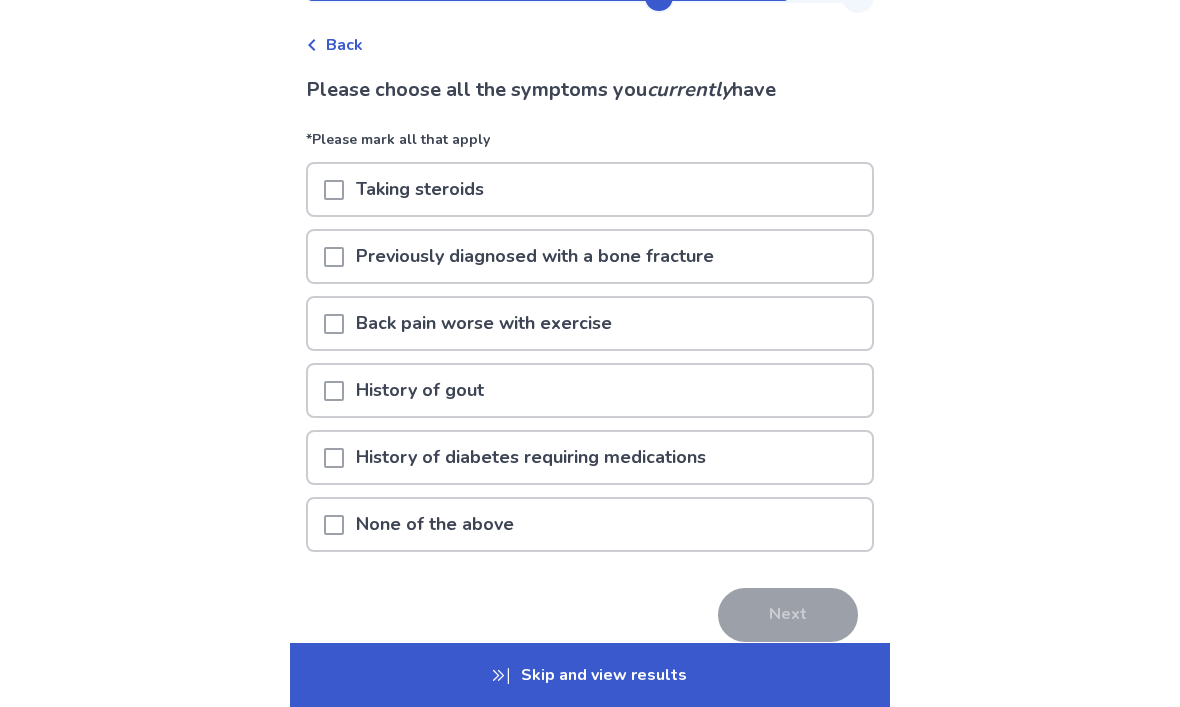 click at bounding box center (334, 525) 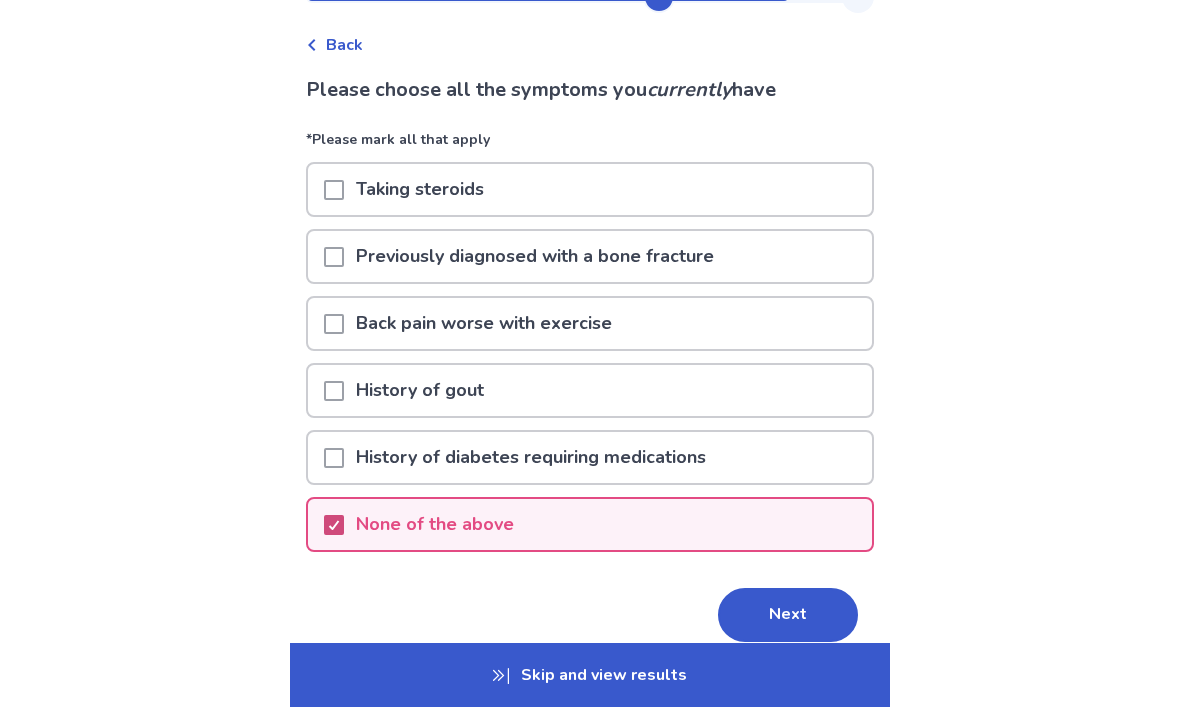 click on "Next" at bounding box center (788, 615) 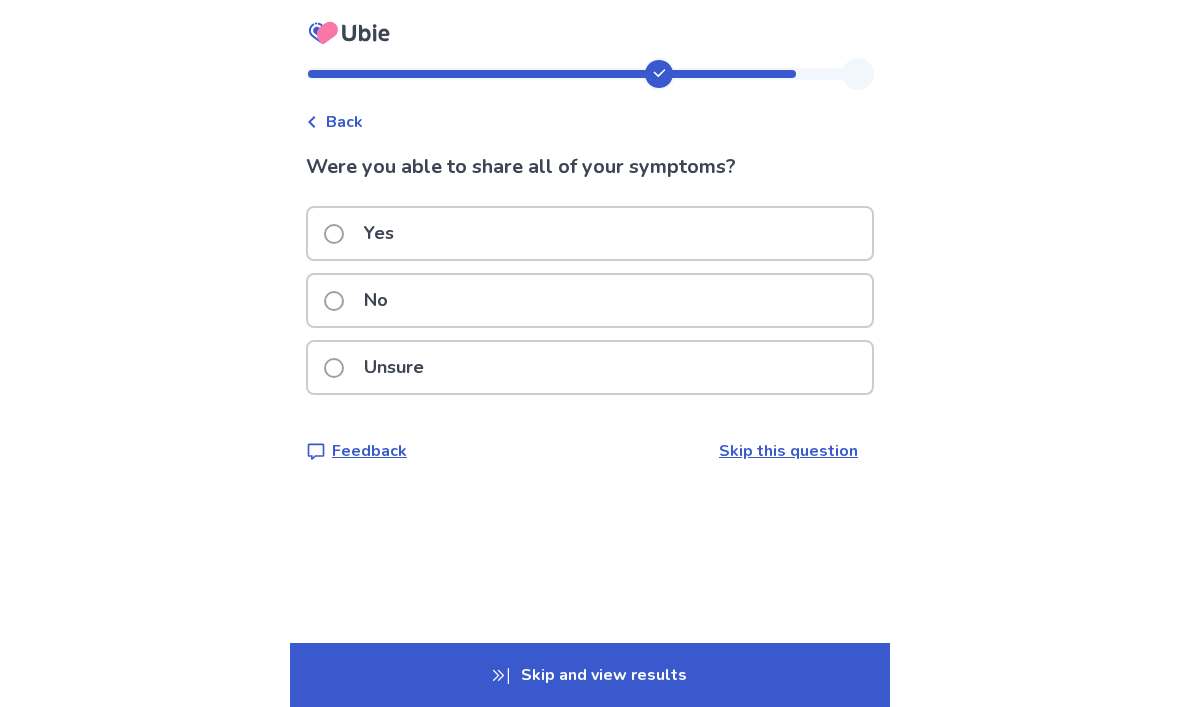 click on "Unsure" at bounding box center [380, 367] 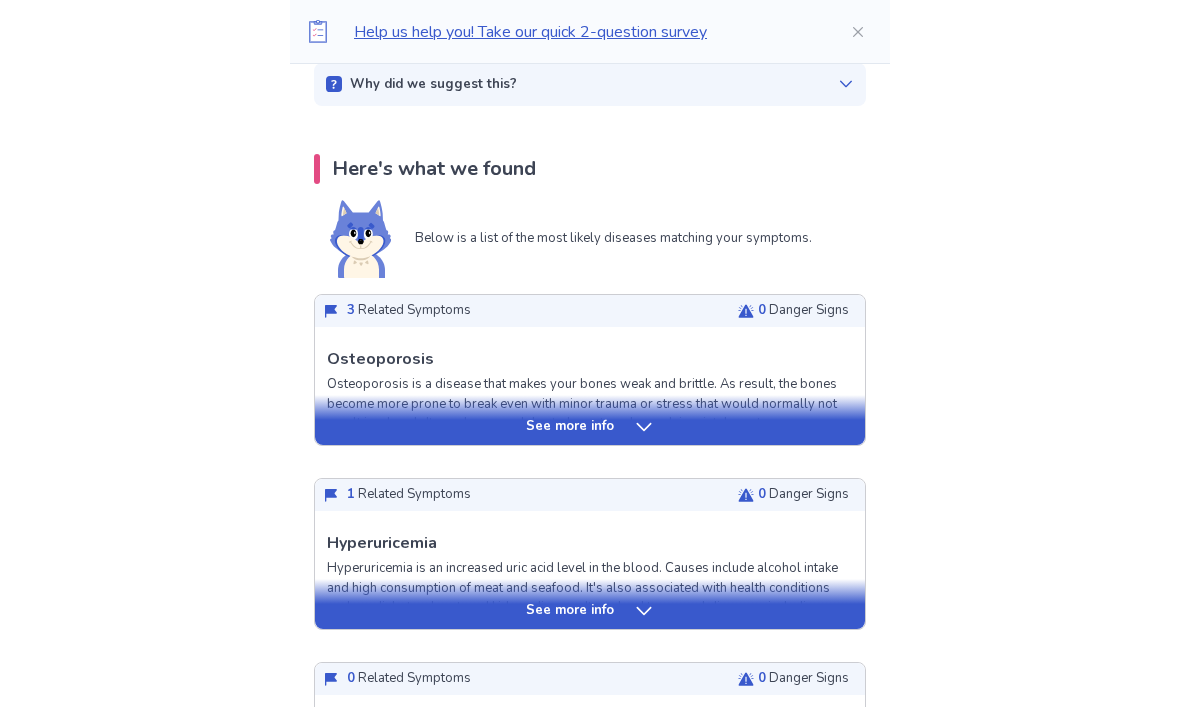 scroll, scrollTop: 340, scrollLeft: 0, axis: vertical 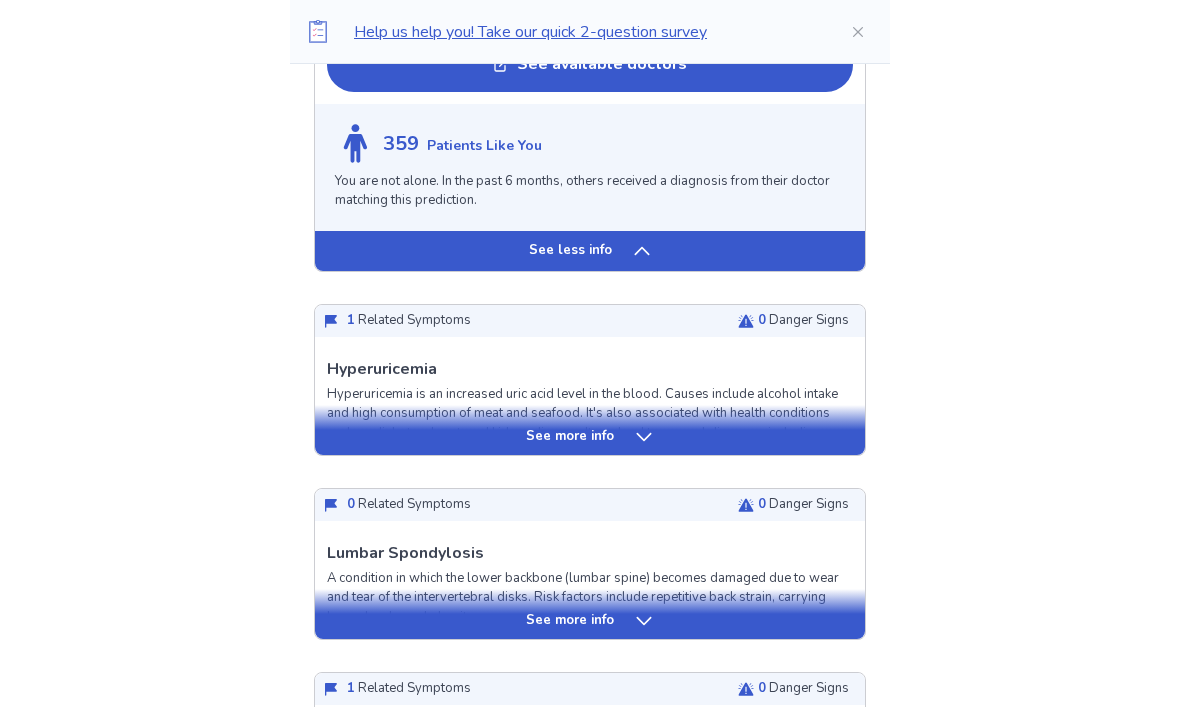 click on "See more info" at bounding box center (590, 437) 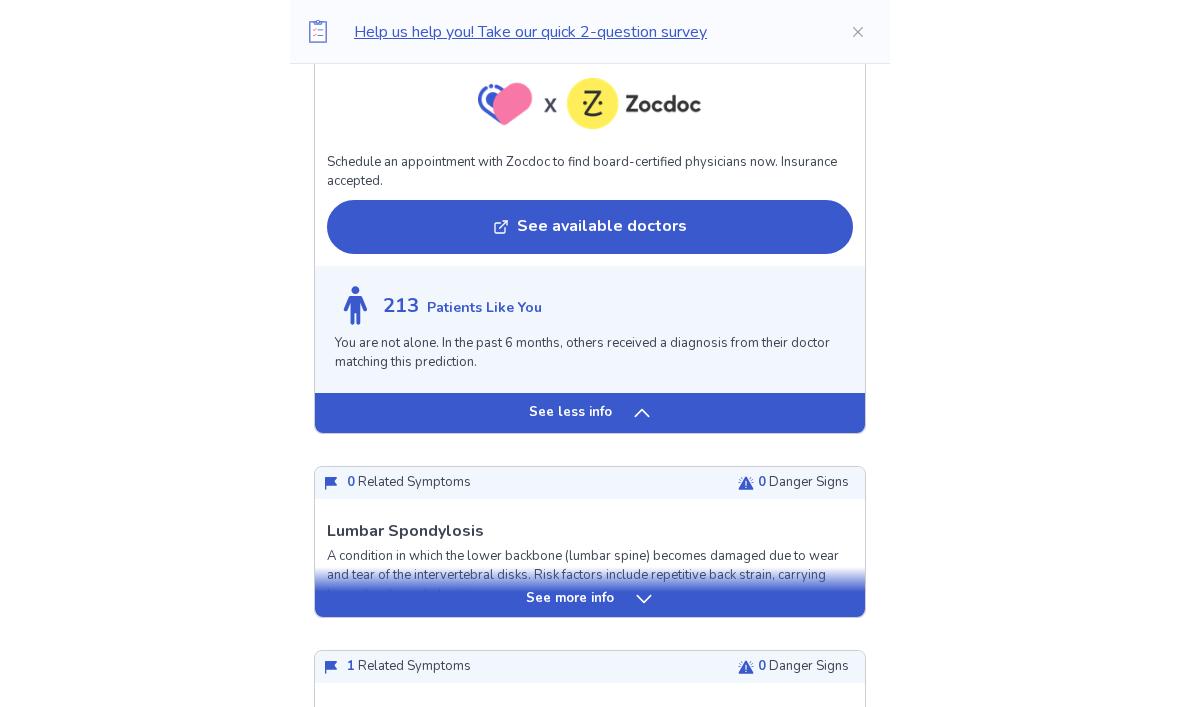 scroll, scrollTop: 3283, scrollLeft: 0, axis: vertical 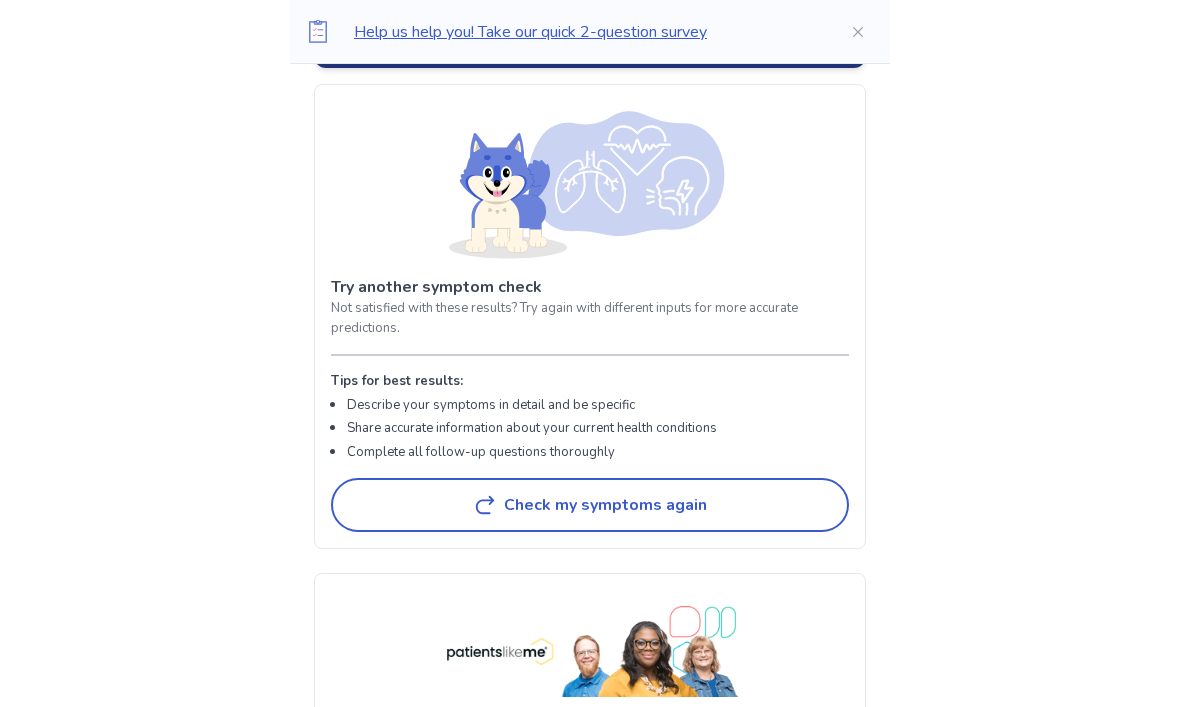 click on "Check my symptoms again" at bounding box center [590, 505] 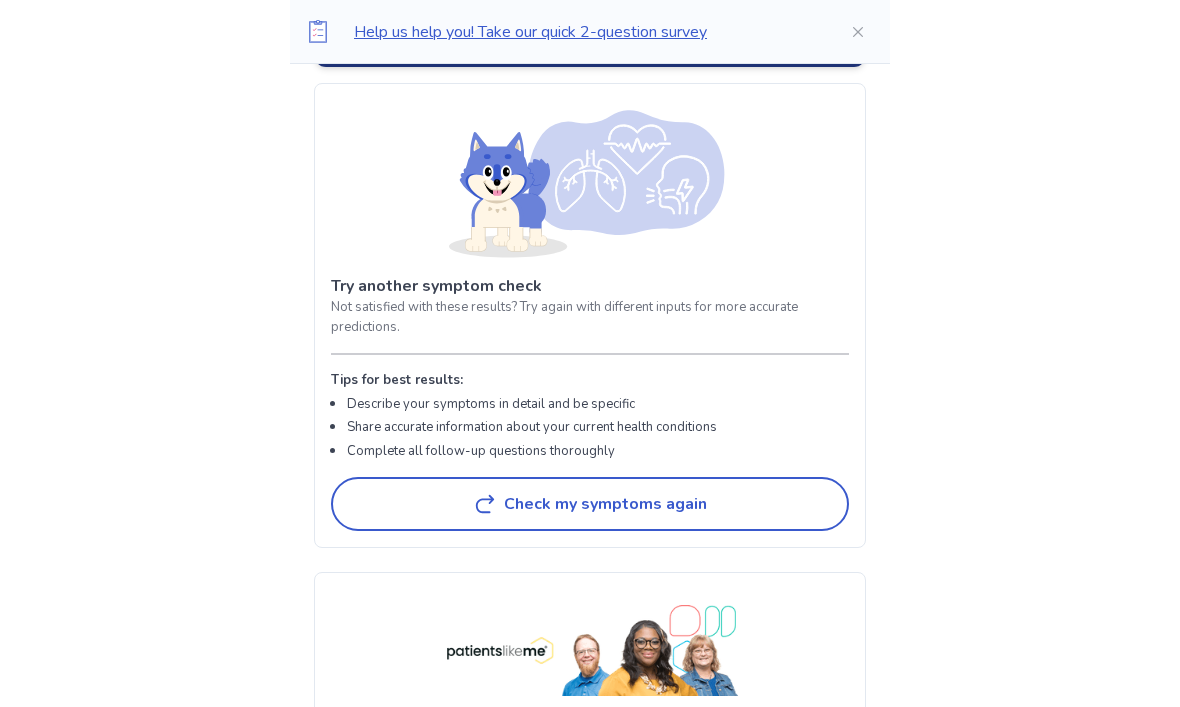 scroll, scrollTop: 0, scrollLeft: 0, axis: both 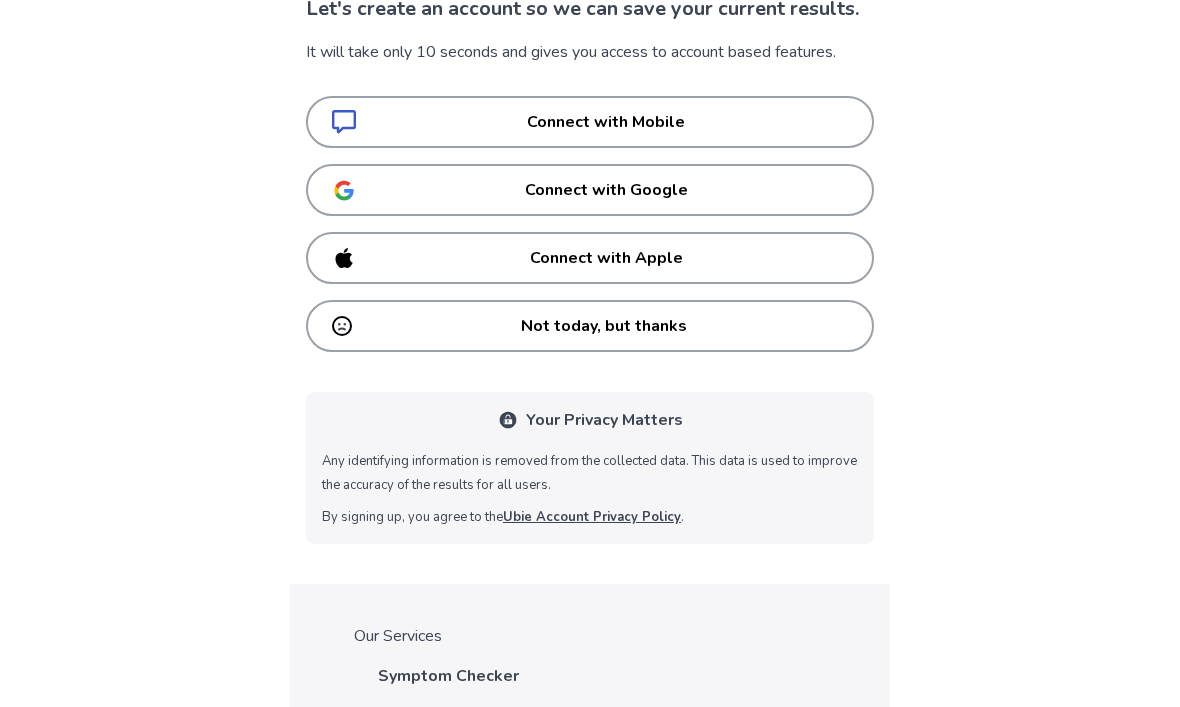 click on "Not today, but thanks" at bounding box center [590, 327] 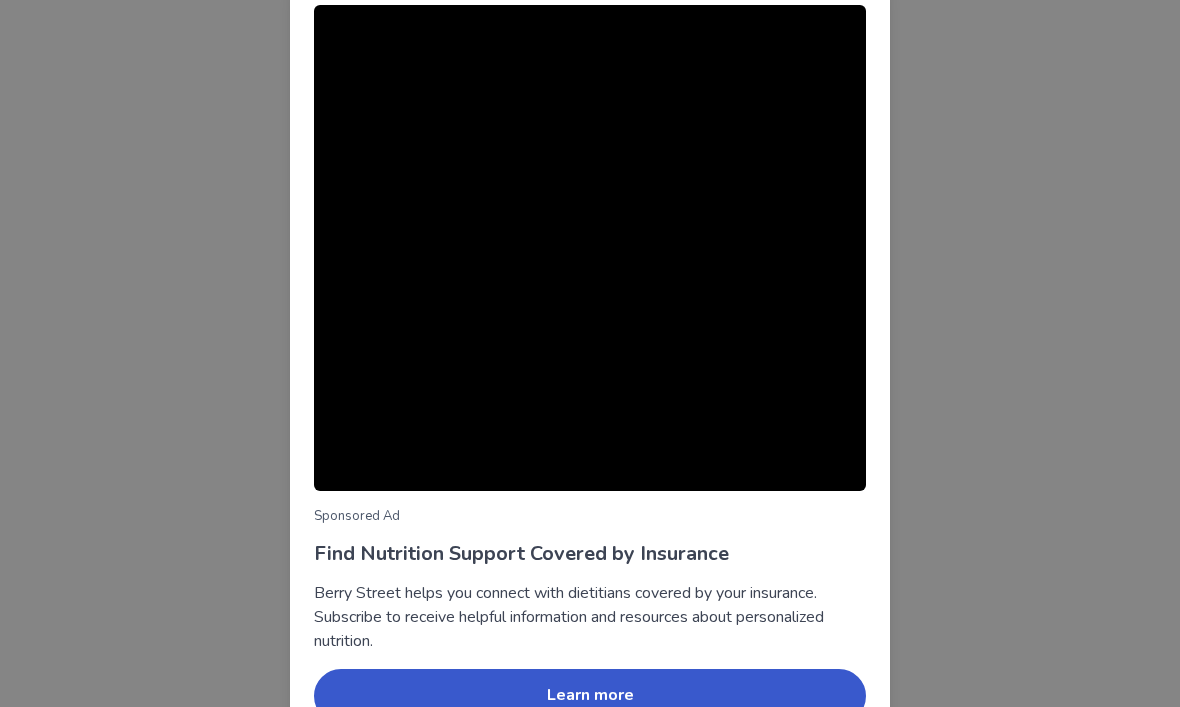 scroll, scrollTop: 124, scrollLeft: 0, axis: vertical 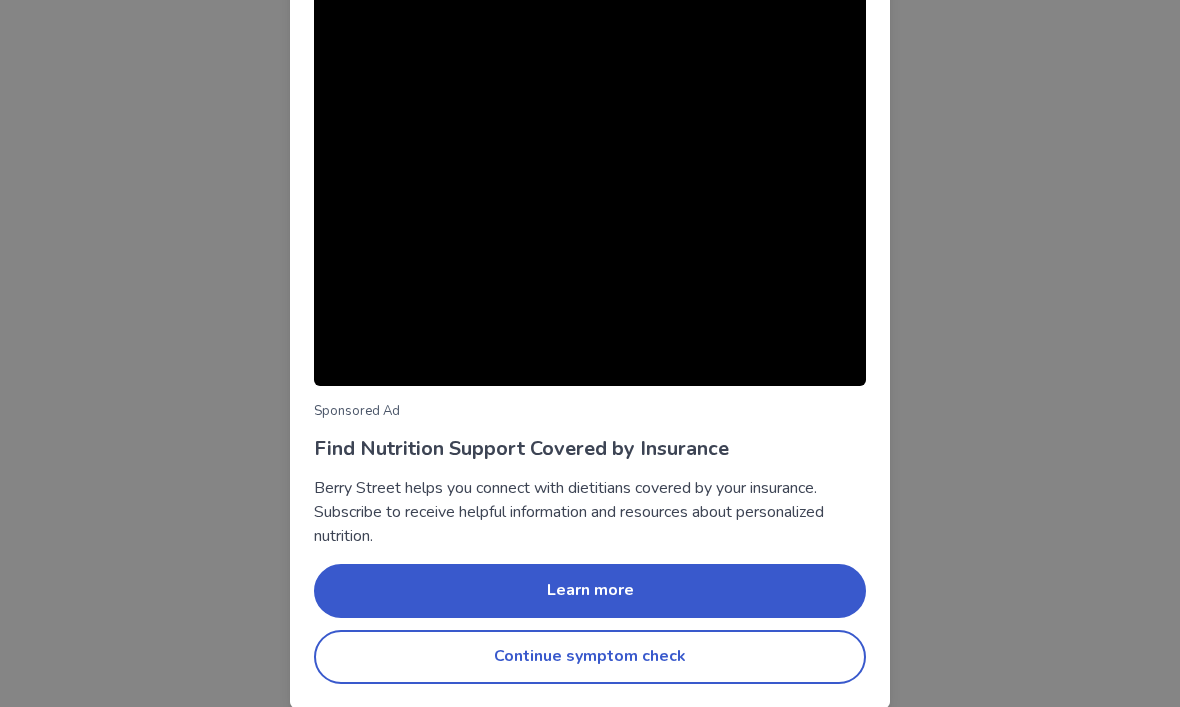click on "Continue symptom check" at bounding box center [590, 657] 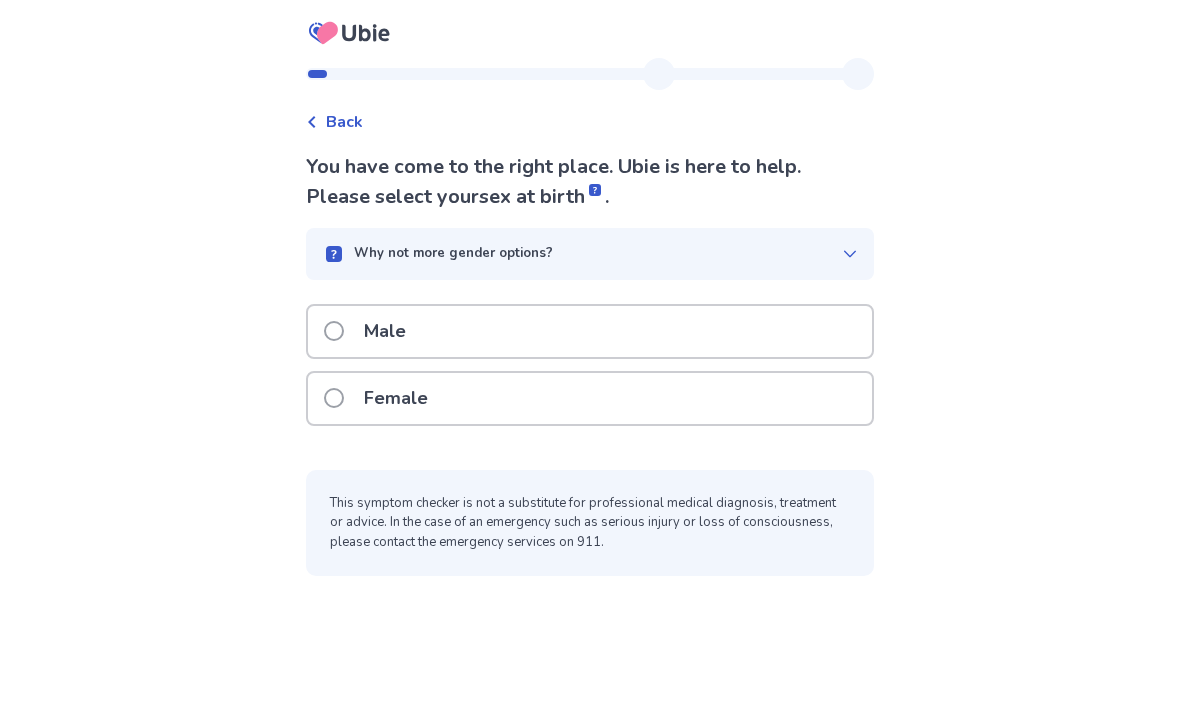 click on "Female" at bounding box center [382, 398] 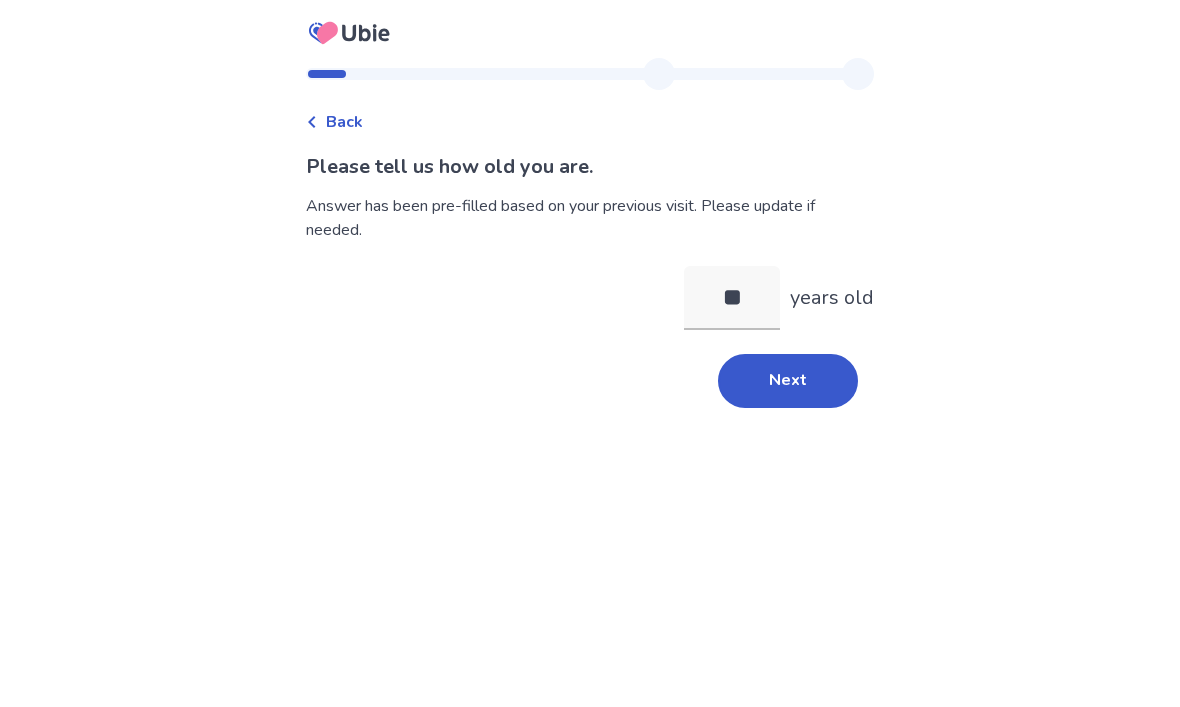 click on "Next" at bounding box center [788, 381] 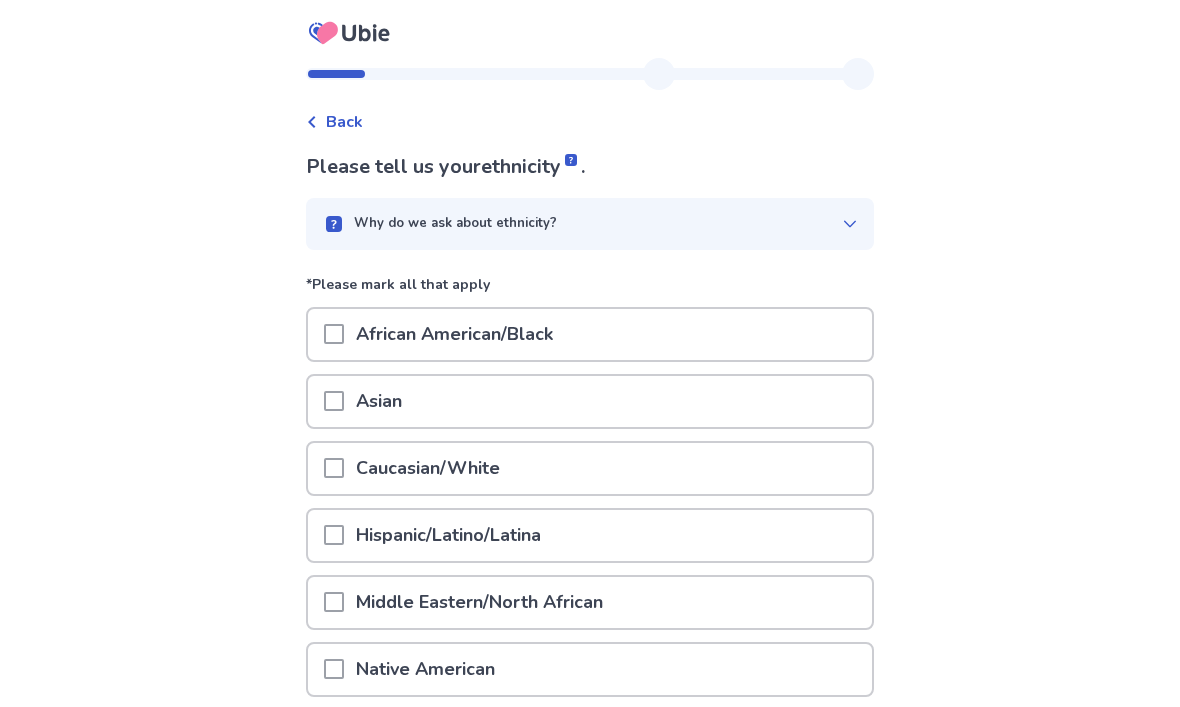 click at bounding box center (334, 468) 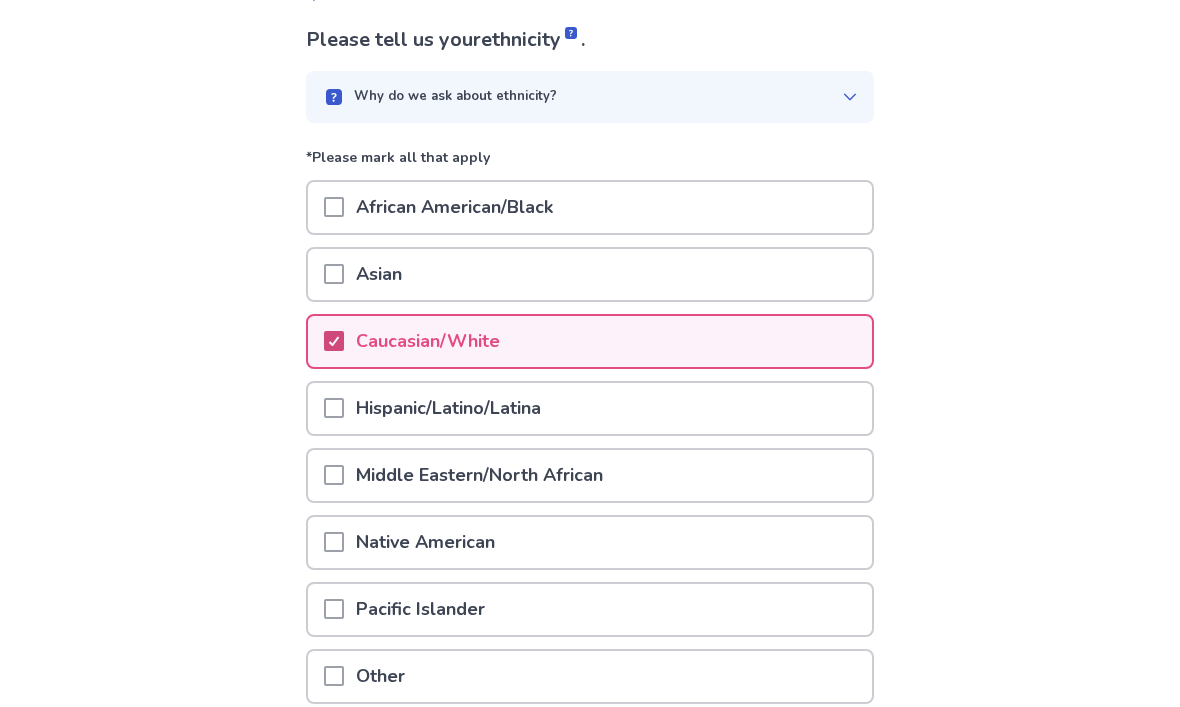 scroll, scrollTop: 135, scrollLeft: 0, axis: vertical 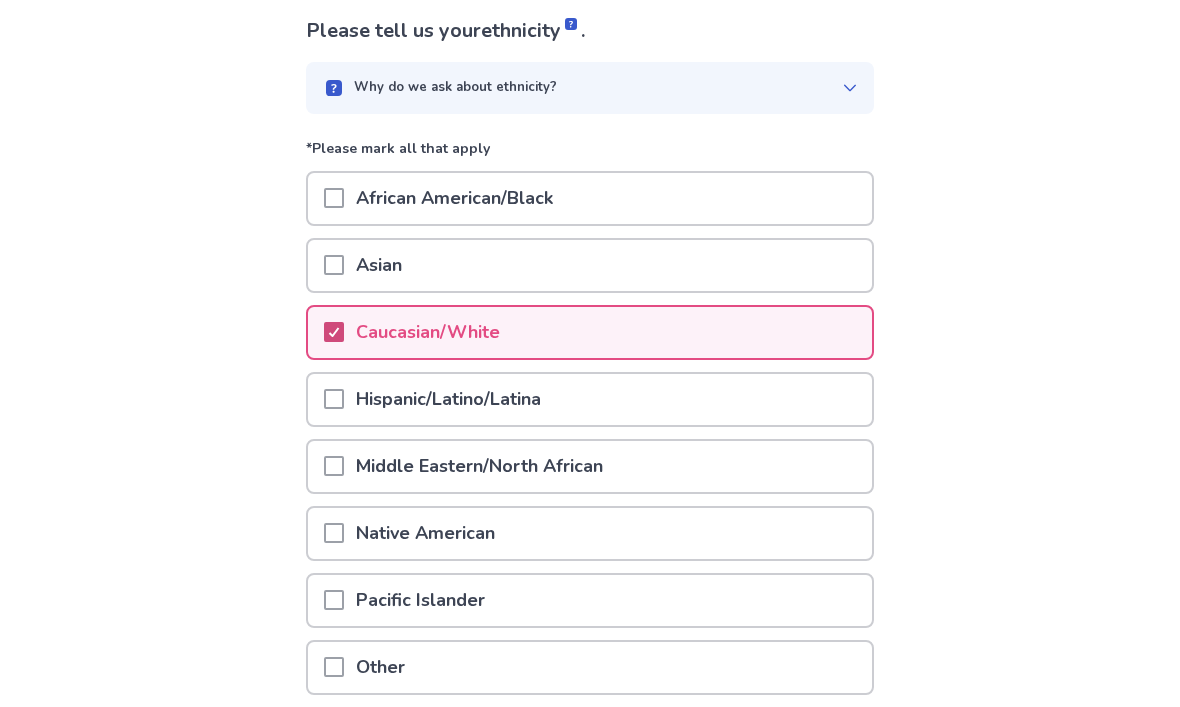 click on "Next" at bounding box center (788, 759) 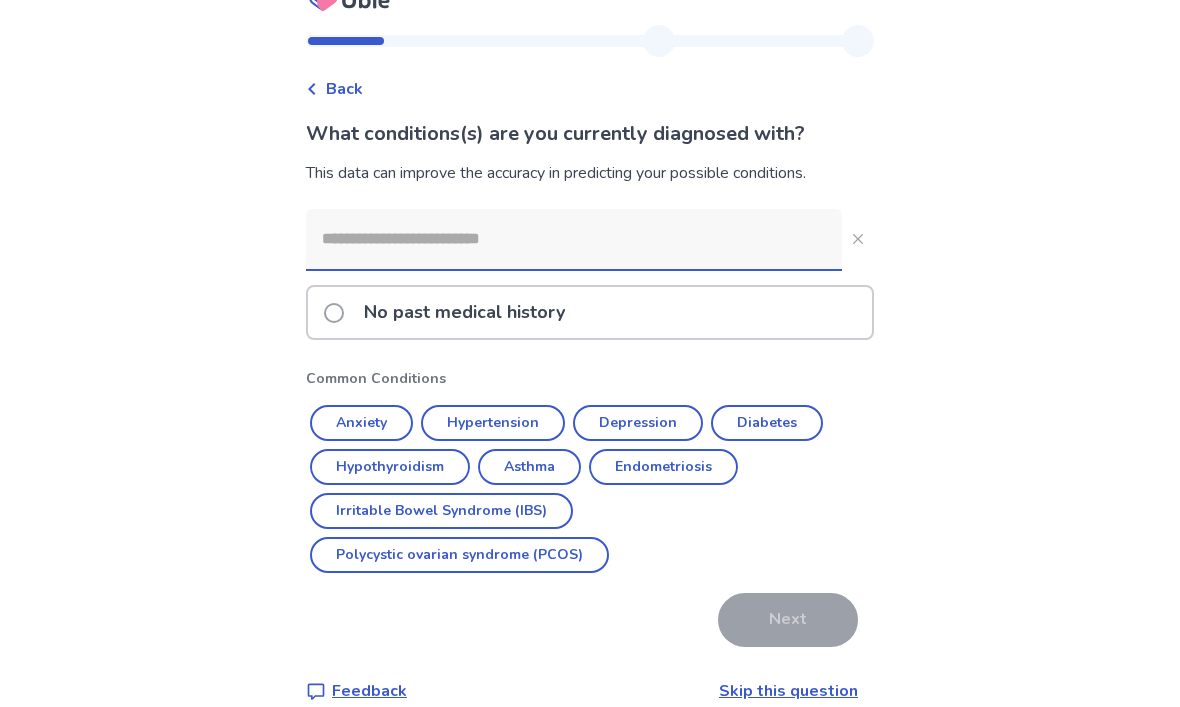 scroll, scrollTop: 33, scrollLeft: 0, axis: vertical 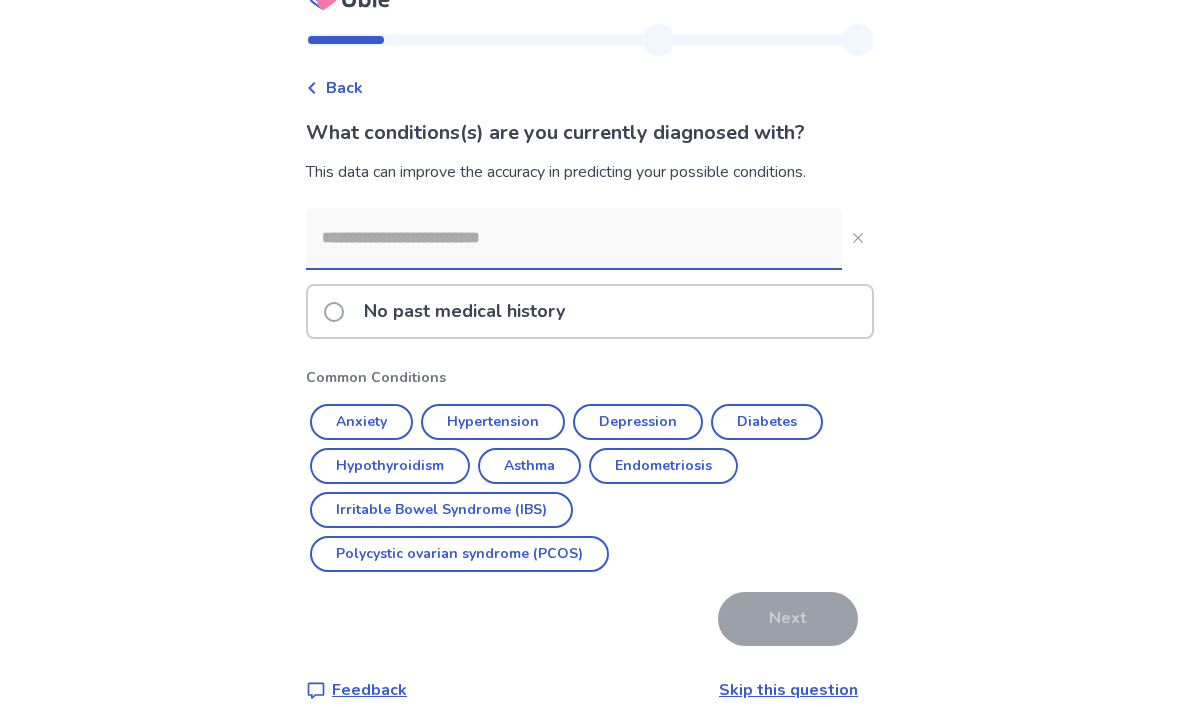 click at bounding box center (334, 313) 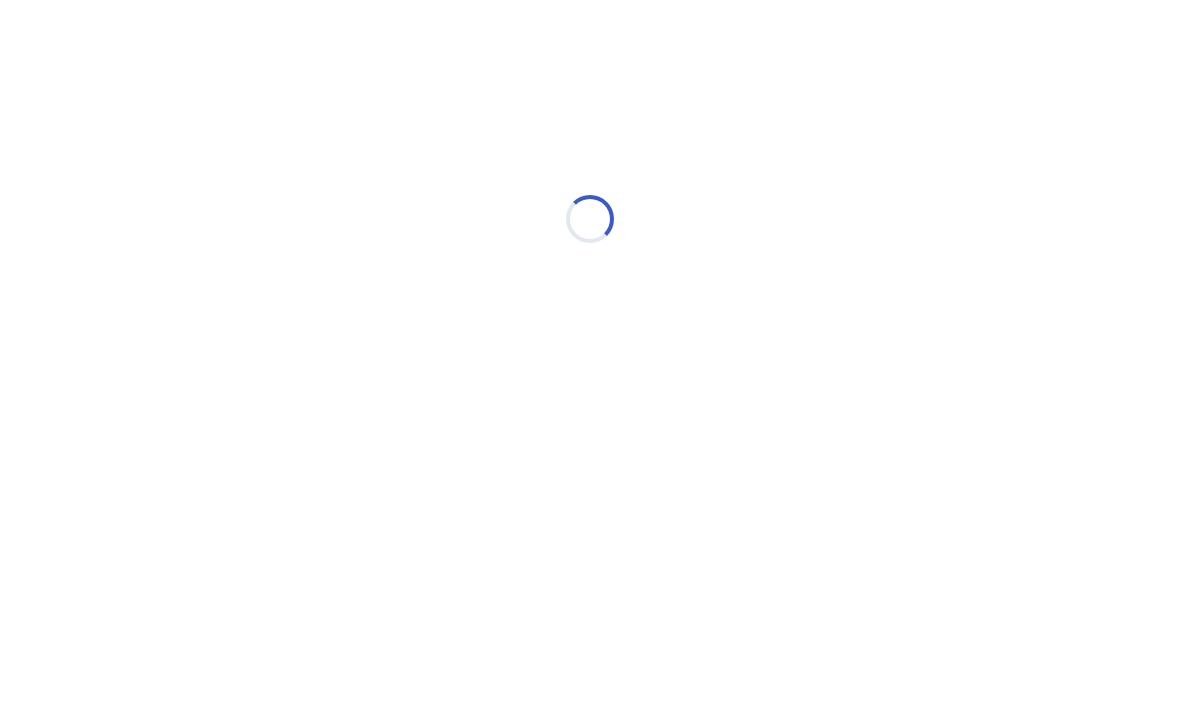 scroll, scrollTop: 0, scrollLeft: 0, axis: both 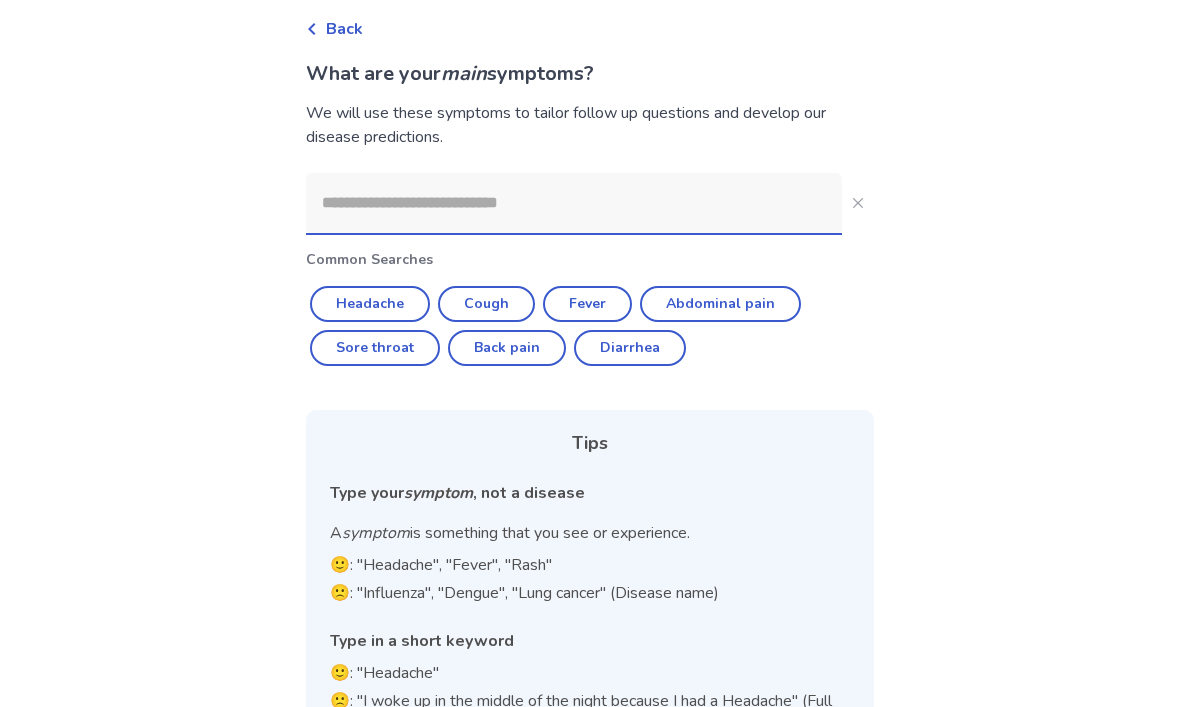 click 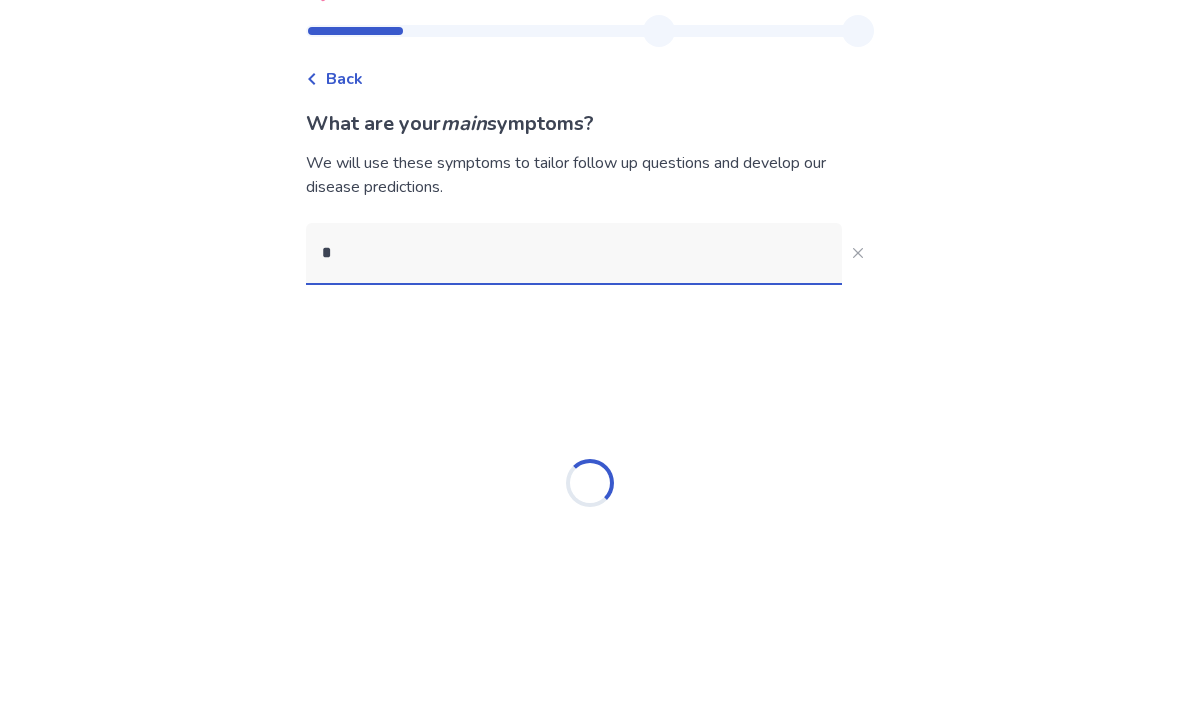 scroll, scrollTop: 0, scrollLeft: 0, axis: both 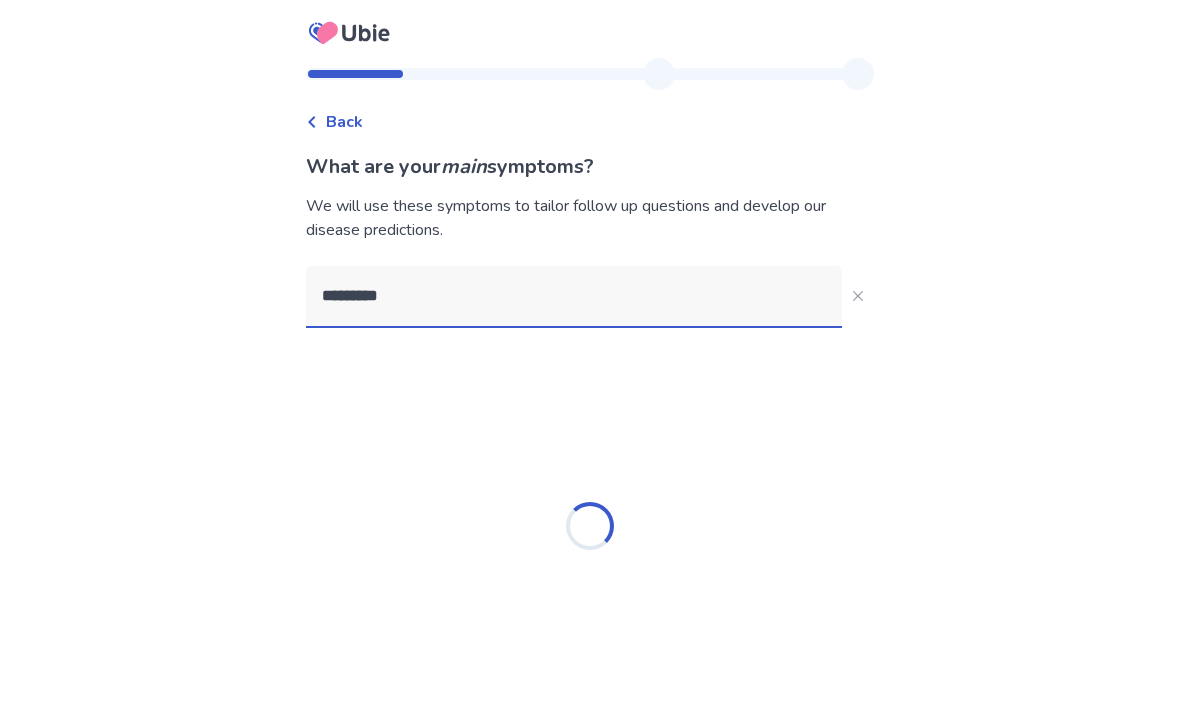 type on "*********" 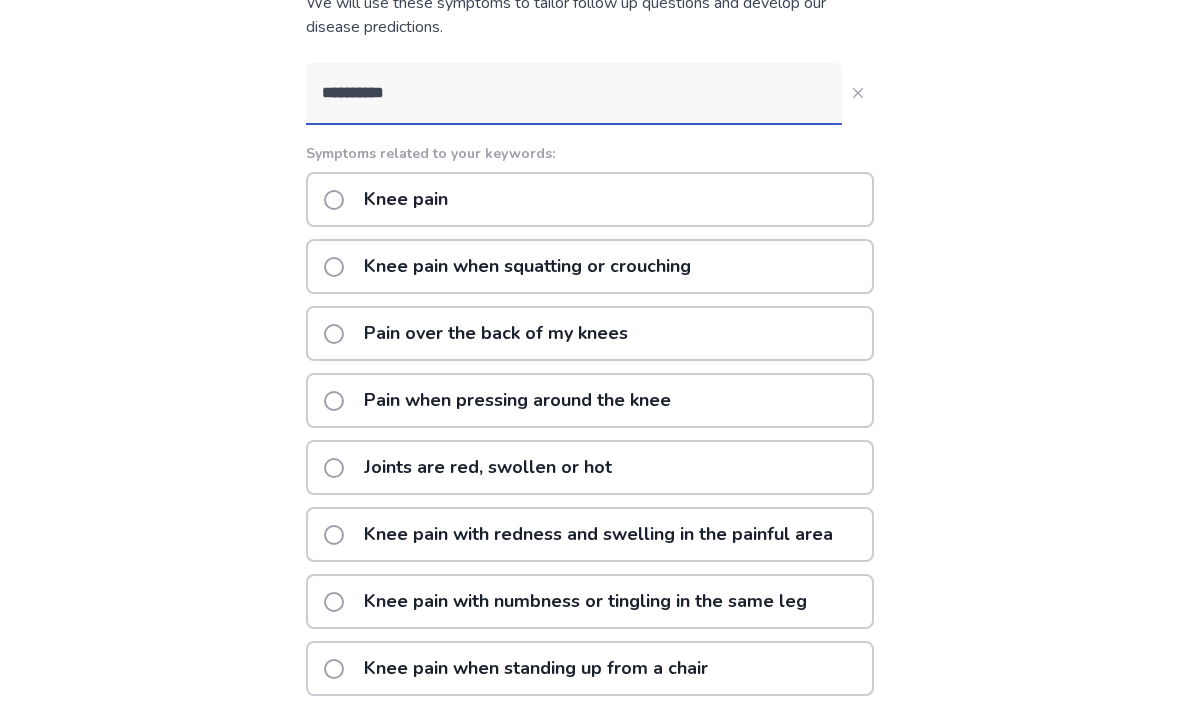 scroll, scrollTop: 200, scrollLeft: 0, axis: vertical 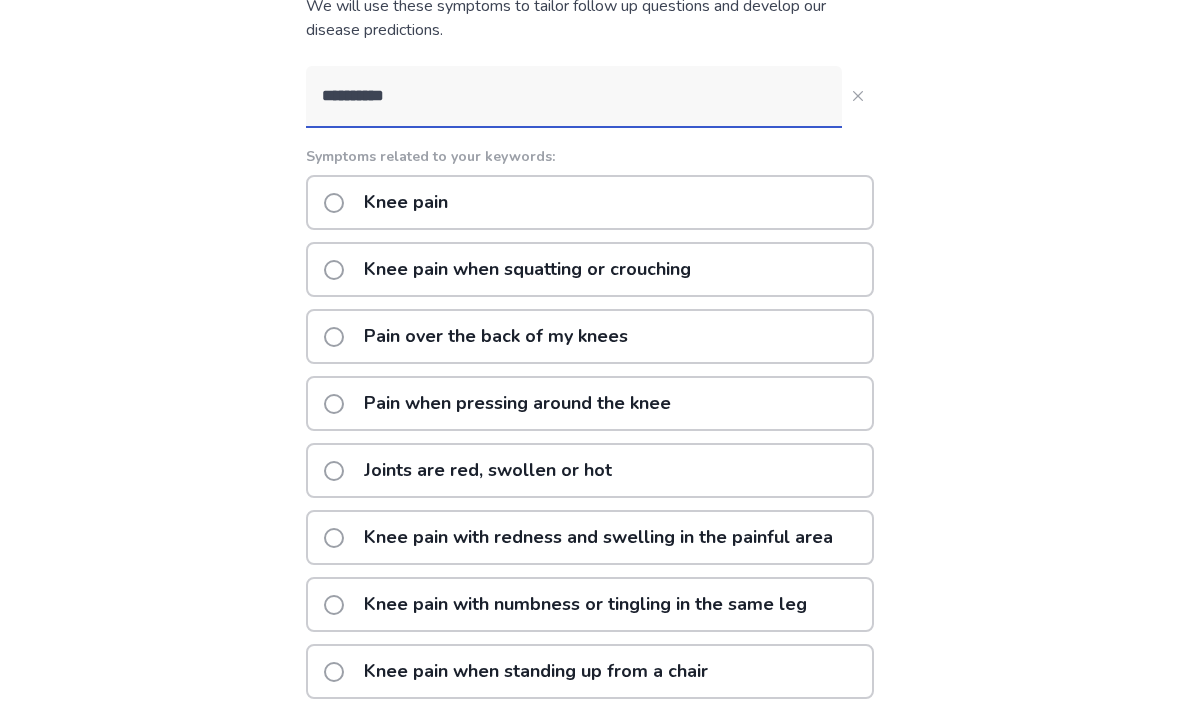 click on "Knee pain" 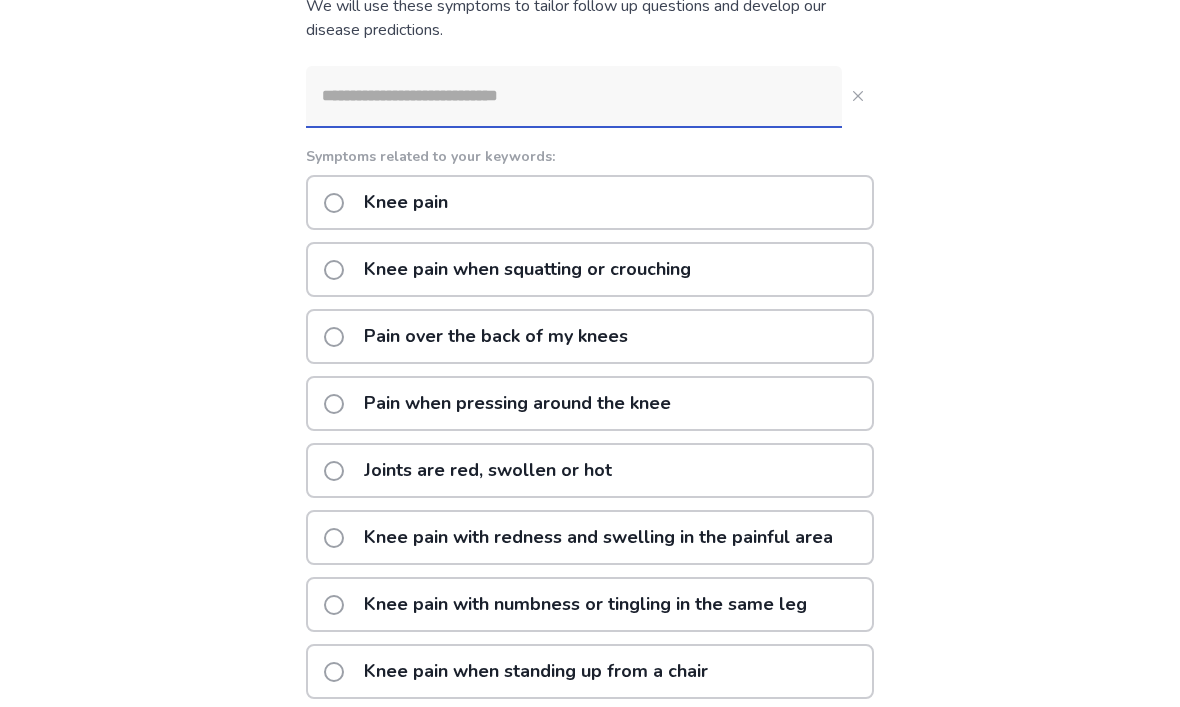 scroll, scrollTop: 0, scrollLeft: 0, axis: both 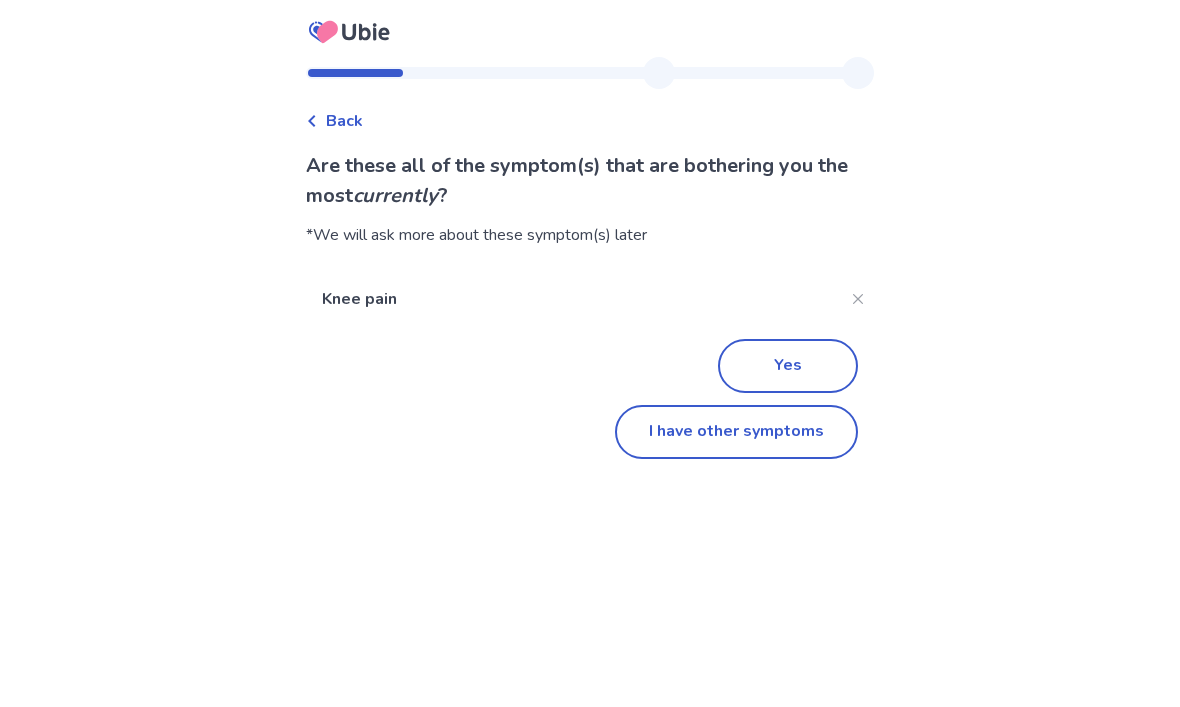 click on "Yes" 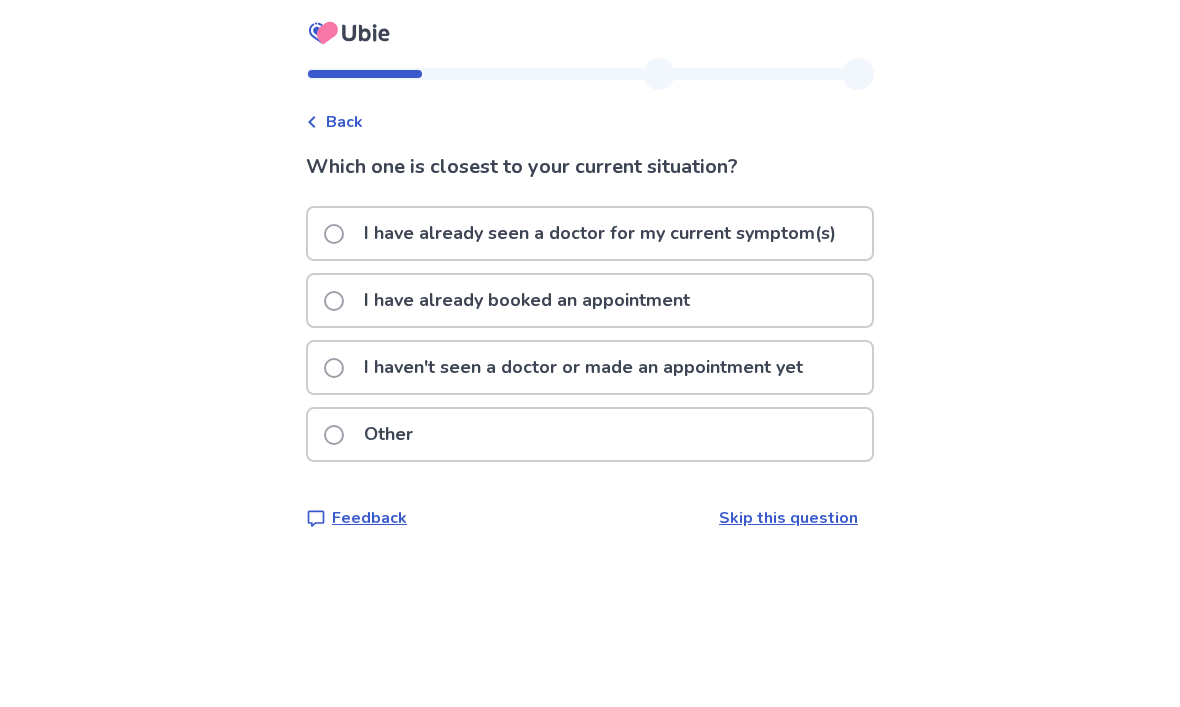 click on "I haven't seen a doctor or made an appointment yet" at bounding box center (583, 367) 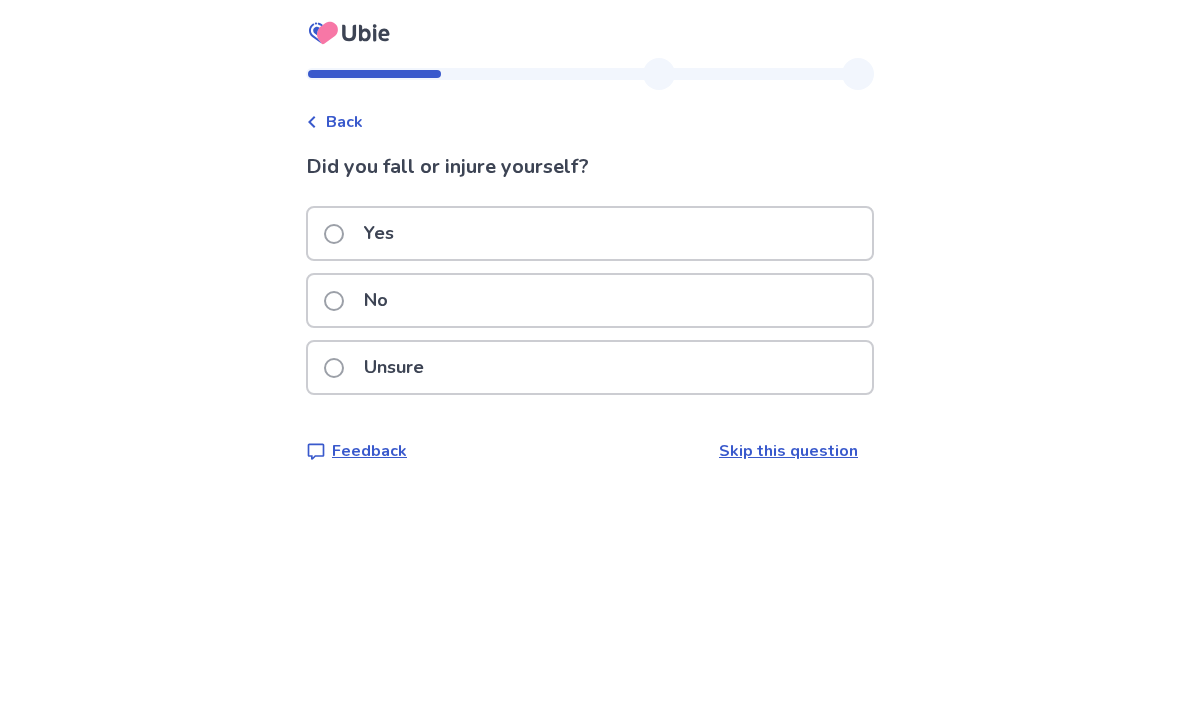 click on "No" at bounding box center [362, 300] 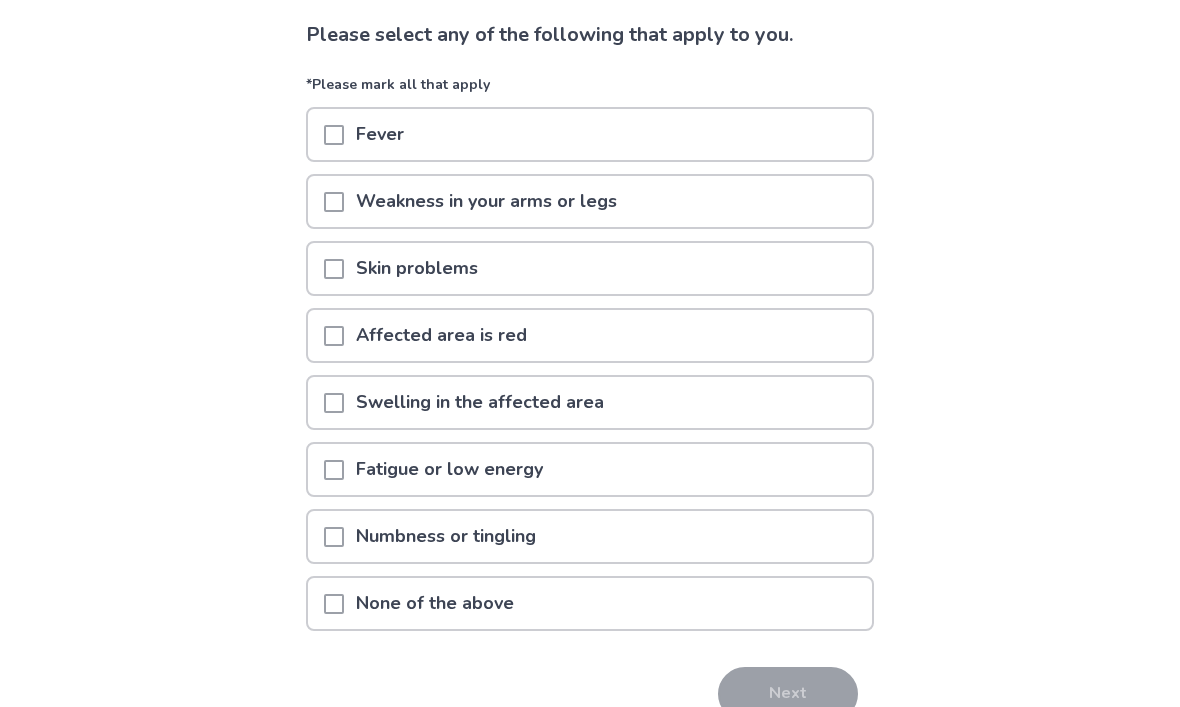 scroll, scrollTop: 134, scrollLeft: 0, axis: vertical 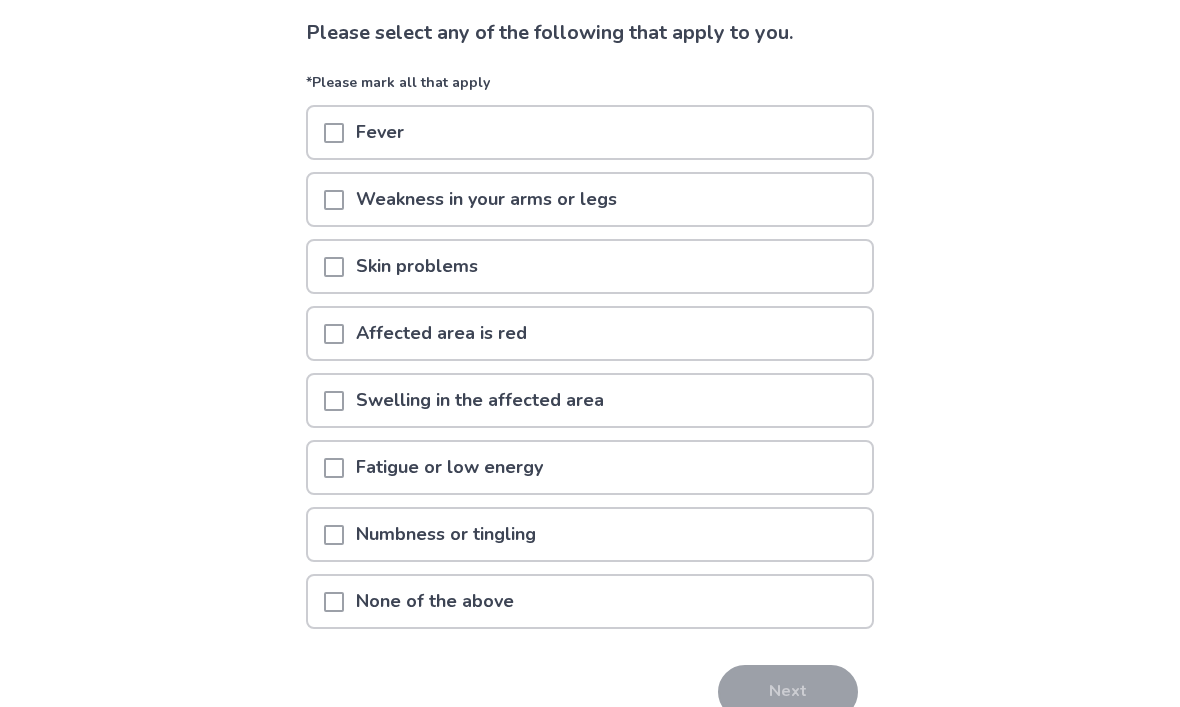 click on "None of the above" at bounding box center (435, 601) 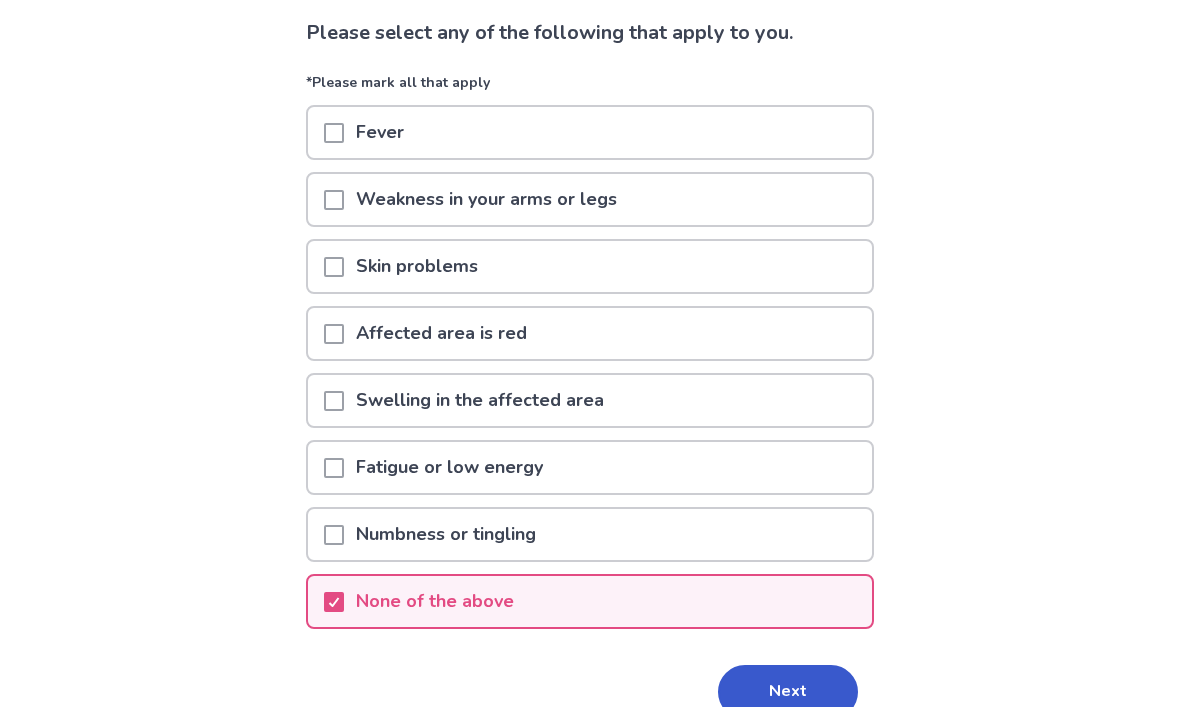 click on "Next" at bounding box center [788, 692] 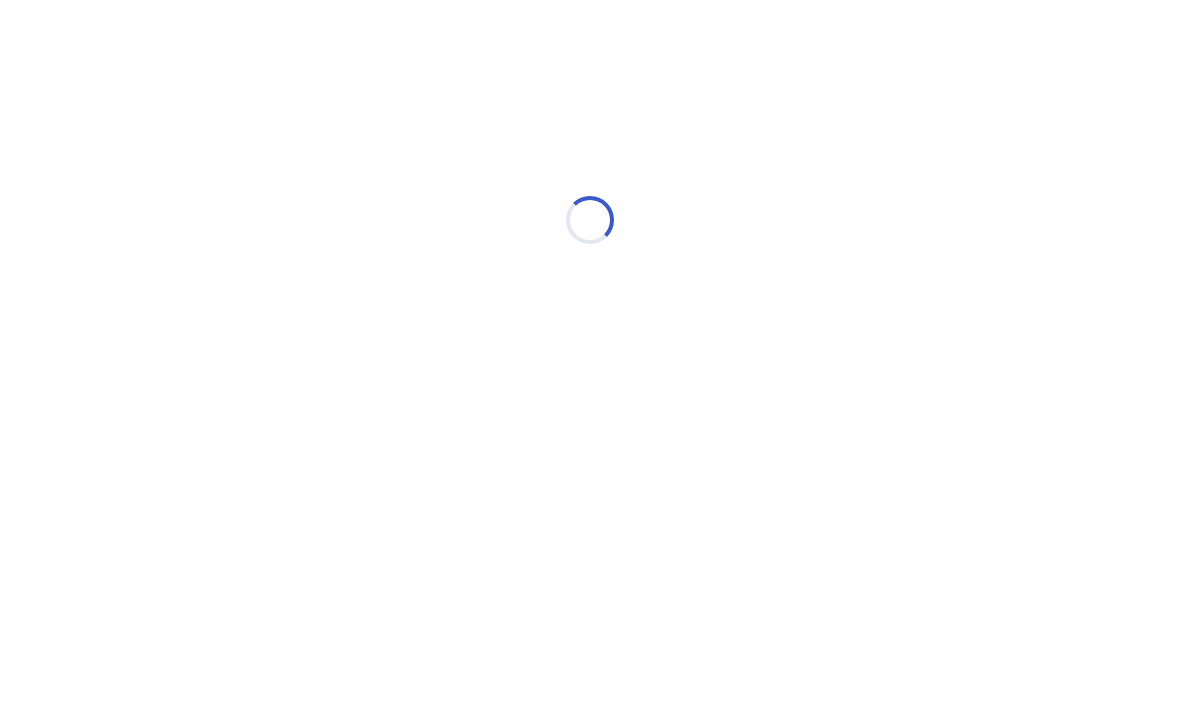 select on "*" 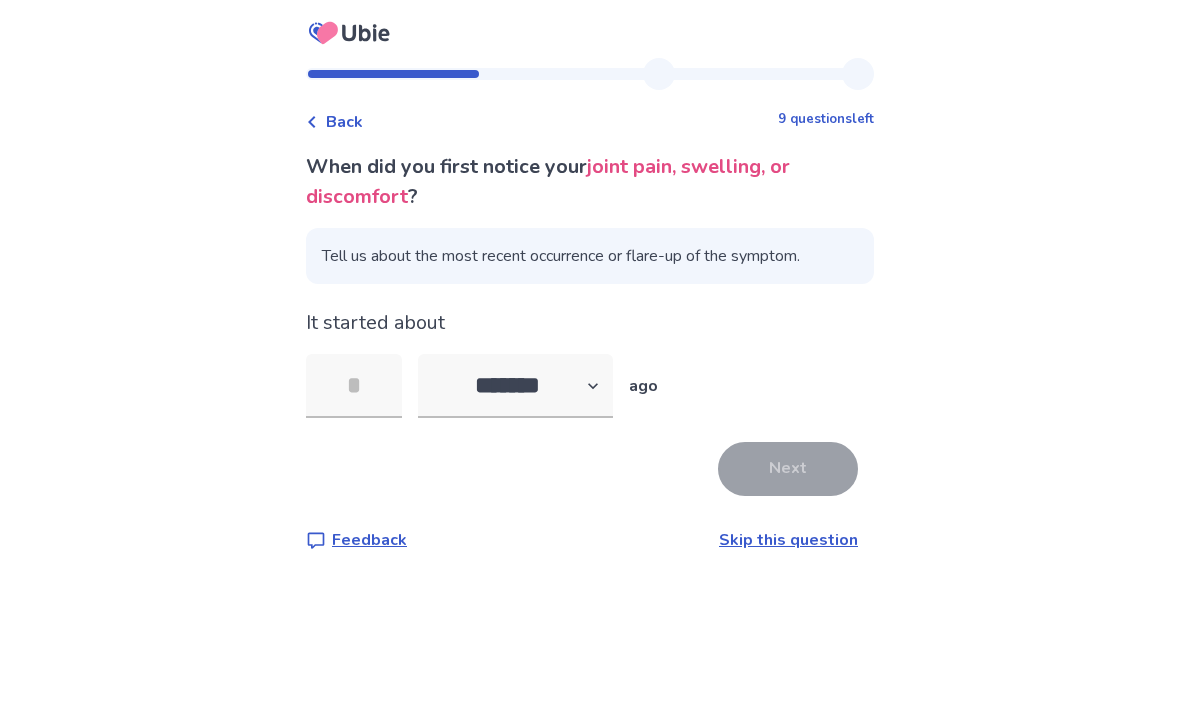 click at bounding box center [354, 386] 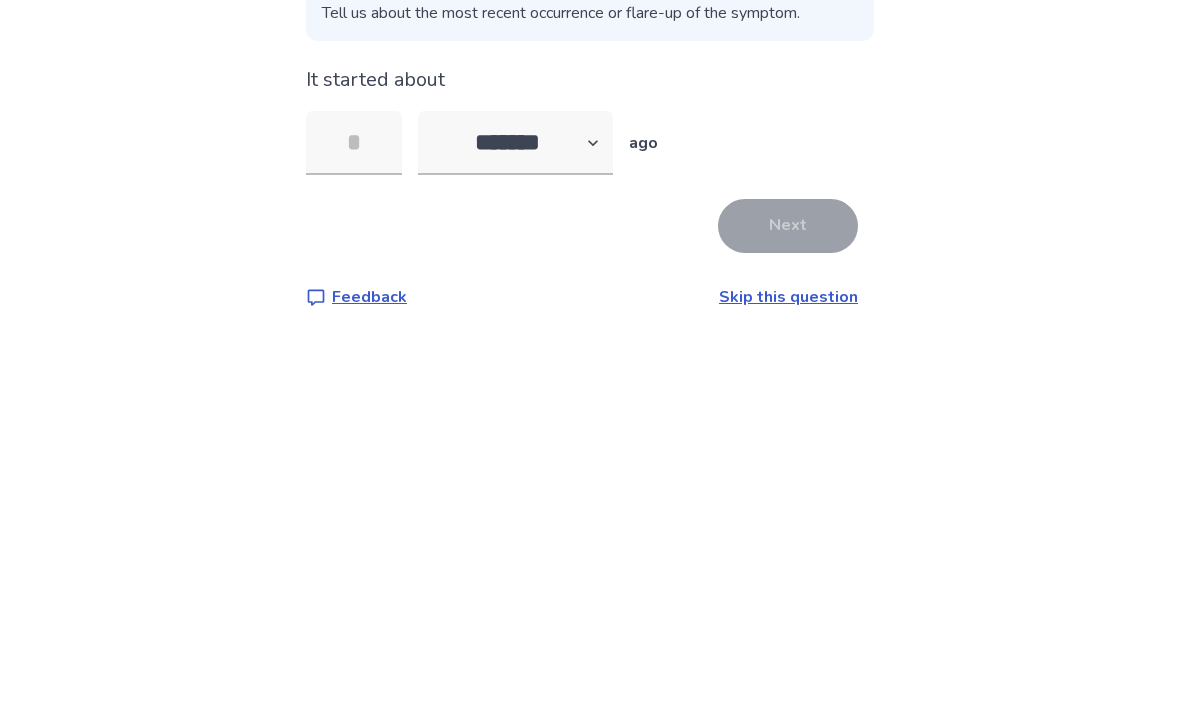 type on "*" 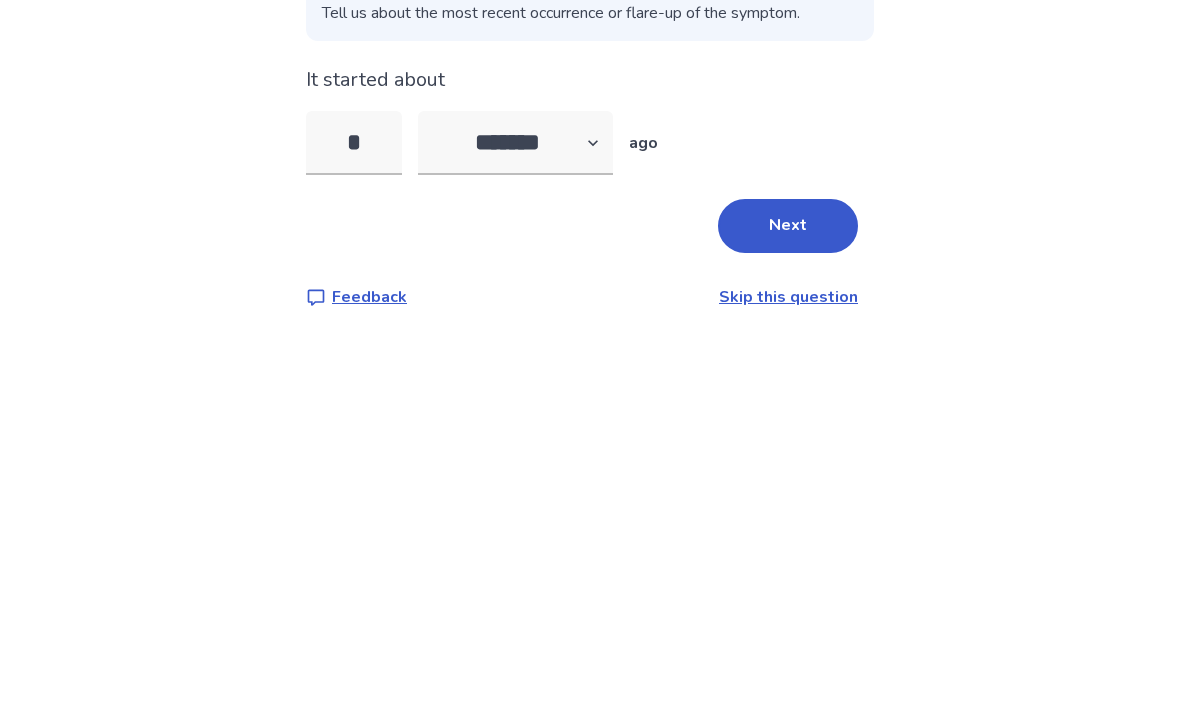 click on "Next" at bounding box center (788, 469) 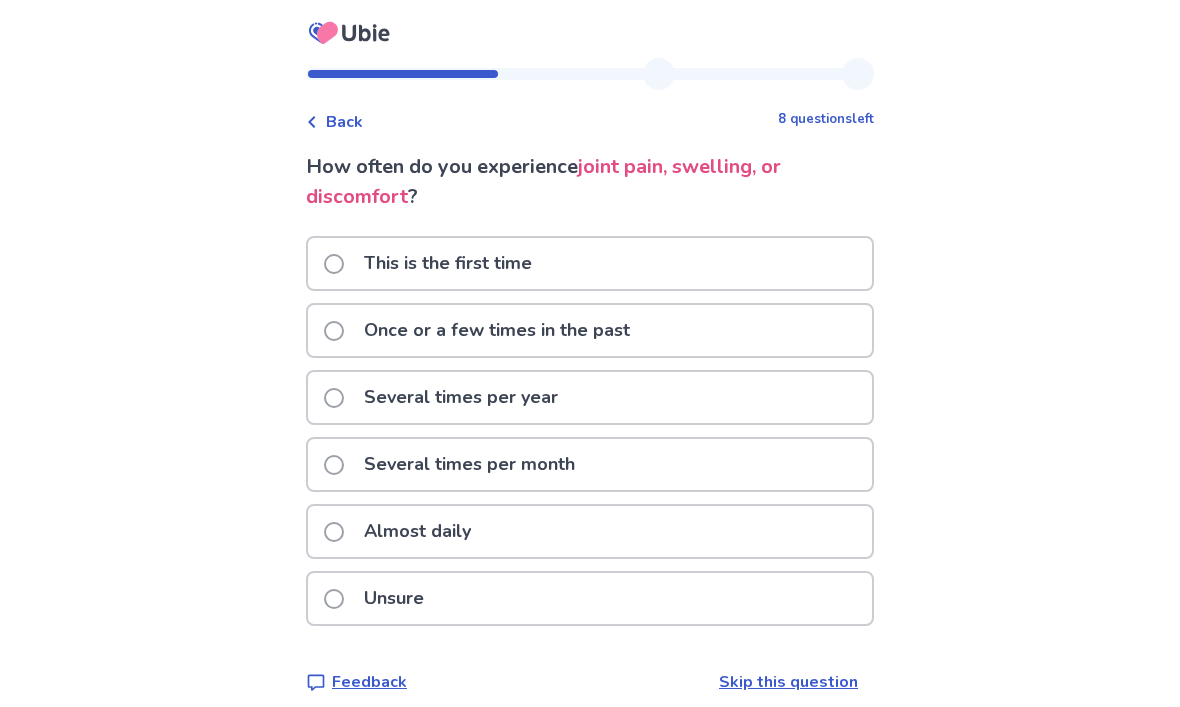 click on "This is the first time" at bounding box center [448, 263] 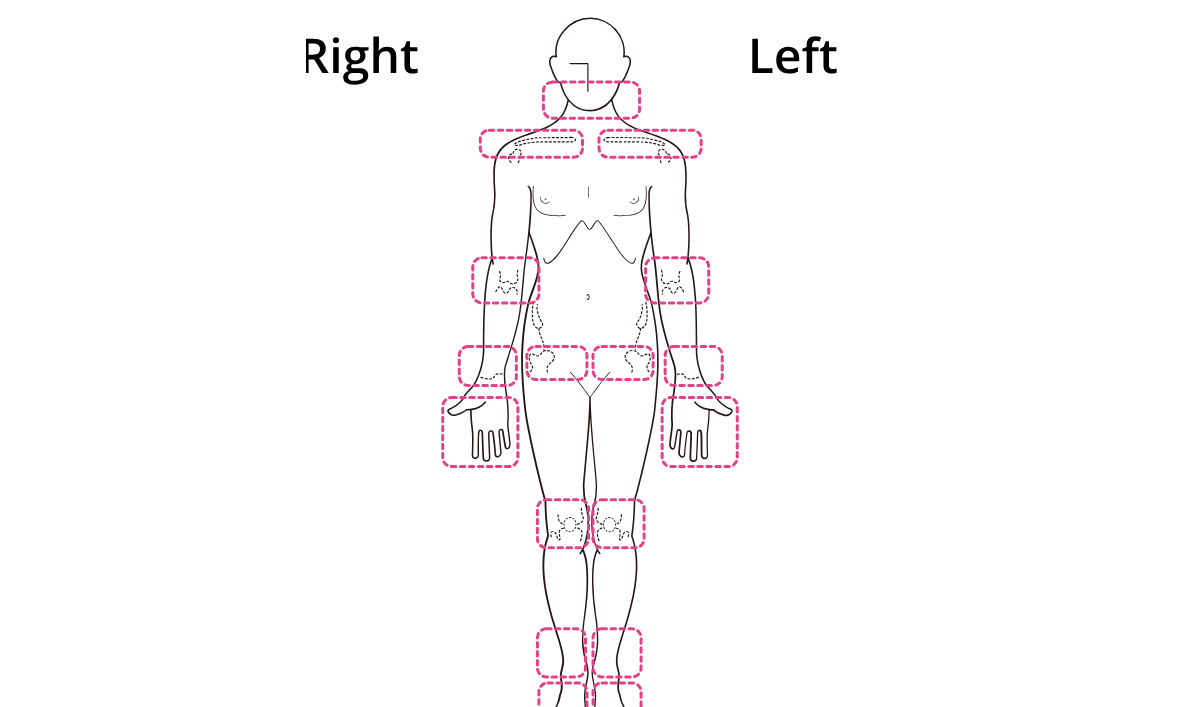 click at bounding box center (590, 380) 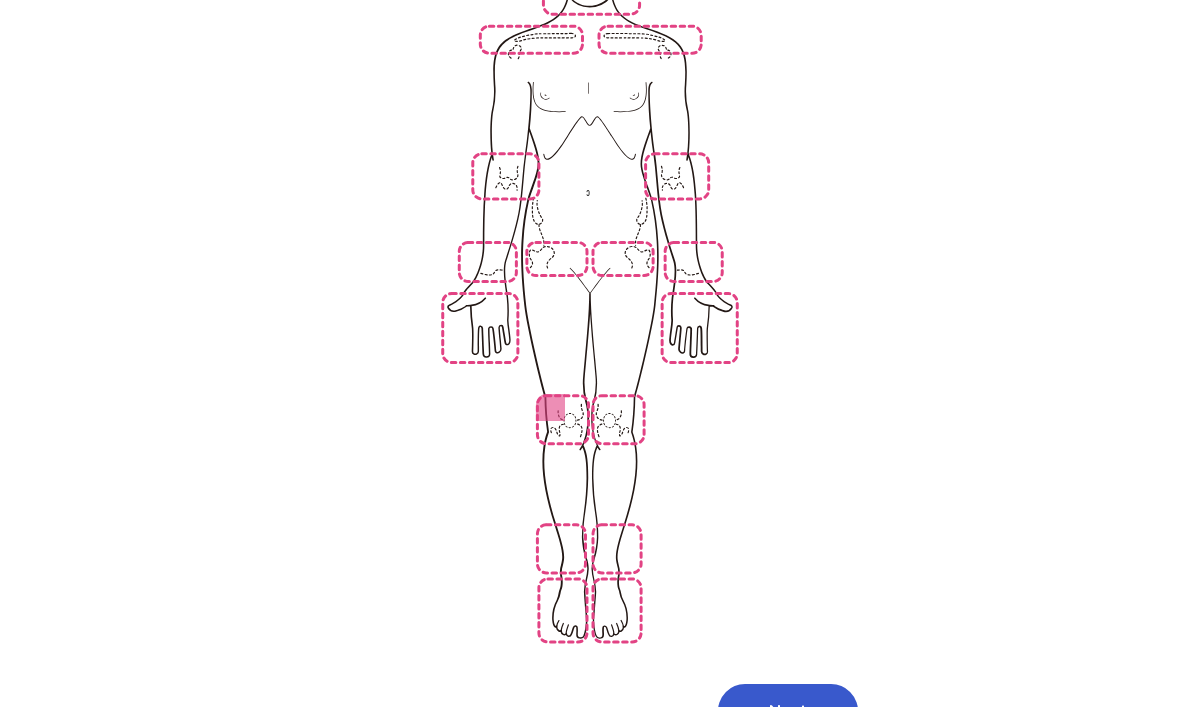 scroll, scrollTop: 335, scrollLeft: 0, axis: vertical 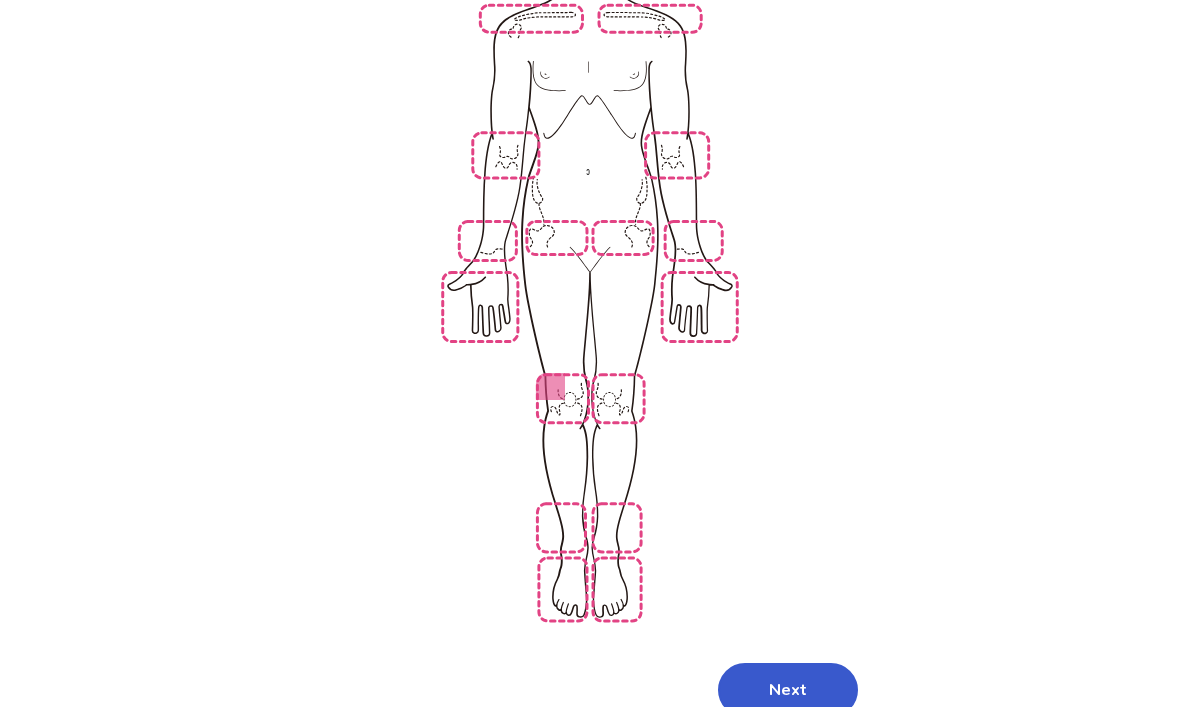 click on "Next" at bounding box center [788, 691] 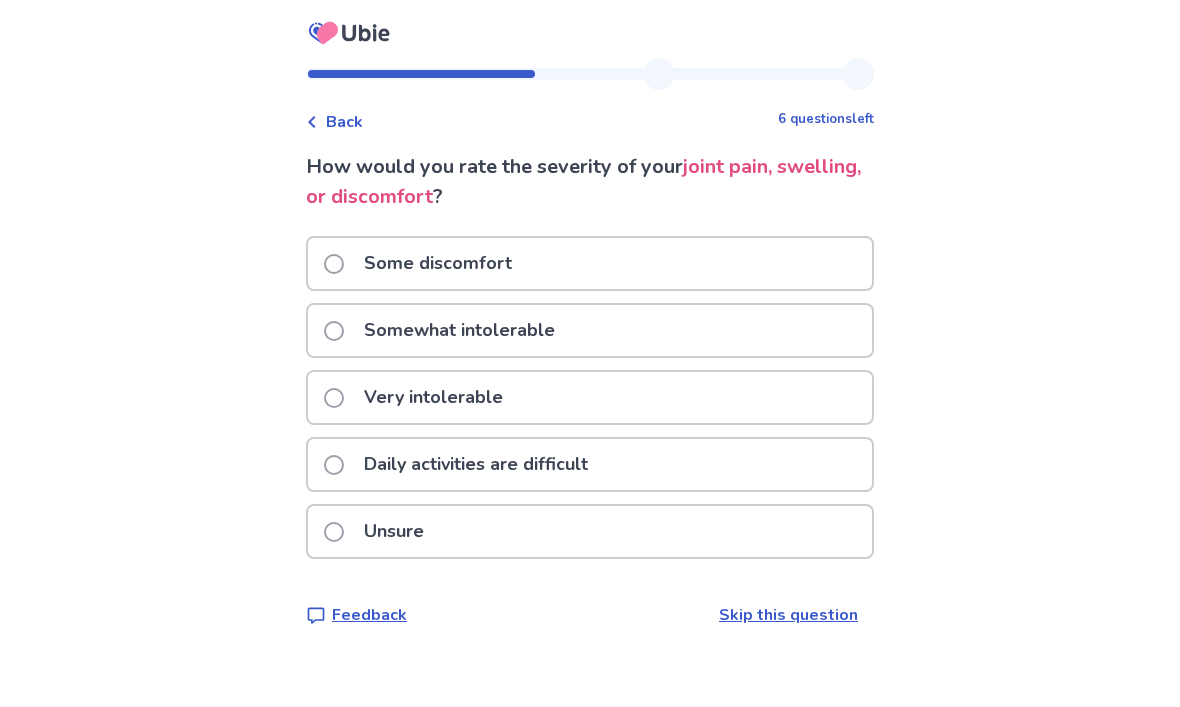 click at bounding box center (334, 398) 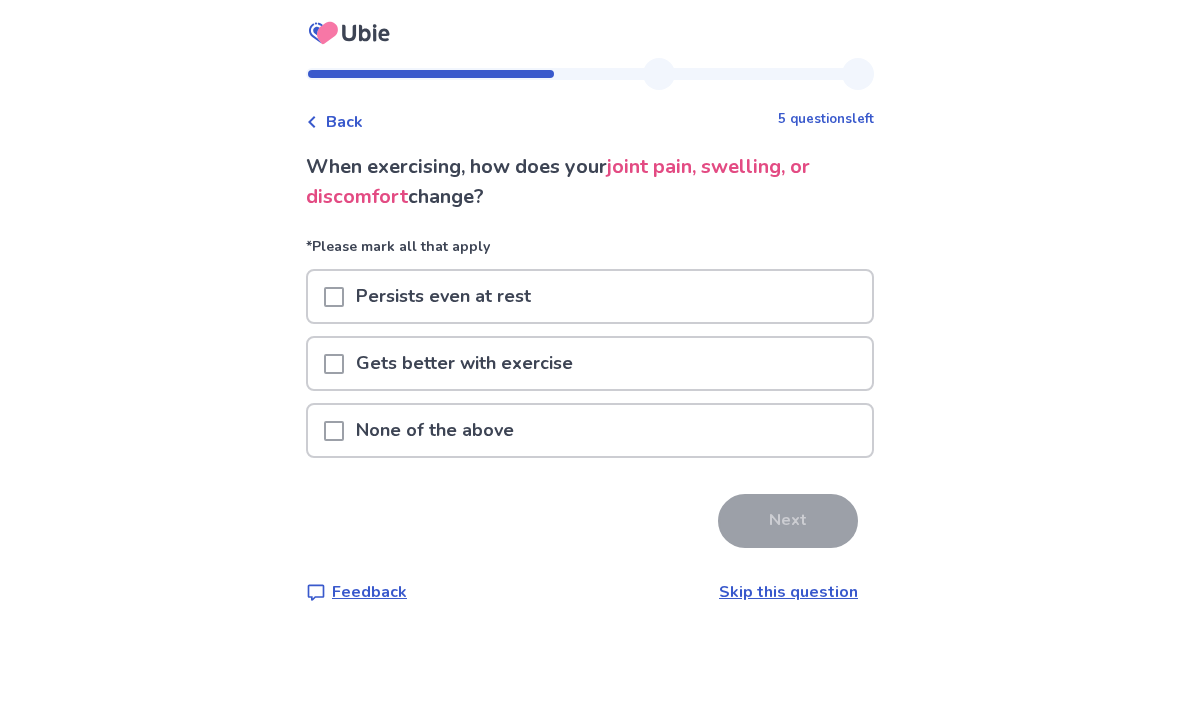 click at bounding box center (334, 297) 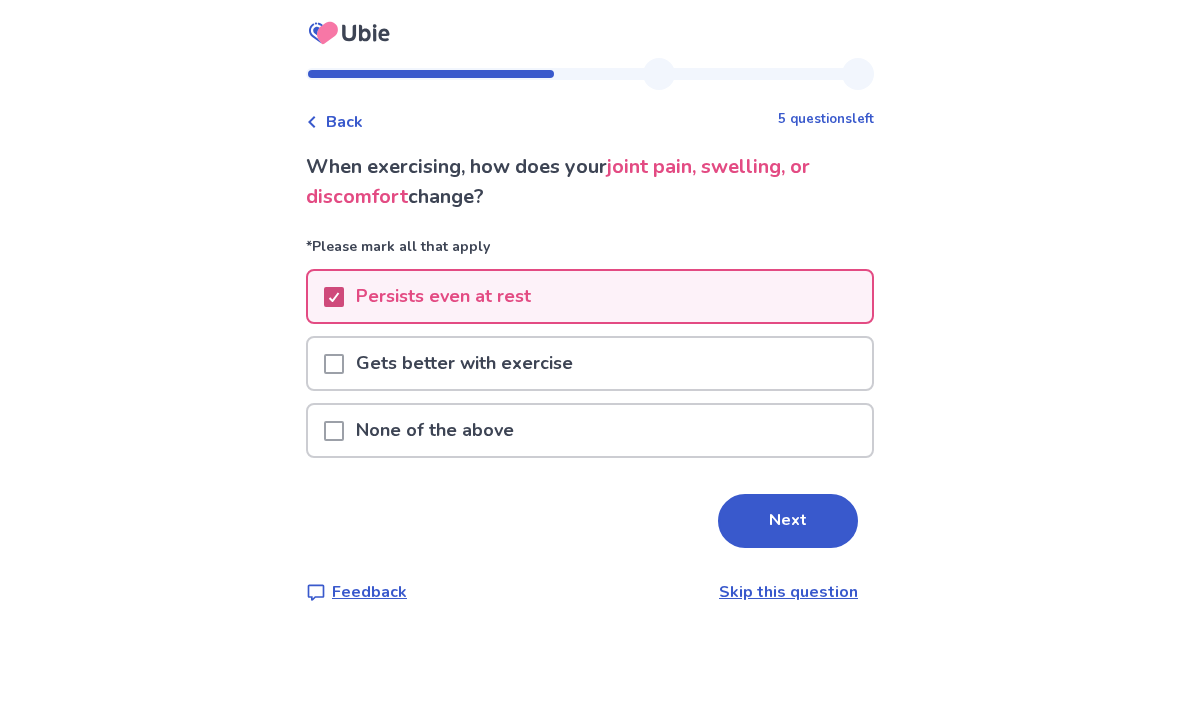 click on "Next" at bounding box center (788, 521) 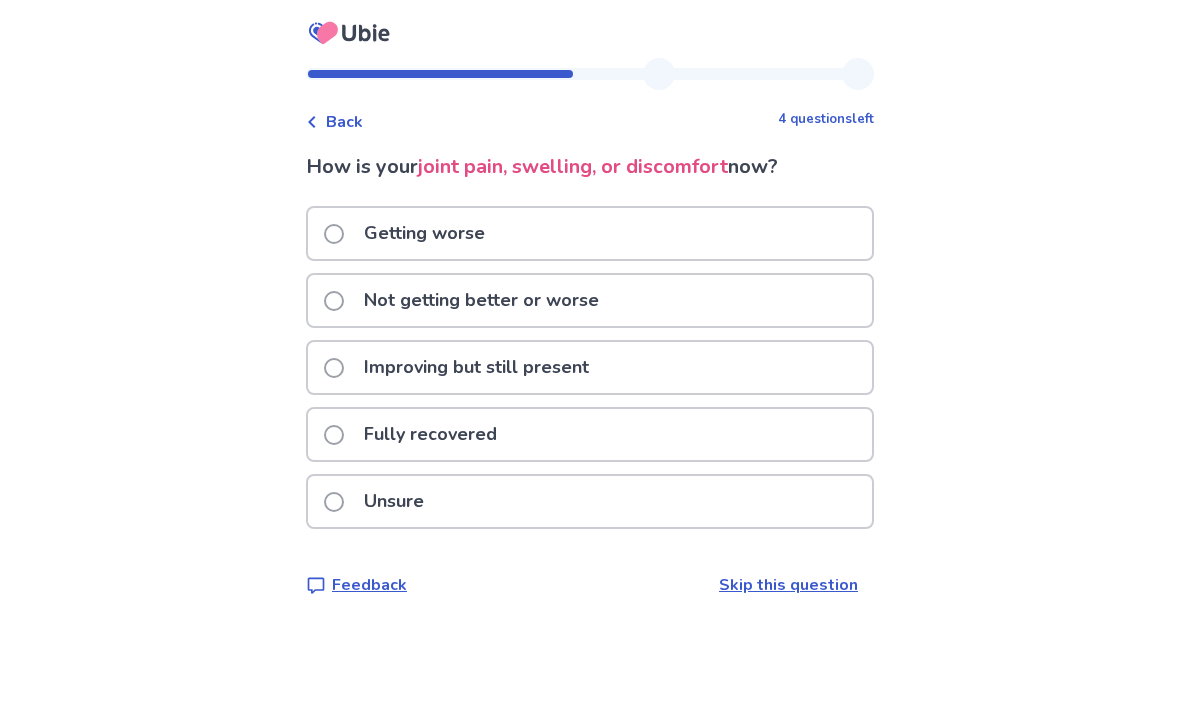 click on "Getting worse" at bounding box center (424, 233) 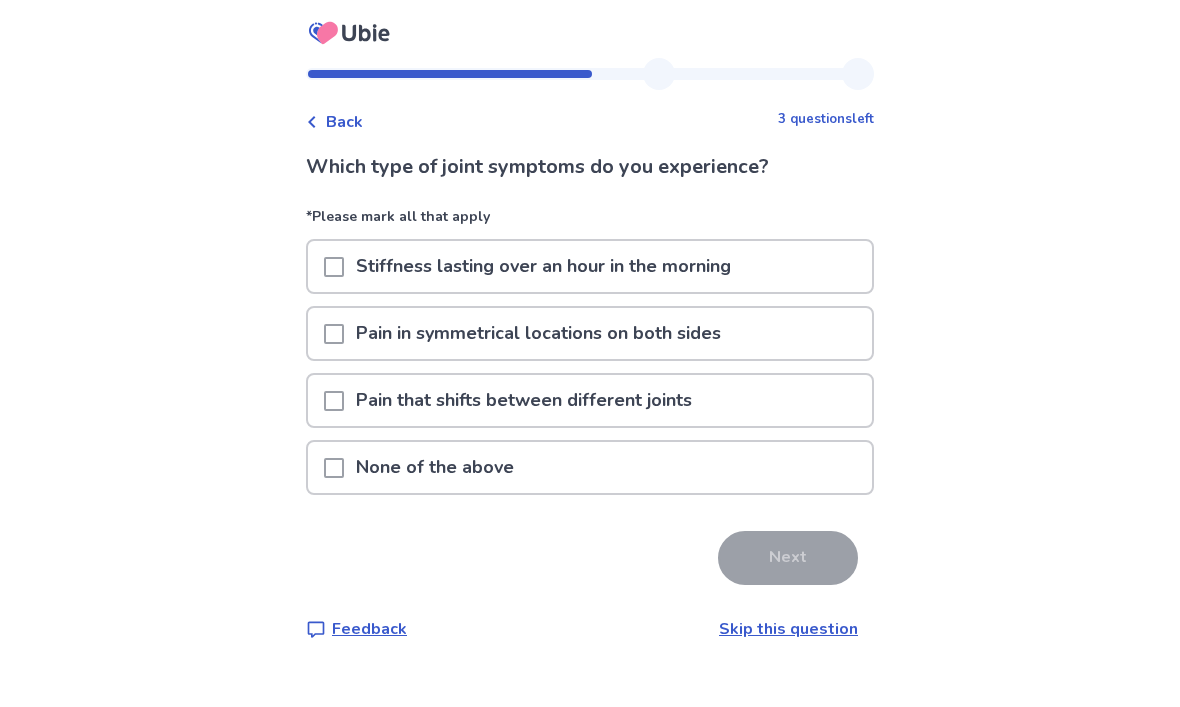 click at bounding box center (334, 468) 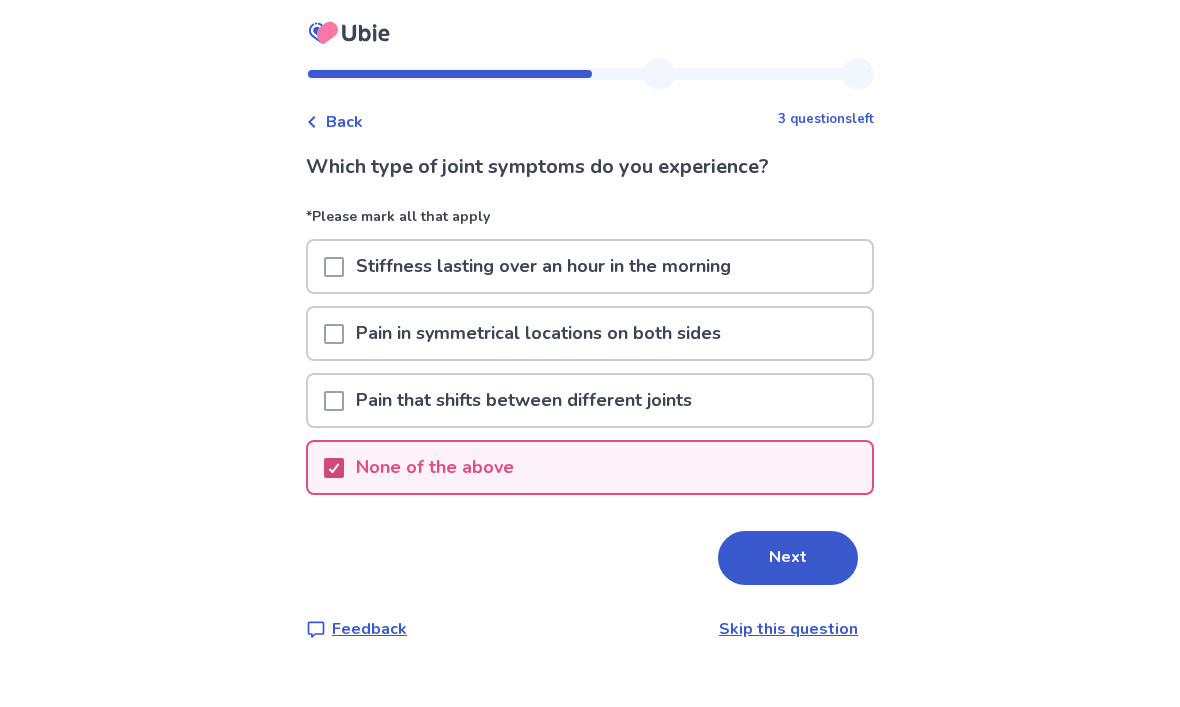 click on "Next" at bounding box center [788, 558] 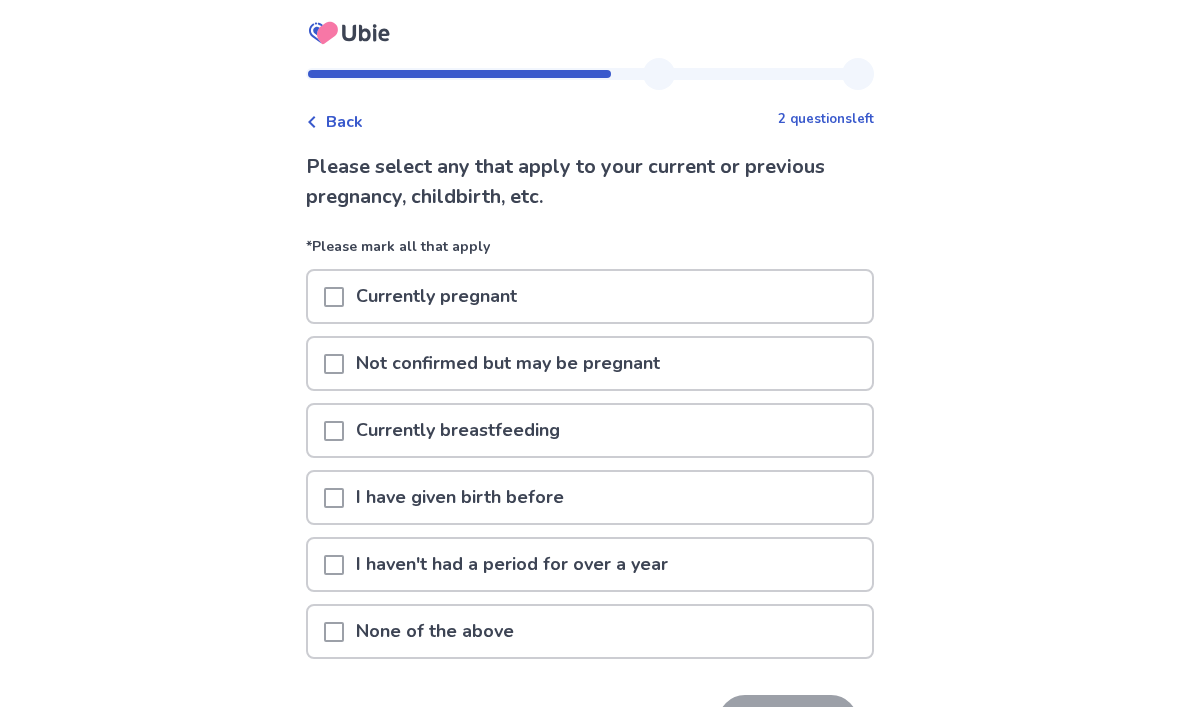 click at bounding box center [334, 632] 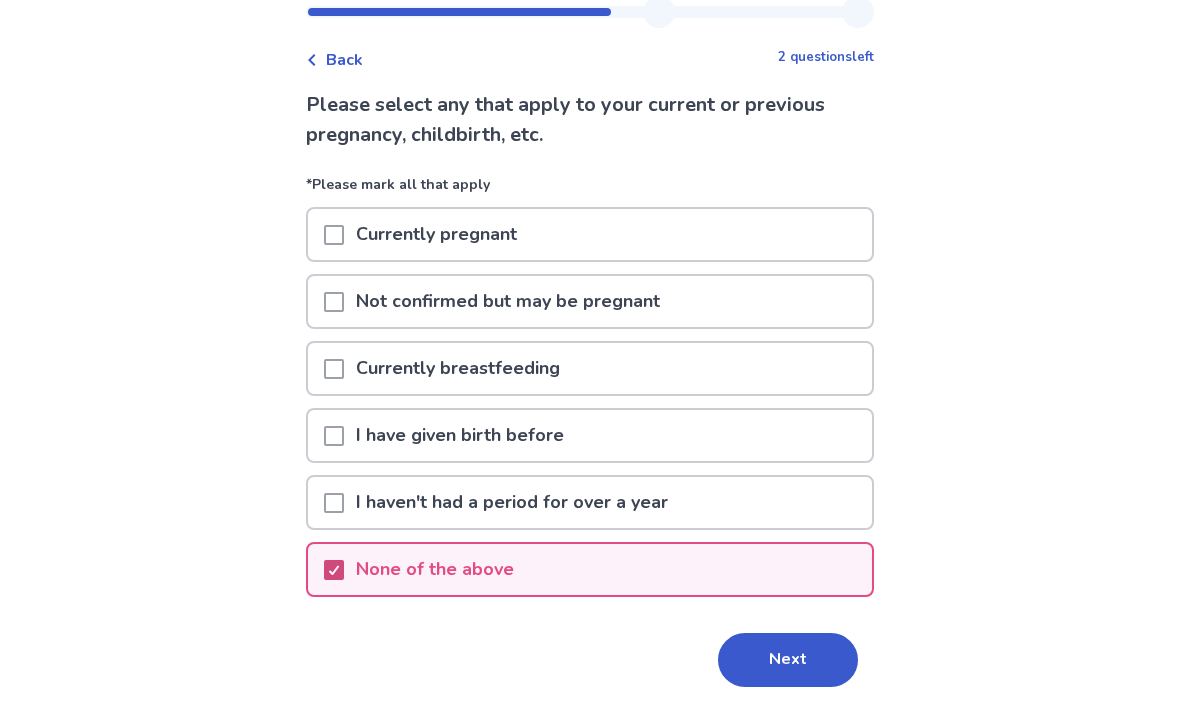 scroll, scrollTop: 62, scrollLeft: 0, axis: vertical 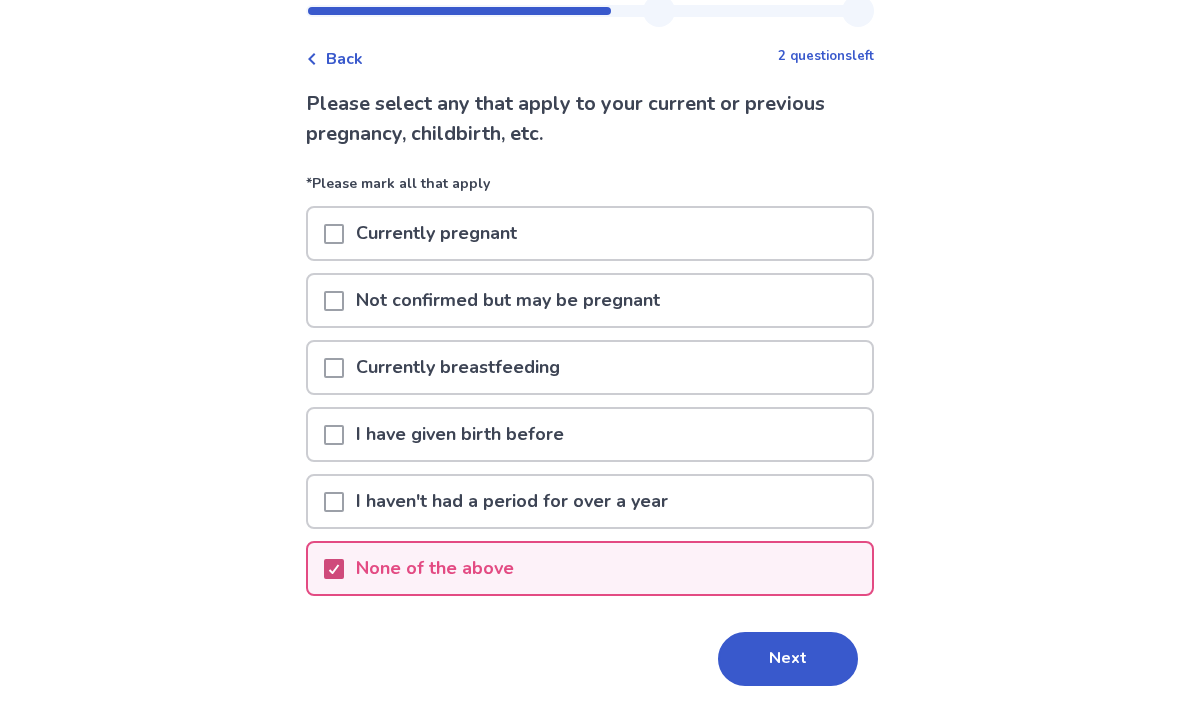 click at bounding box center (334, 502) 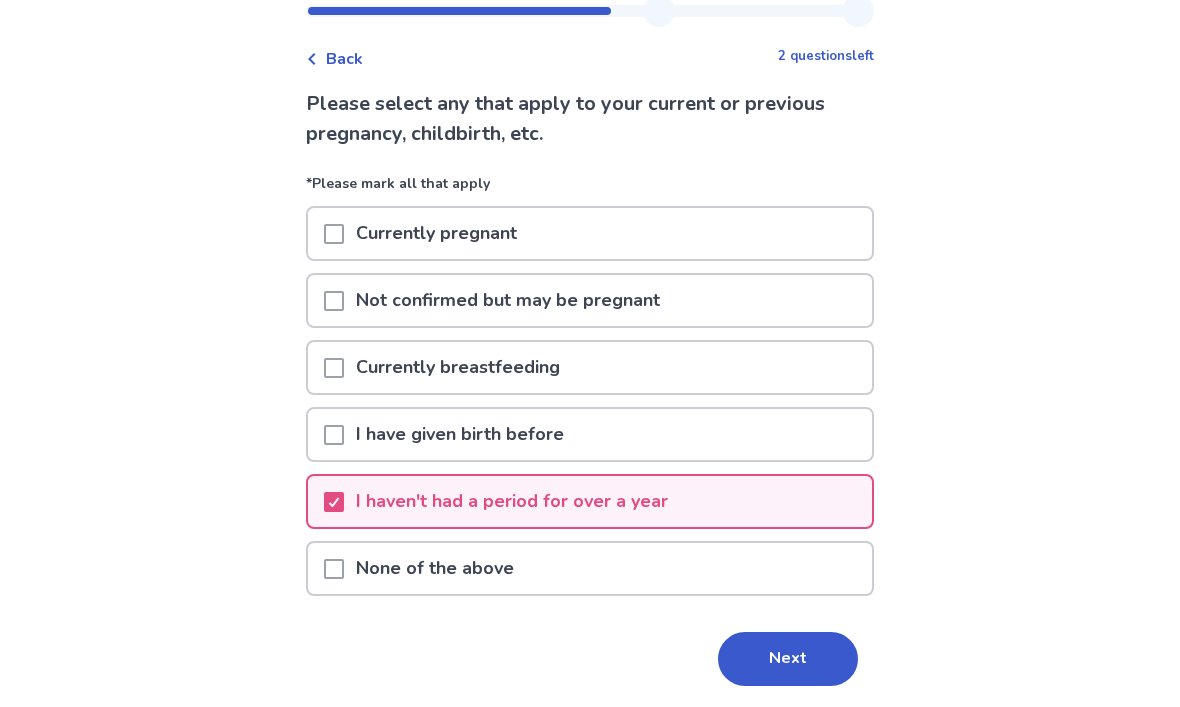 scroll, scrollTop: 63, scrollLeft: 0, axis: vertical 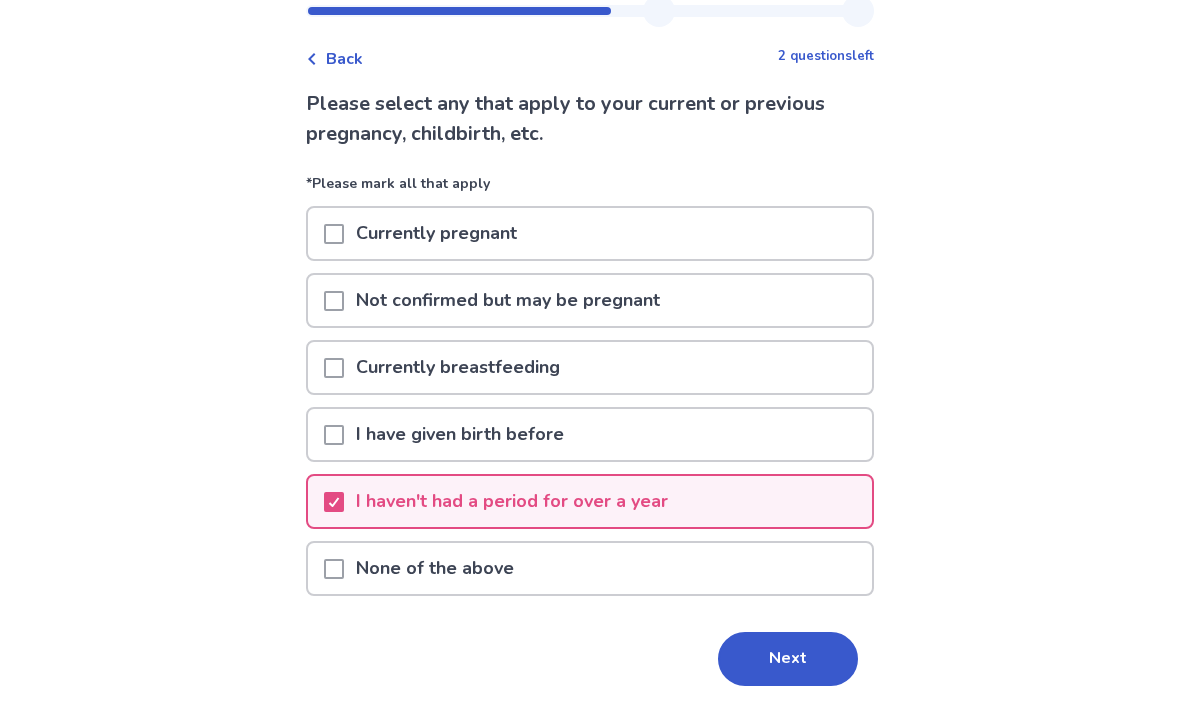 click on "Next" at bounding box center (788, 659) 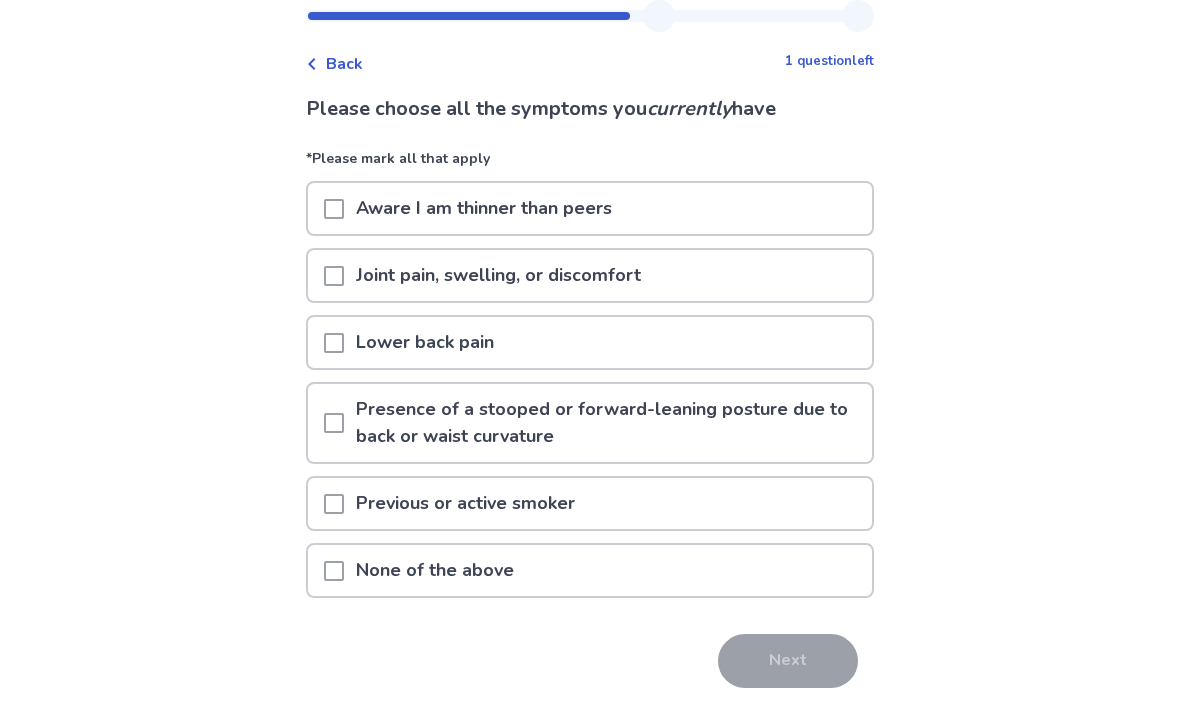scroll, scrollTop: 58, scrollLeft: 0, axis: vertical 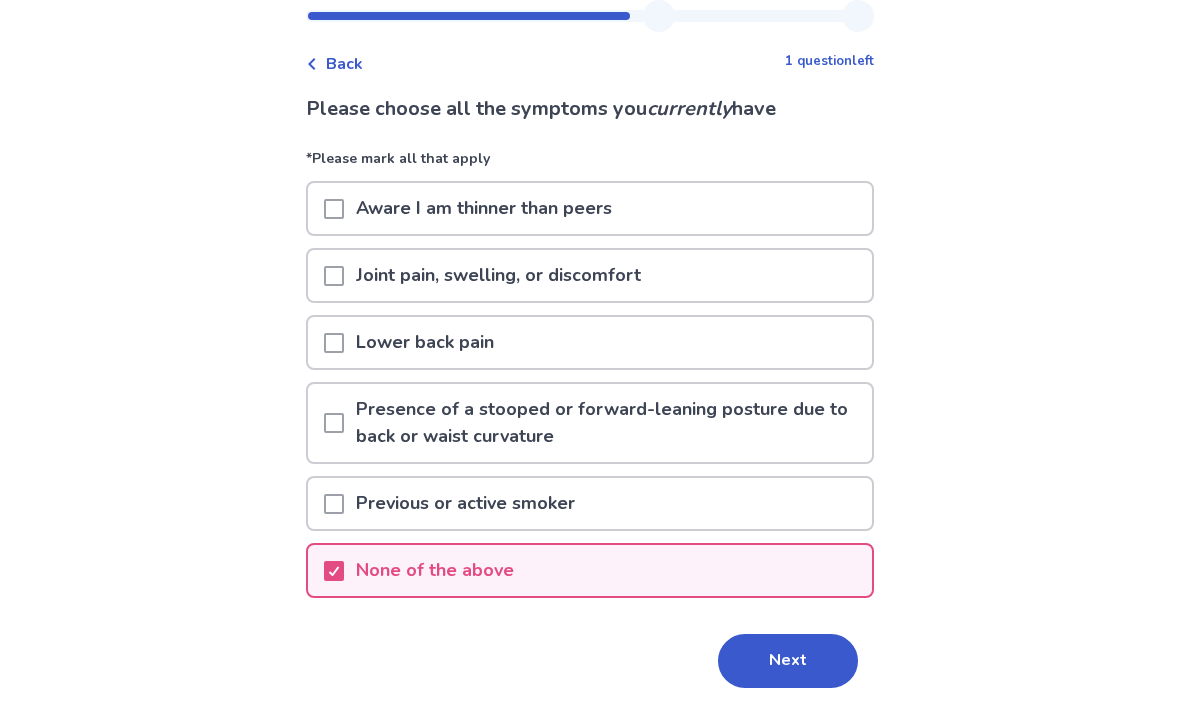 click on "Next" at bounding box center (788, 661) 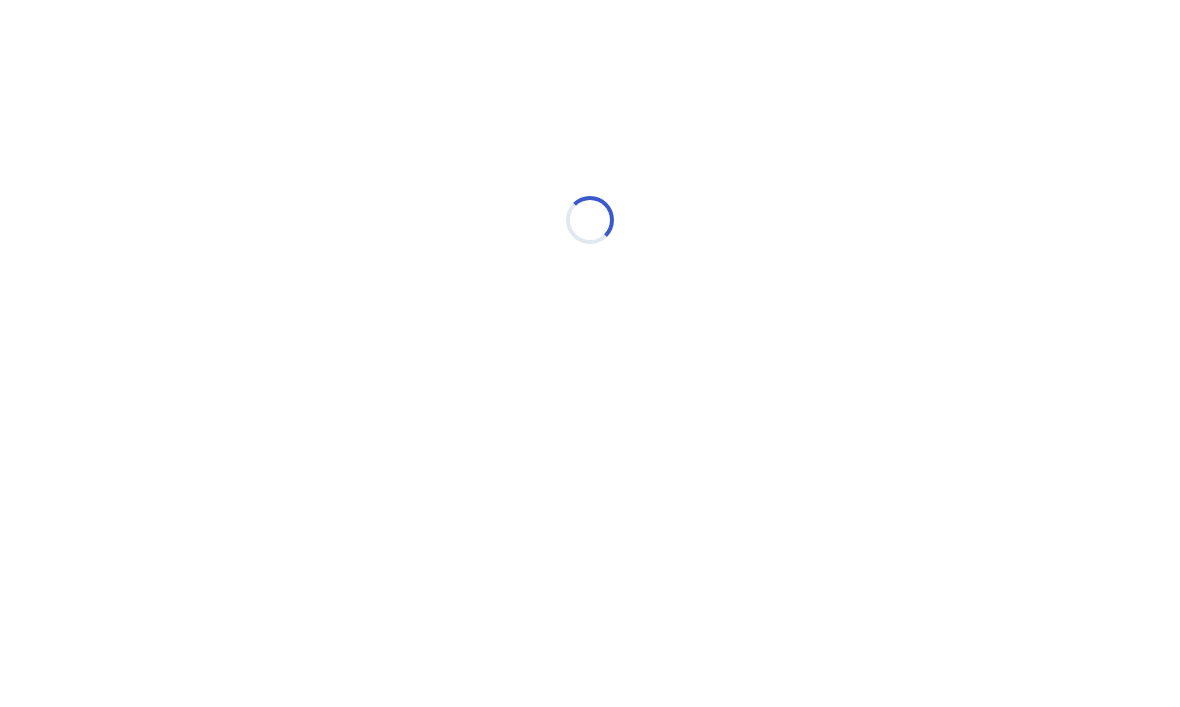 scroll, scrollTop: 0, scrollLeft: 0, axis: both 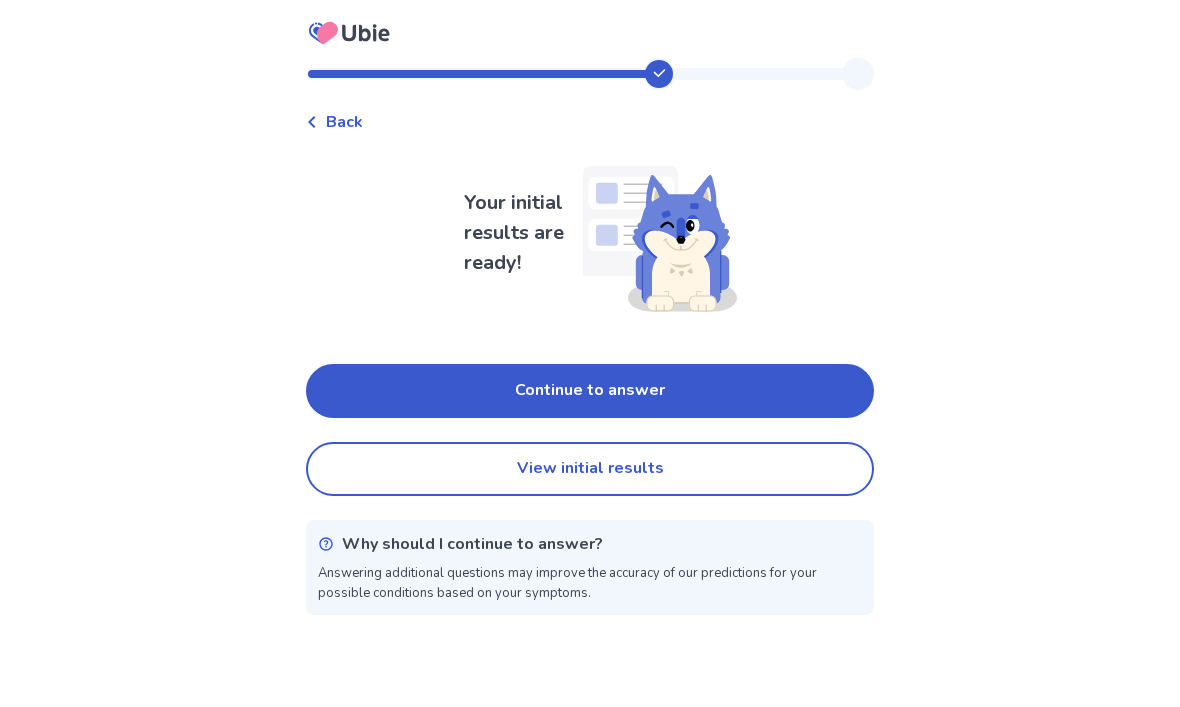 click on "Continue to answer" at bounding box center [590, 391] 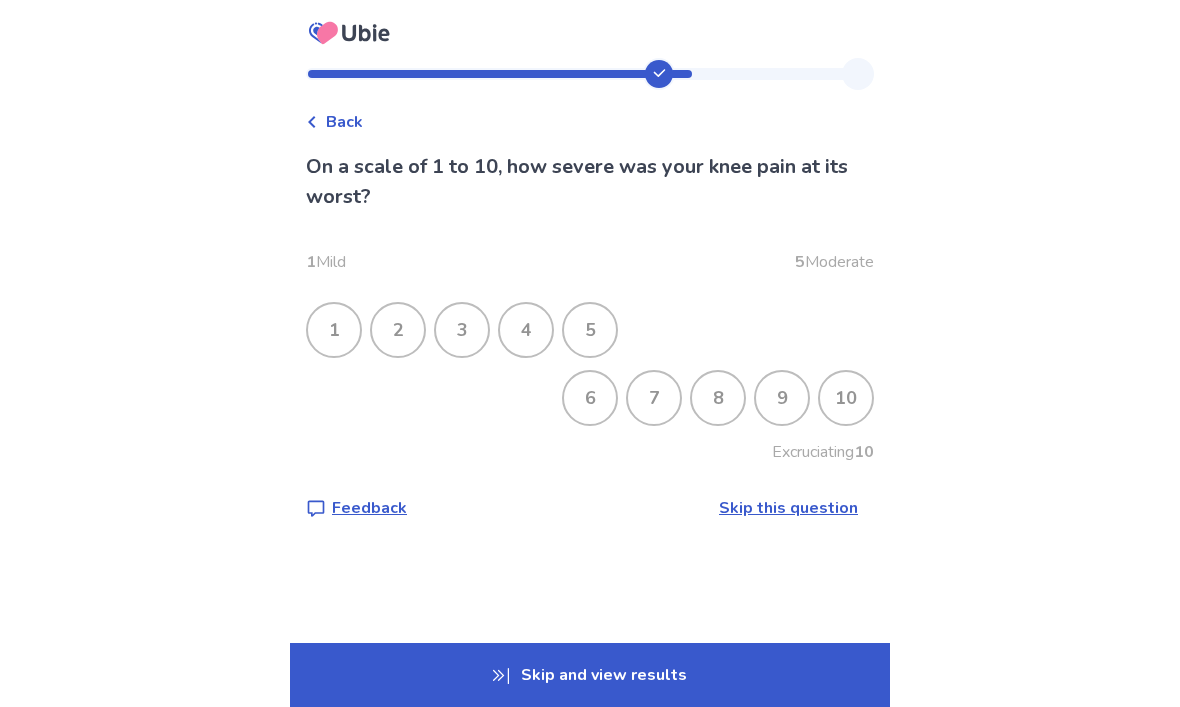 click on "9" at bounding box center (782, 398) 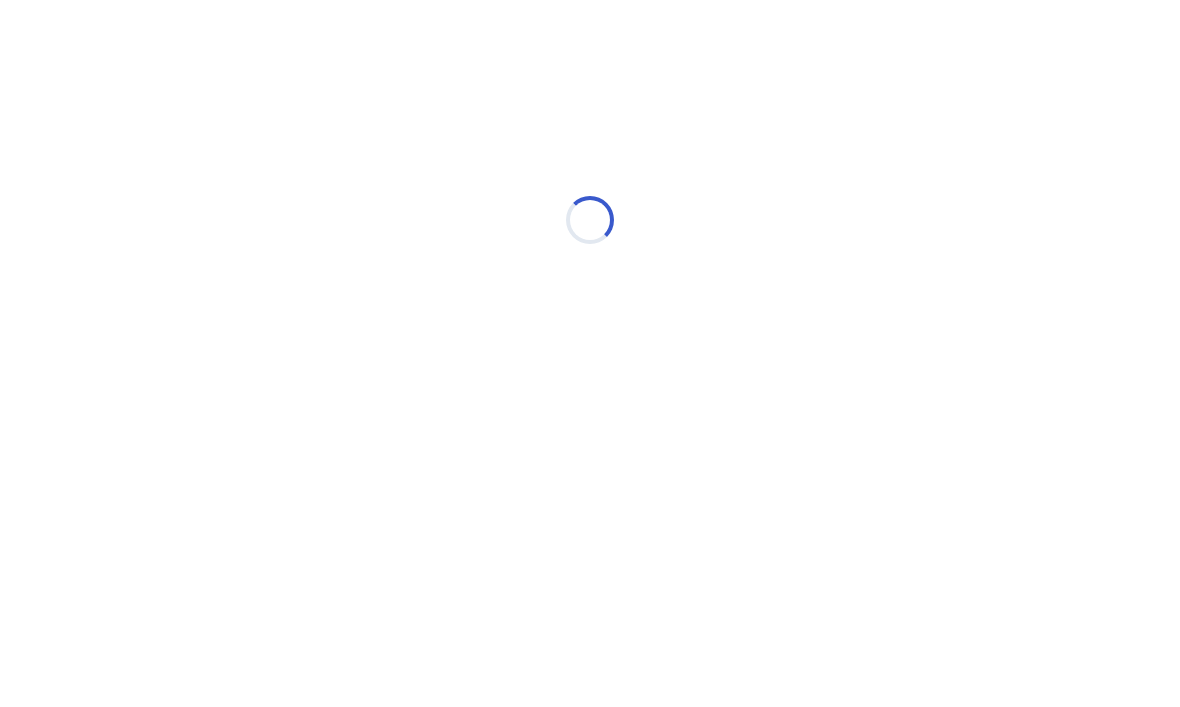 select on "*" 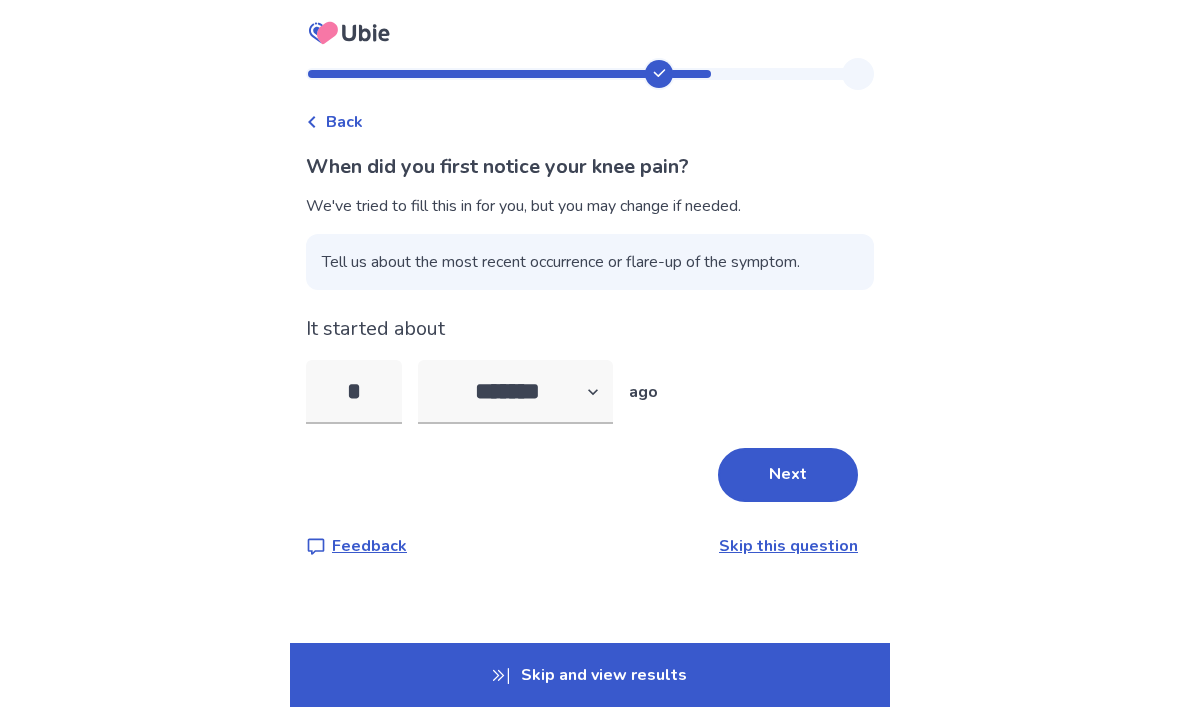 click on "Next" at bounding box center (788, 475) 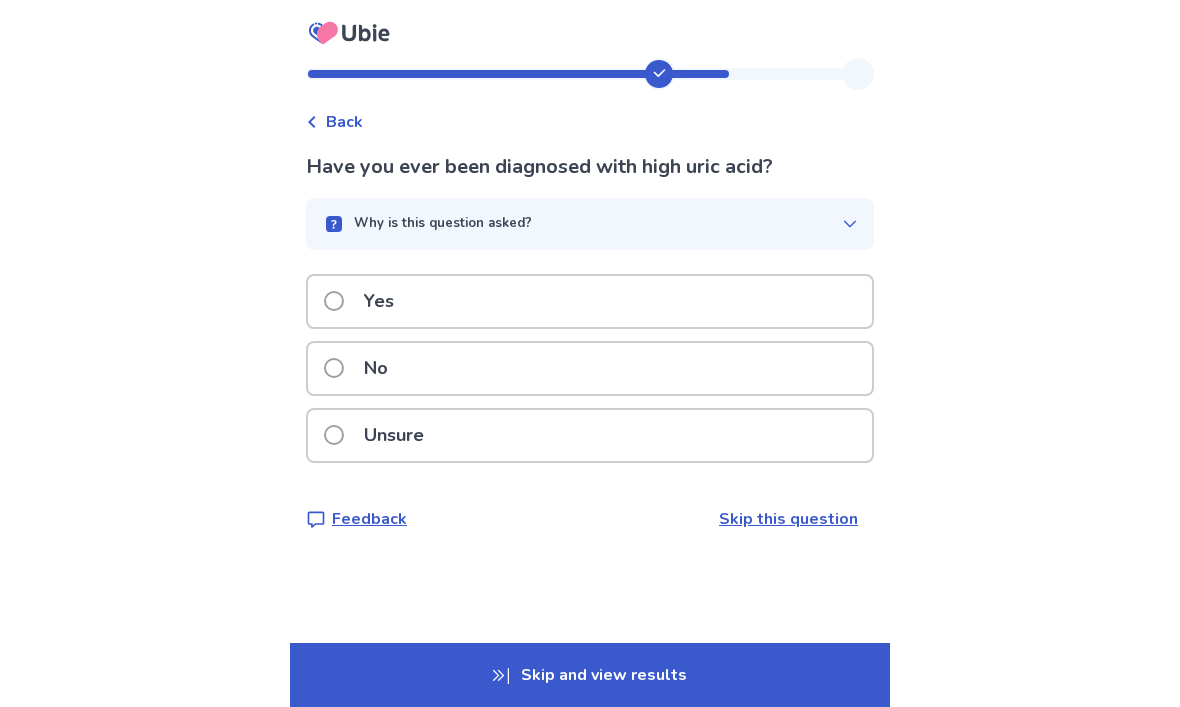 click on "No" at bounding box center [376, 368] 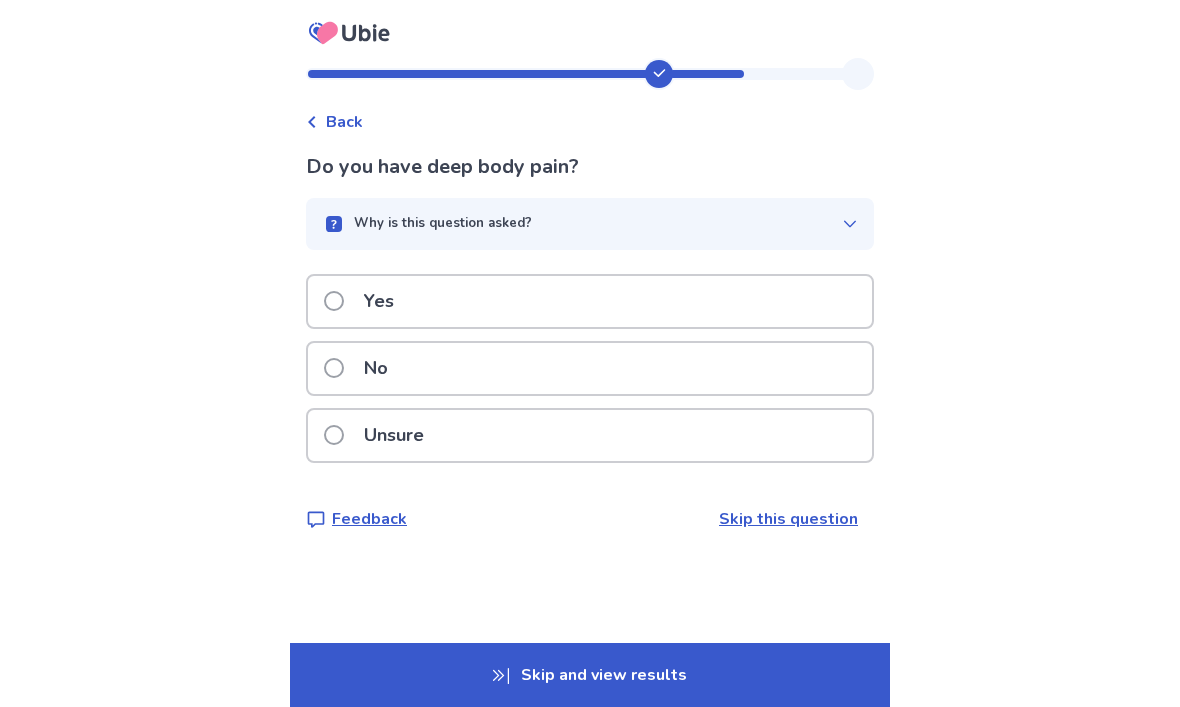 click at bounding box center [334, 368] 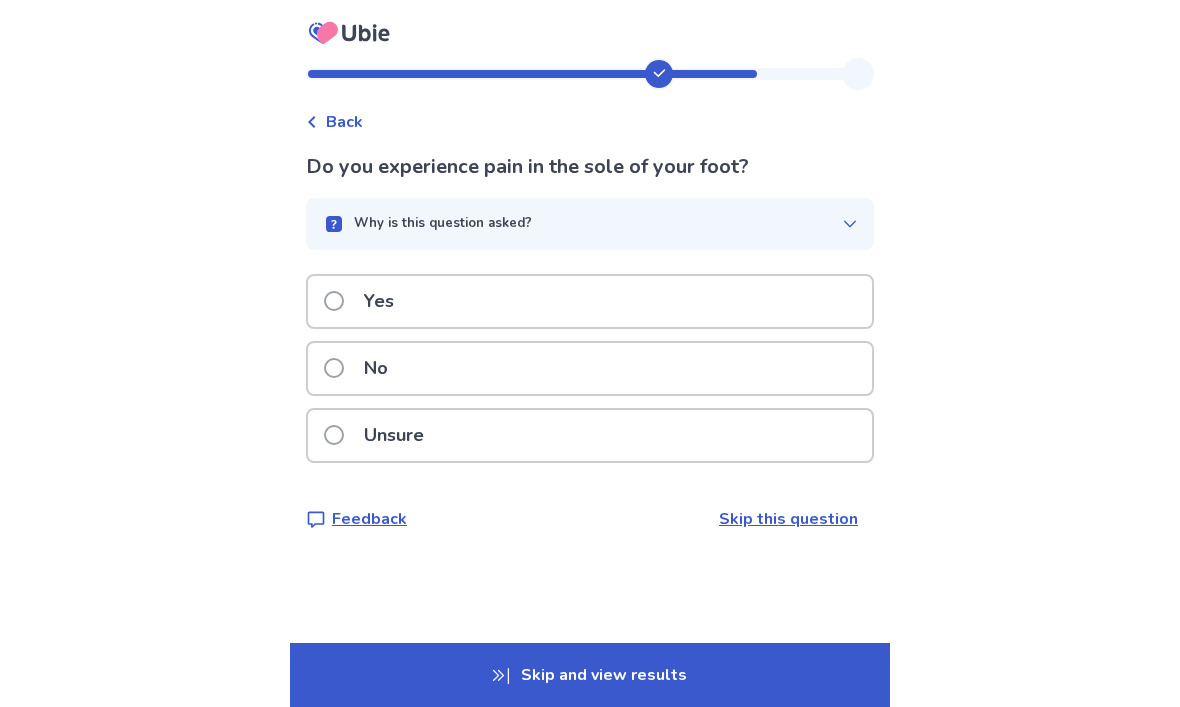click on "No" at bounding box center (362, 368) 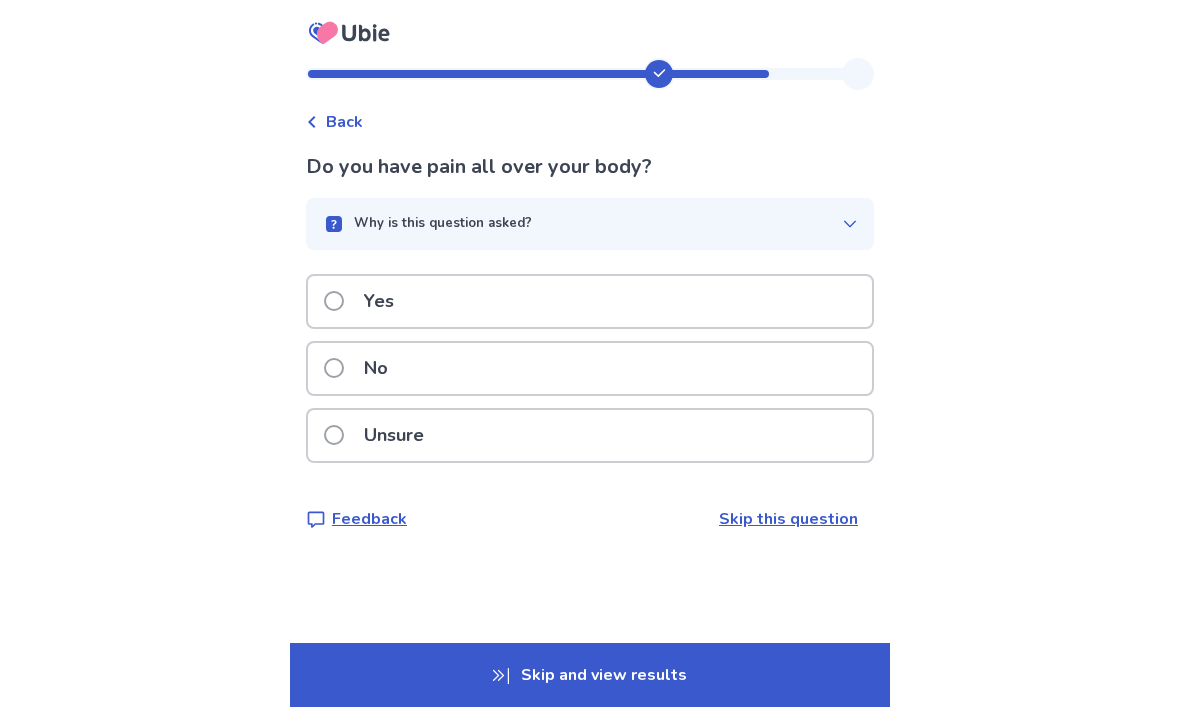 click on "No" at bounding box center (362, 368) 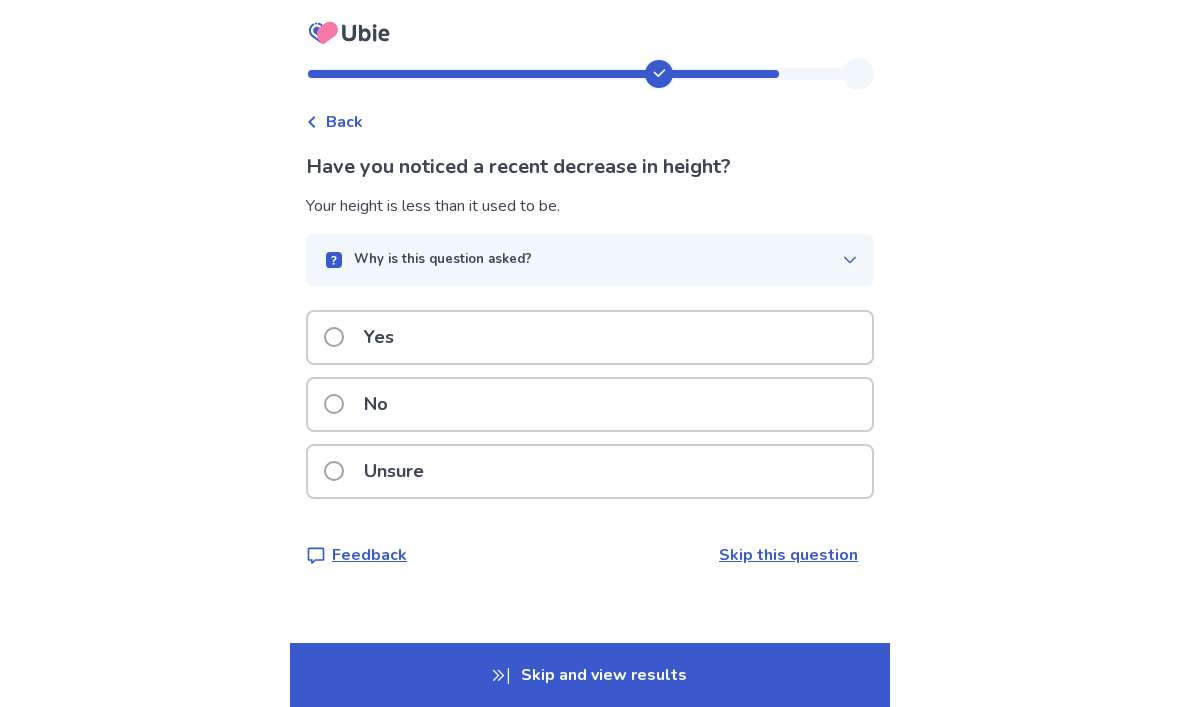 click on "No" at bounding box center (362, 404) 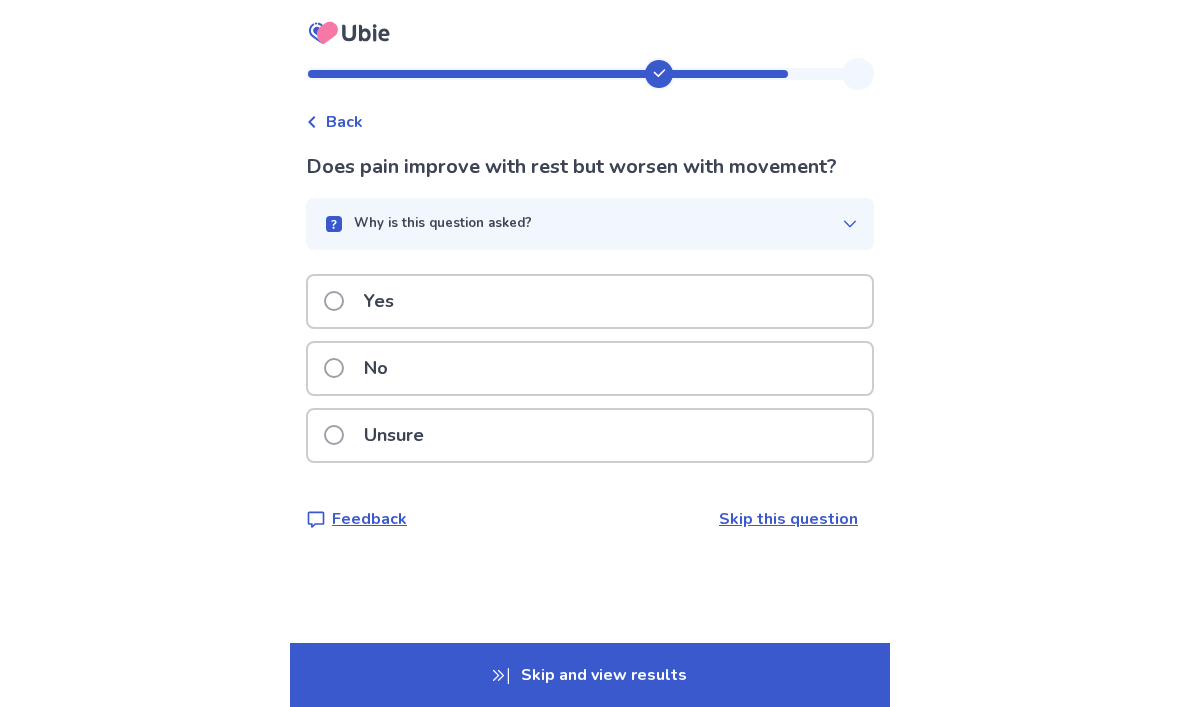 click on "Yes" at bounding box center (365, 301) 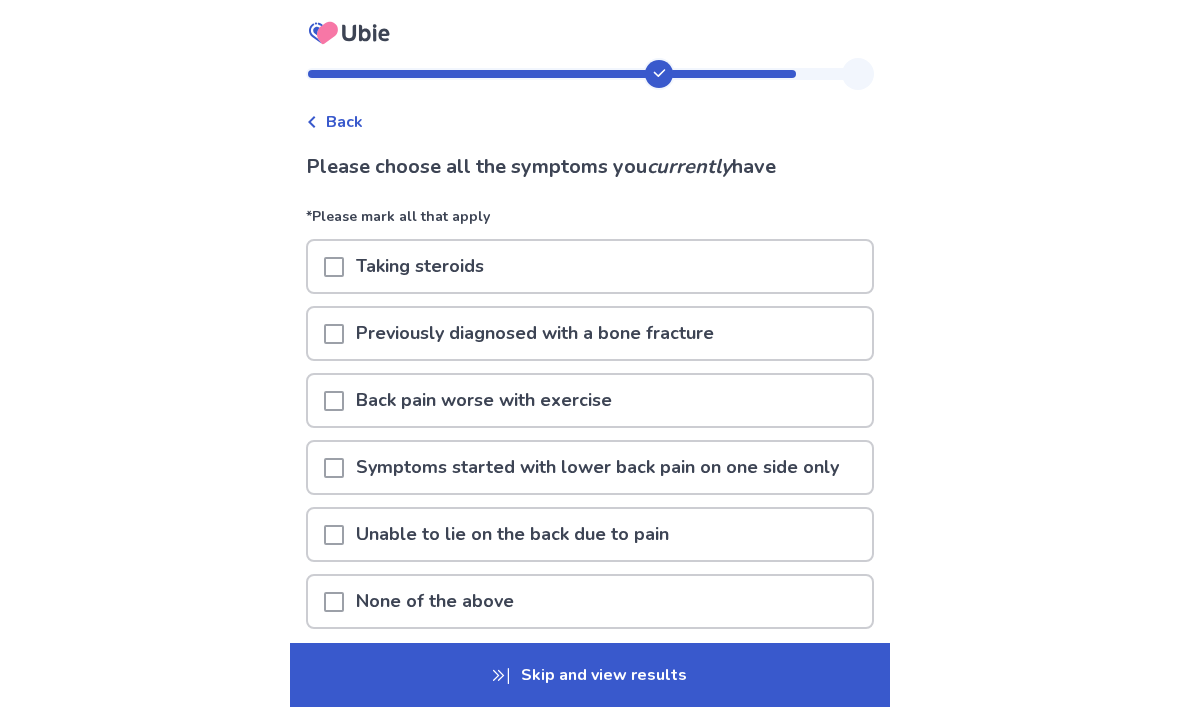 click at bounding box center (334, 601) 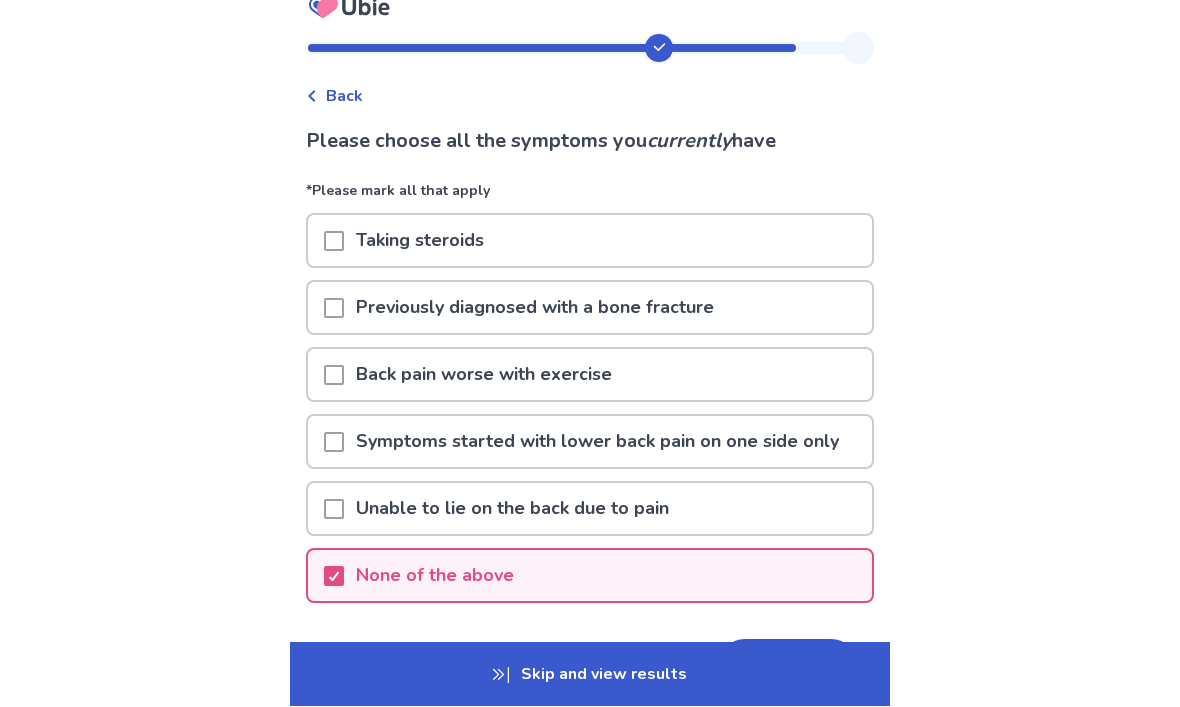 scroll, scrollTop: 26, scrollLeft: 0, axis: vertical 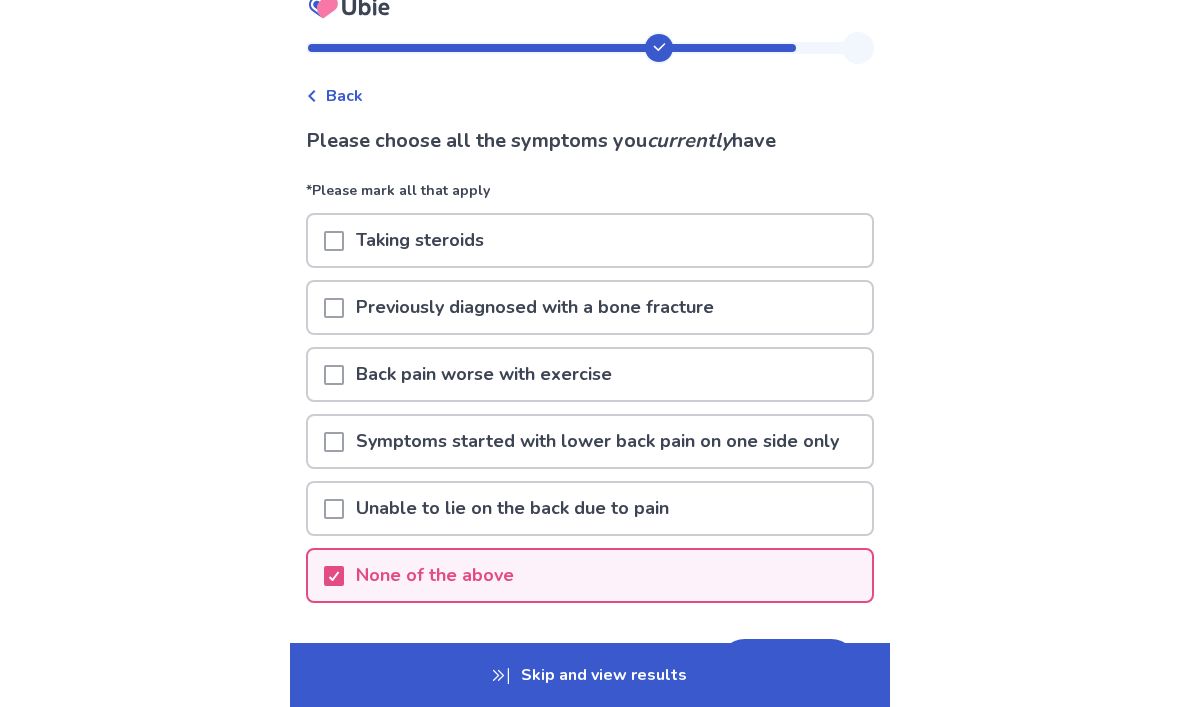 click on "Next" at bounding box center (788, 666) 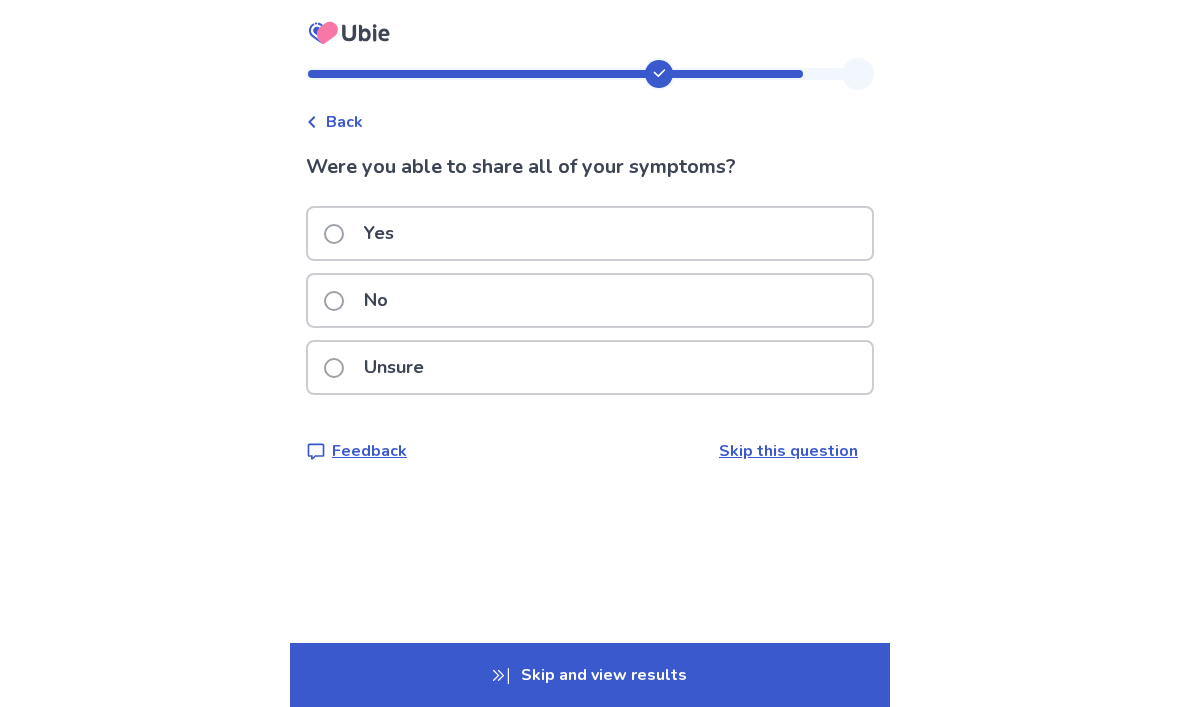 click at bounding box center [334, 234] 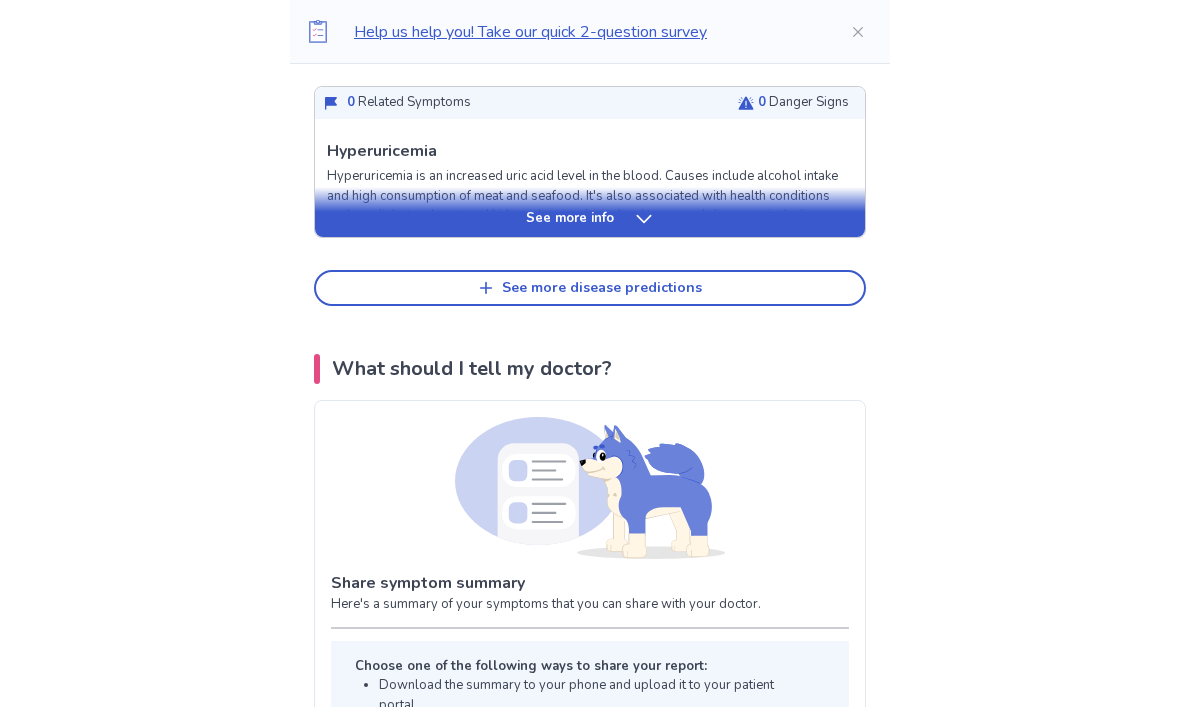 scroll, scrollTop: 1103, scrollLeft: 0, axis: vertical 